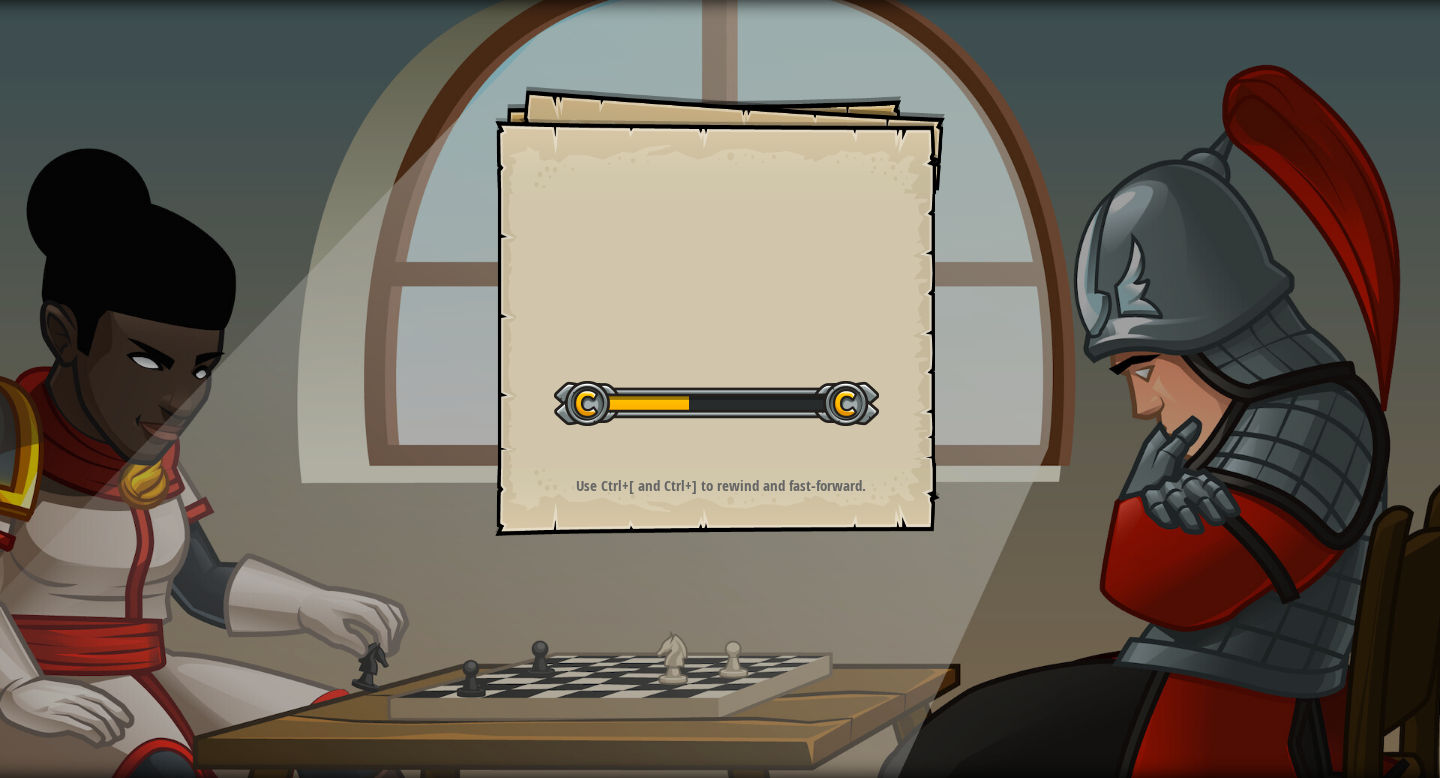 scroll, scrollTop: 0, scrollLeft: 0, axis: both 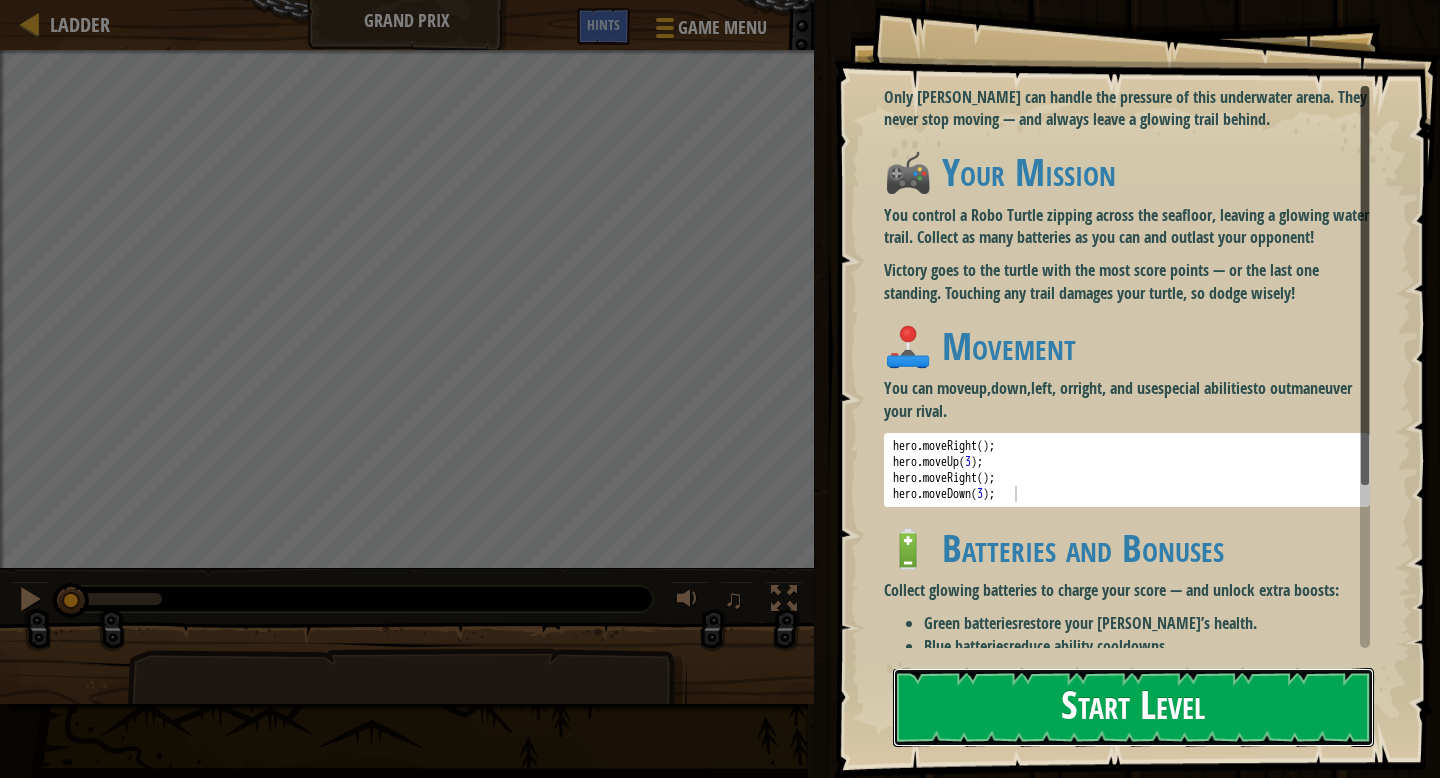 click on "Start Level" at bounding box center (1133, 707) 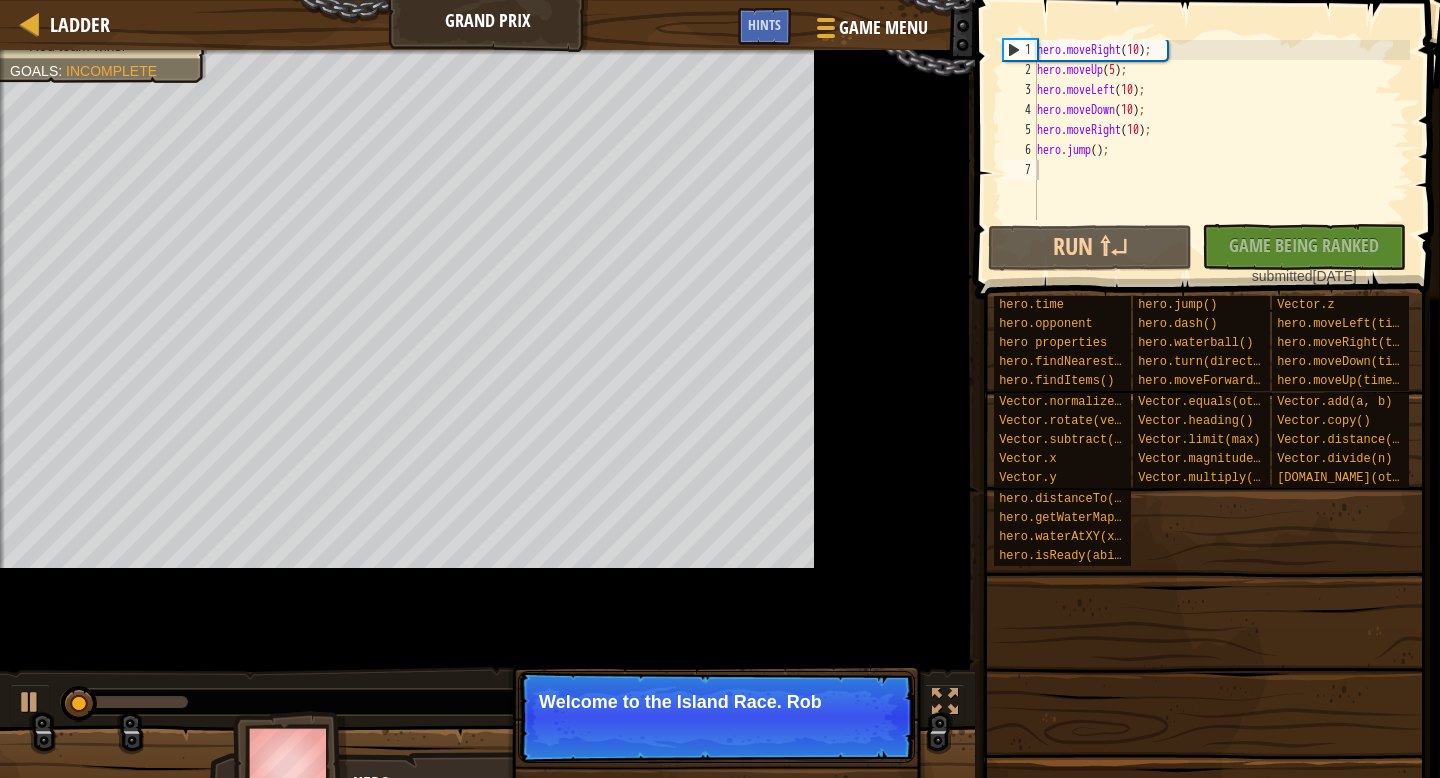 click at bounding box center (1209, 121) 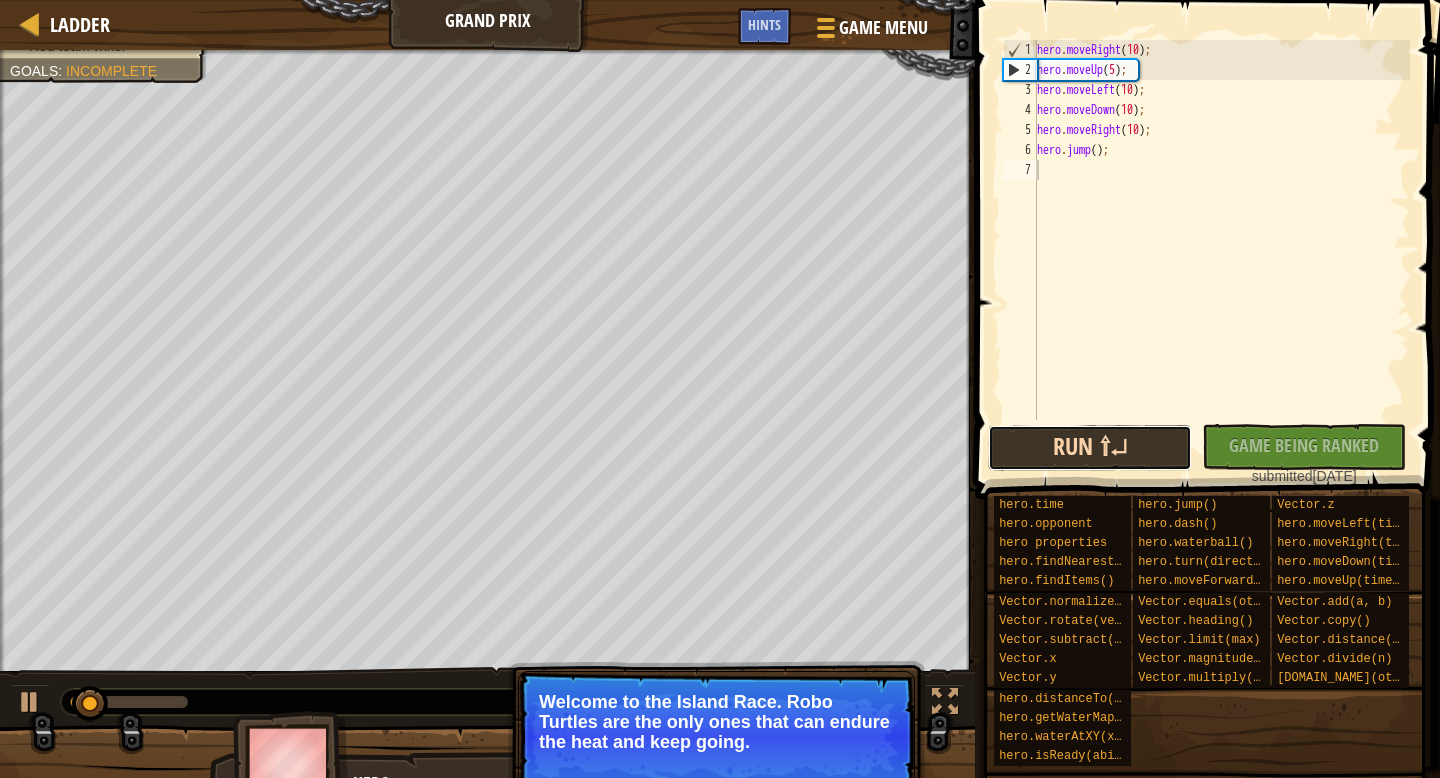 click on "Run ⇧↵" at bounding box center (1090, 448) 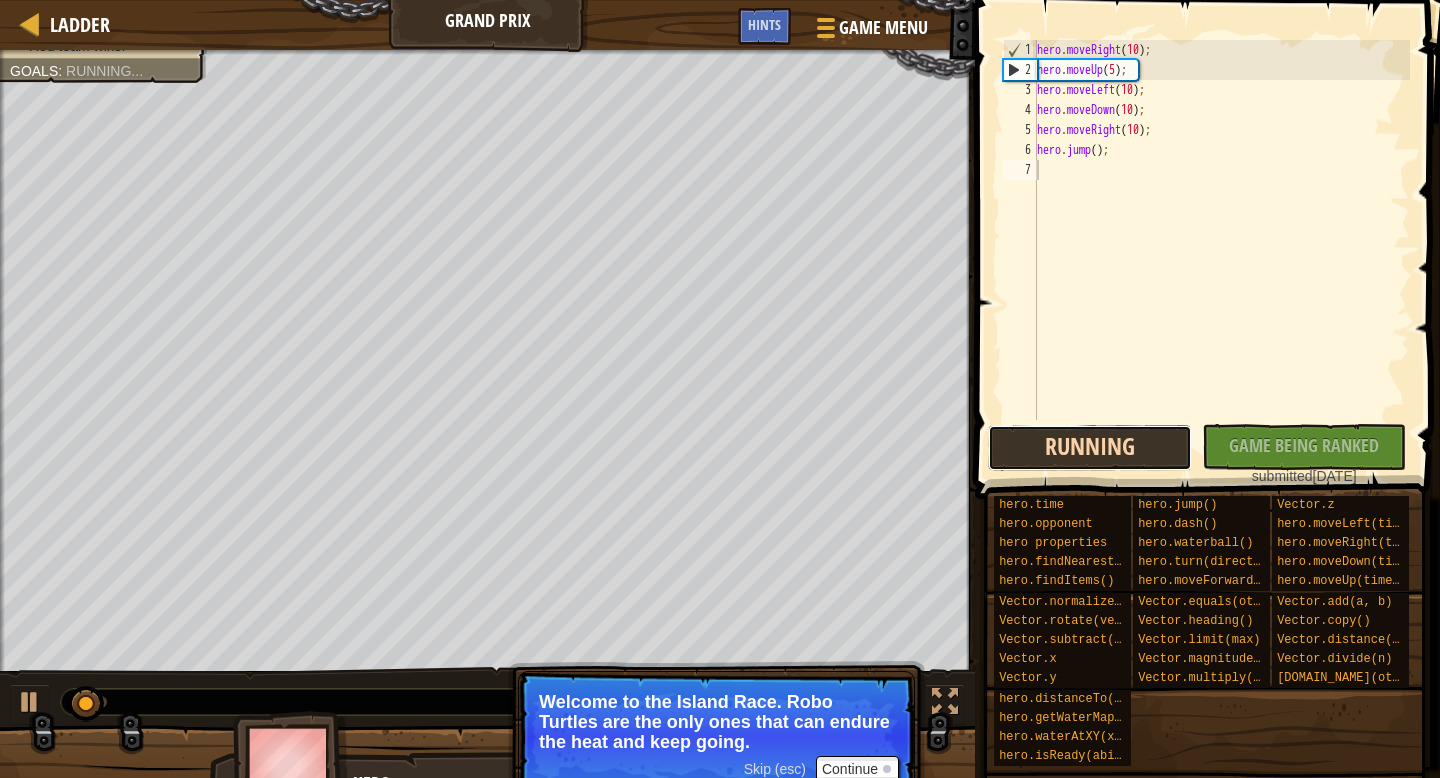 click on "Running" at bounding box center [1090, 448] 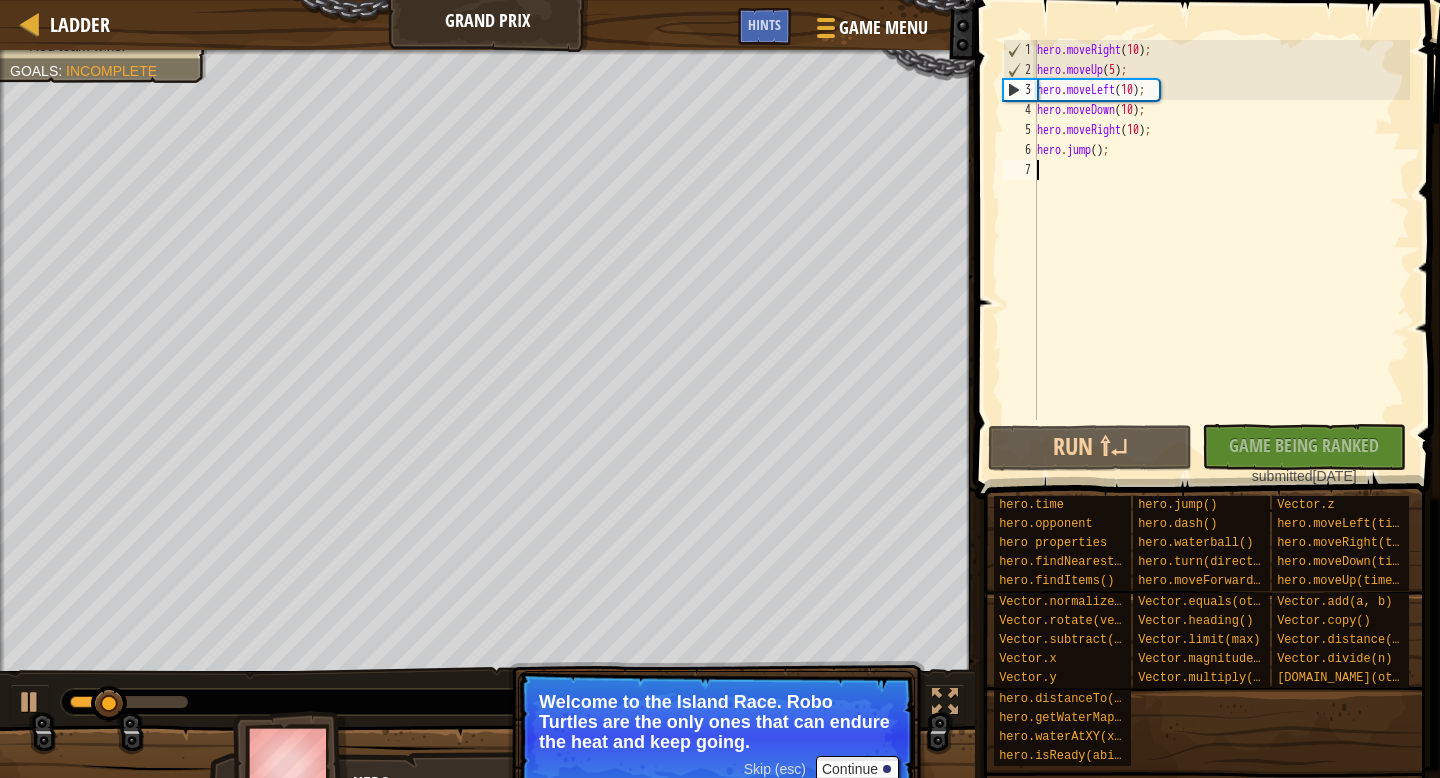 click on "hero . moveRight ( 10 ) ; hero . moveUp ( 5 ) ; hero . moveLeft ( 10 ) ; hero . moveDown ( 10 ) ; hero . moveRight ( 10 ) ; hero . jump ( ) ;" at bounding box center (1221, 250) 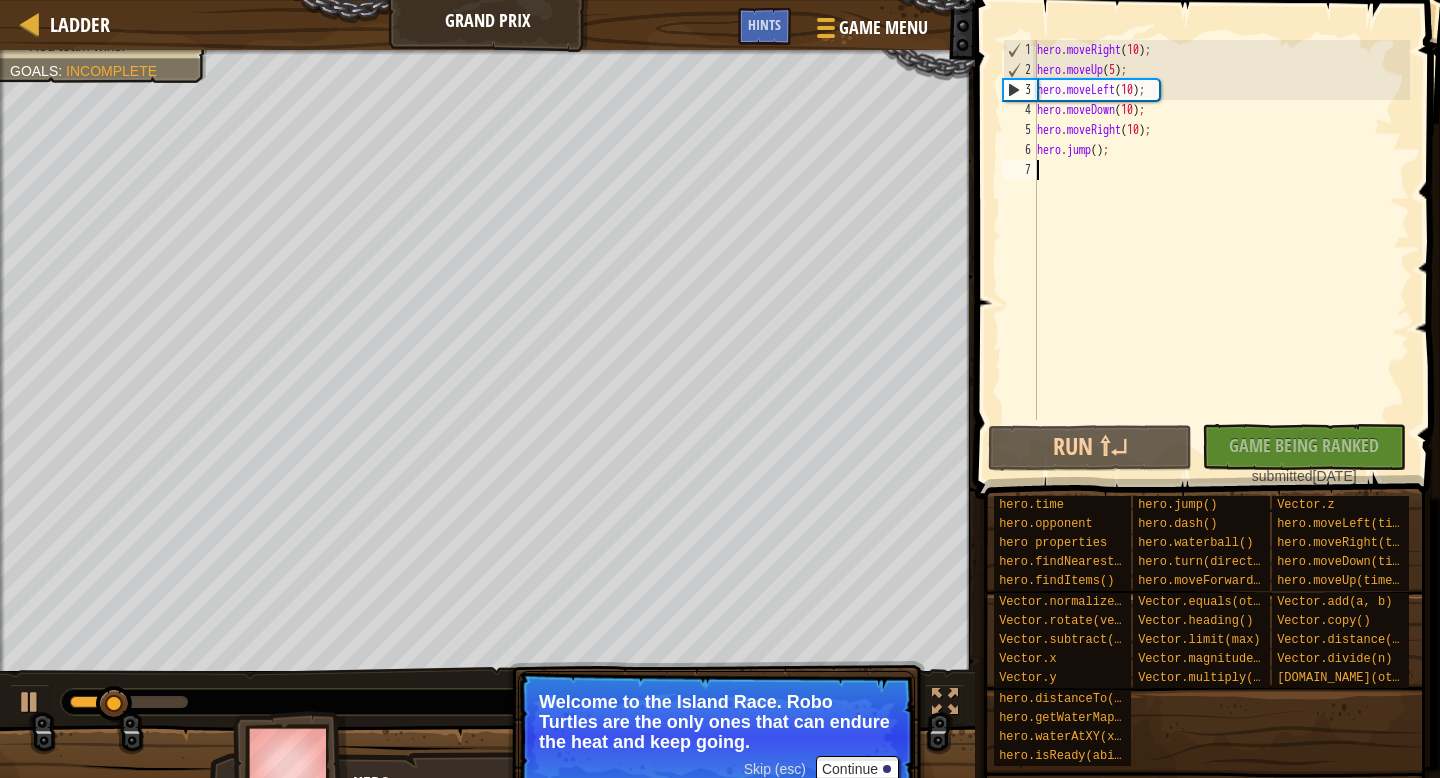 type on "H" 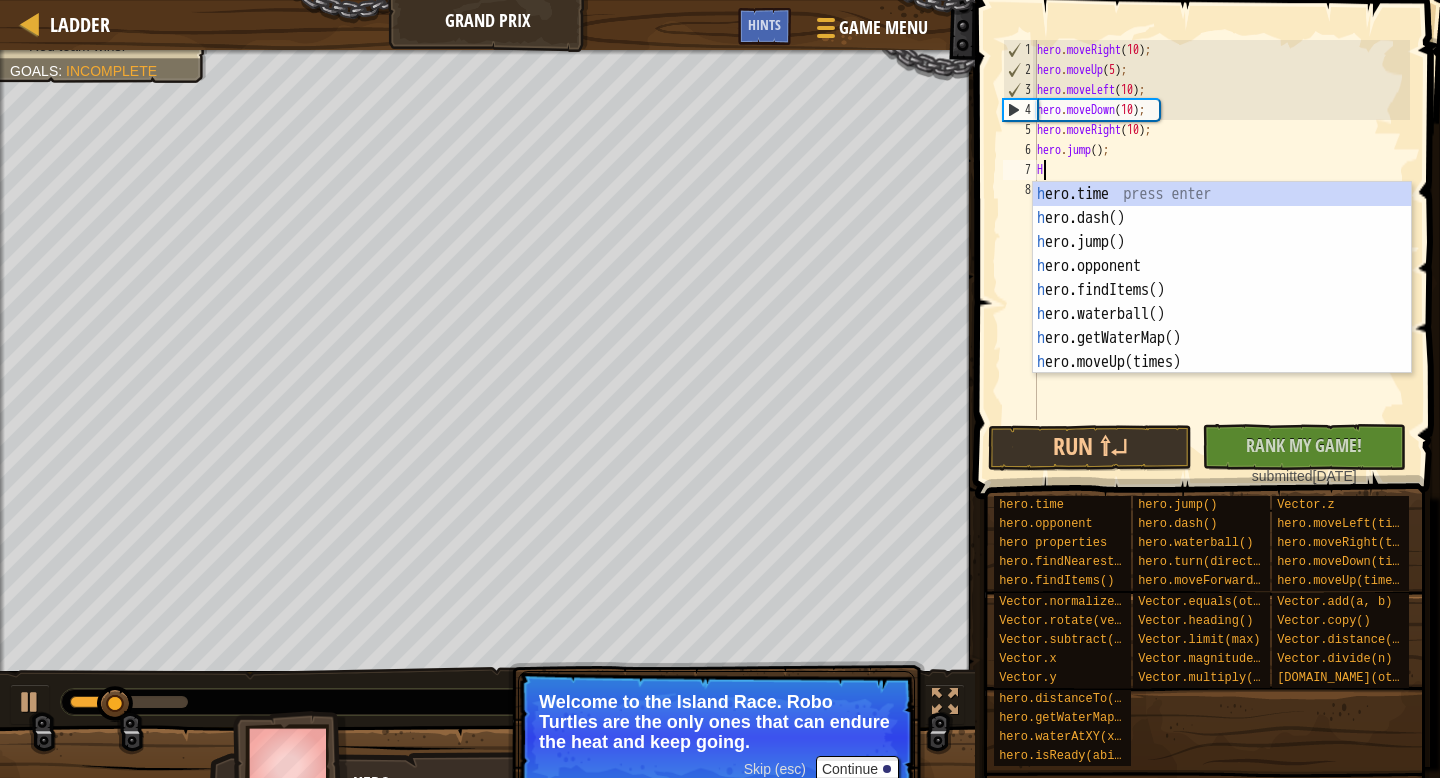 scroll, scrollTop: 9, scrollLeft: 0, axis: vertical 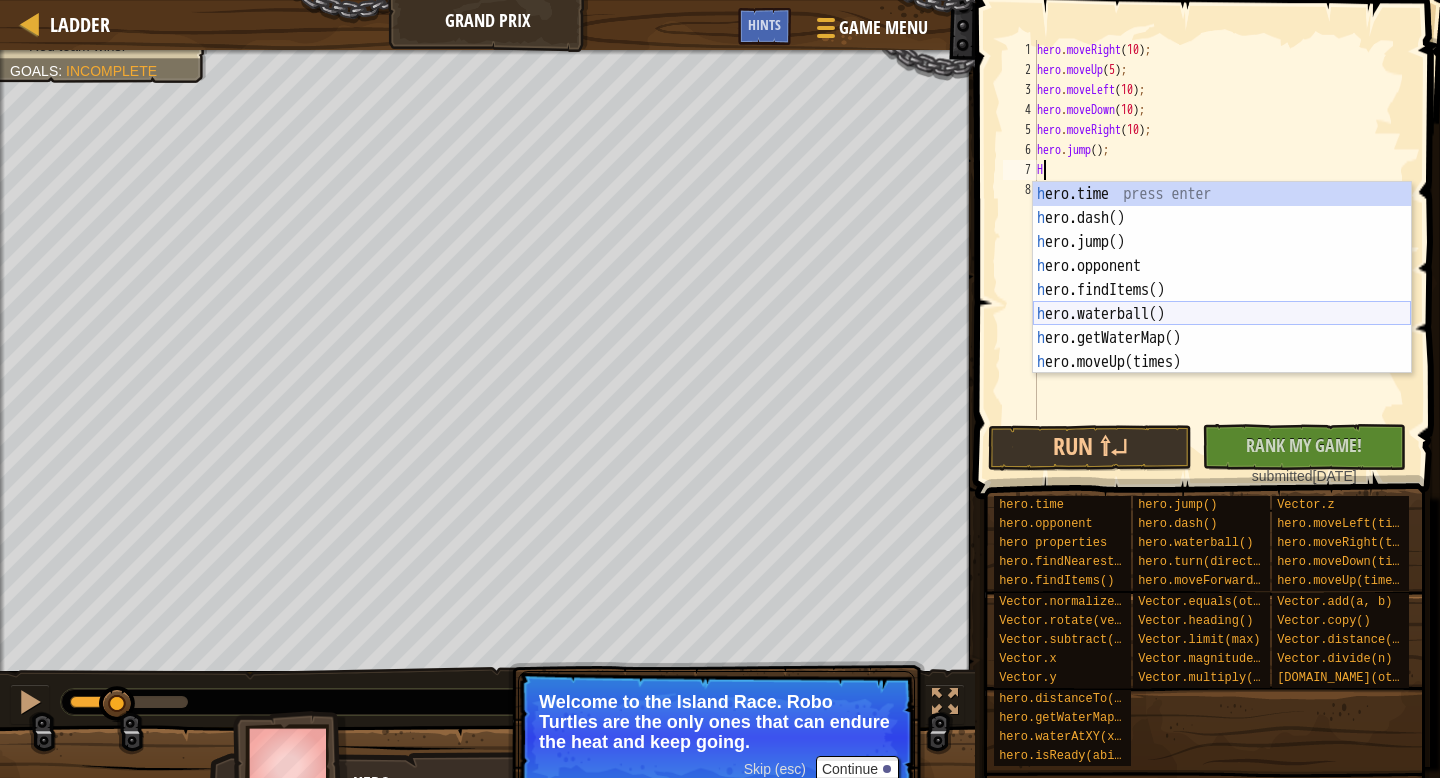 click on "h ero.time press enter h ero.dash() press enter h ero.jump() press enter h ero.opponent press enter h ero.findItems() press enter h ero.waterball() press enter h ero.getWaterMap() press enter h ero.moveUp(times) press enter h ero.turn(direction) press enter" at bounding box center (1222, 302) 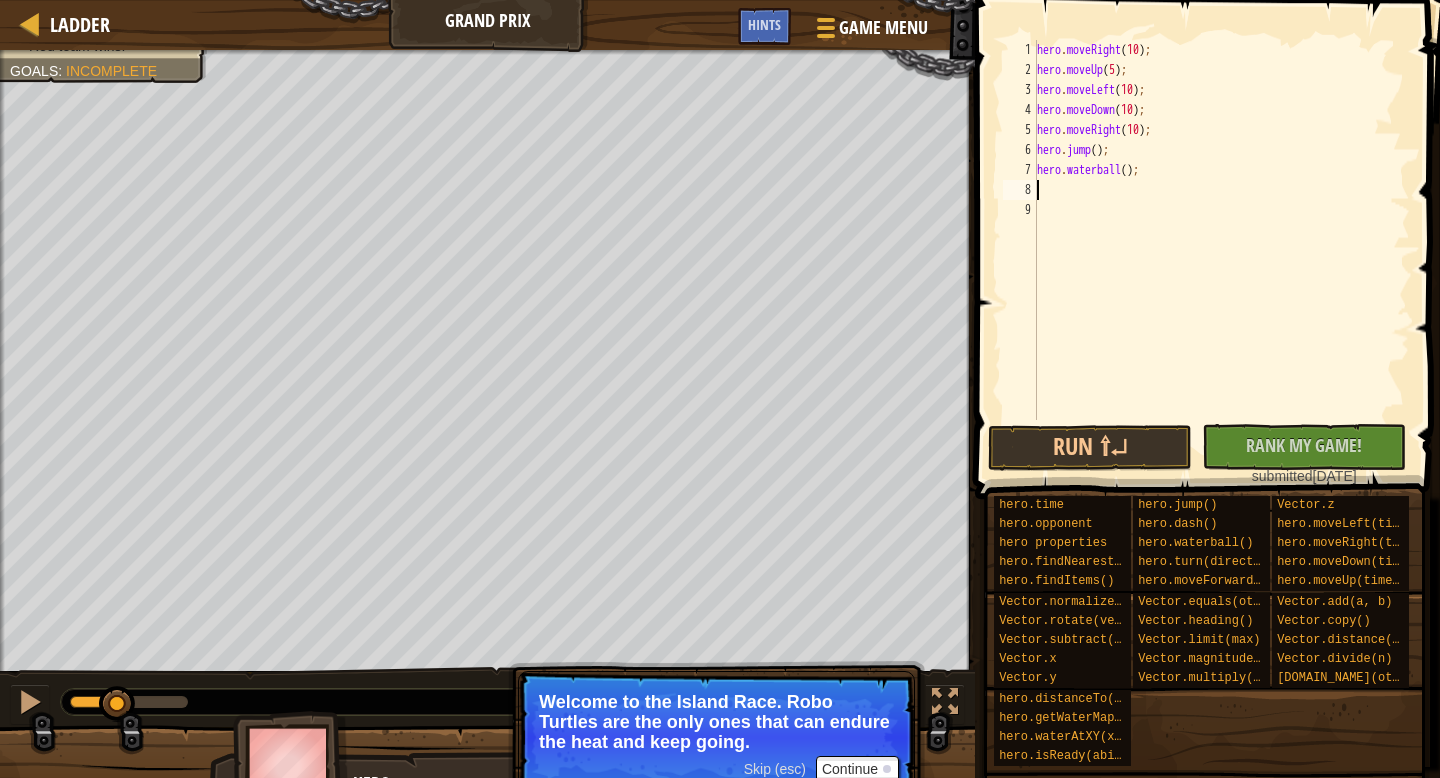 click on "hero . moveRight ( 10 ) ; hero . moveUp ( 5 ) ; hero . moveLeft ( 10 ) ; hero . moveDown ( 10 ) ; hero . moveRight ( 10 ) ; hero . jump ( ) ; hero . waterball ( ) ;" at bounding box center [1221, 250] 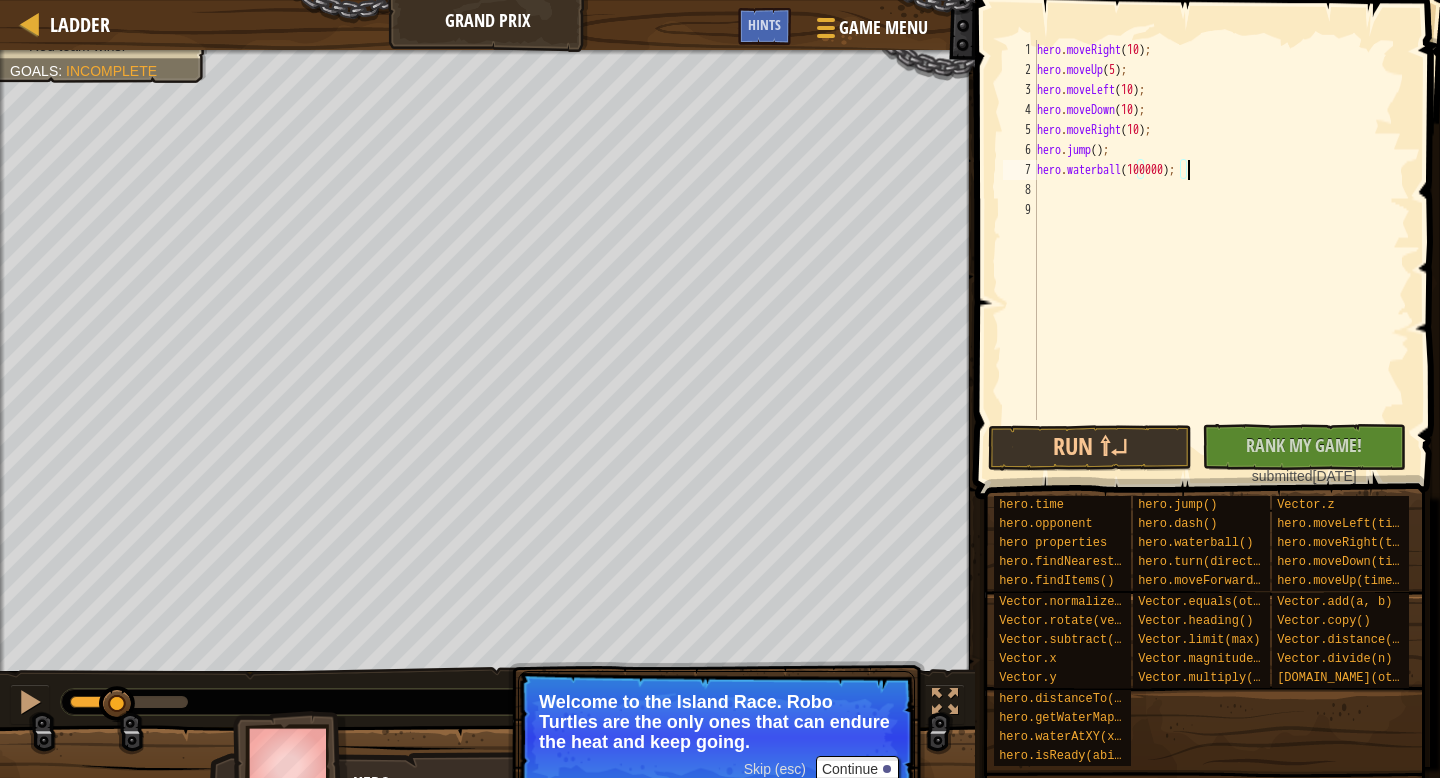 type on "hero.waterball(1000000);" 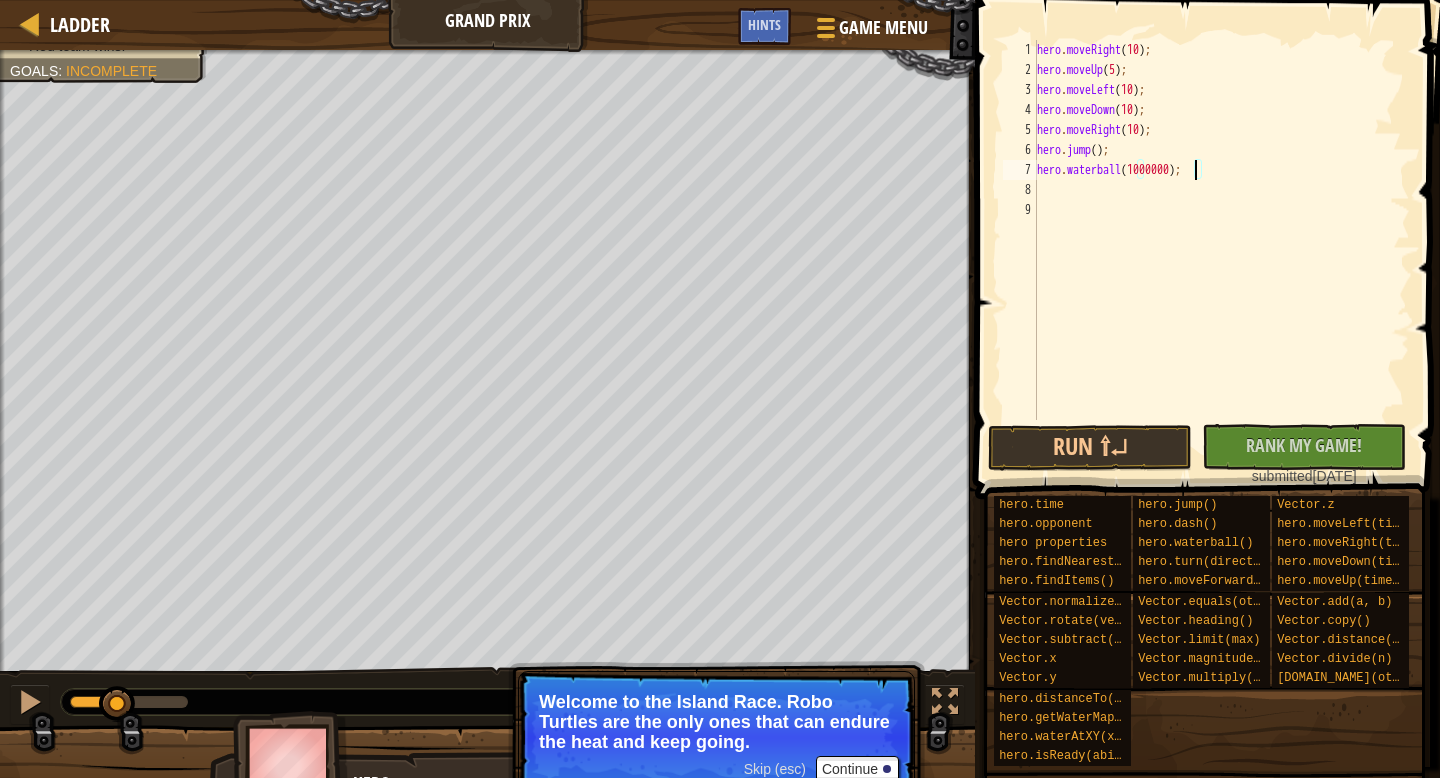 click on "hero . moveRight ( 10 ) ; hero . moveUp ( 5 ) ; hero . moveLeft ( 10 ) ; hero . moveDown ( 10 ) ; hero . moveRight ( 10 ) ; hero . jump ( ) ; hero . waterball ( 1000000 ) ;" at bounding box center [1221, 250] 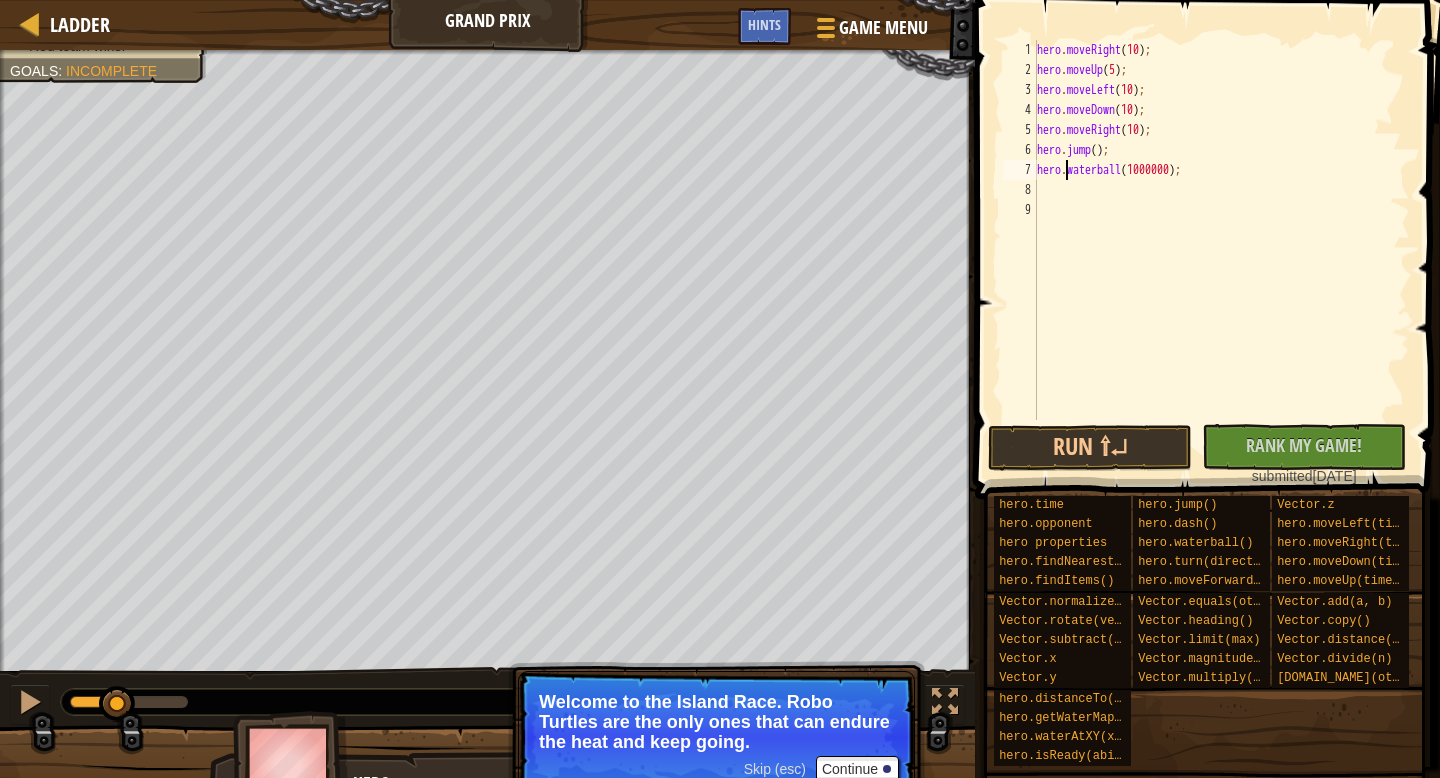 click on "hero . moveRight ( 10 ) ; hero . moveUp ( 5 ) ; hero . moveLeft ( 10 ) ; hero . moveDown ( 10 ) ; hero . moveRight ( 10 ) ; hero . jump ( ) ; hero . waterball ( 1000000 ) ;" at bounding box center [1221, 250] 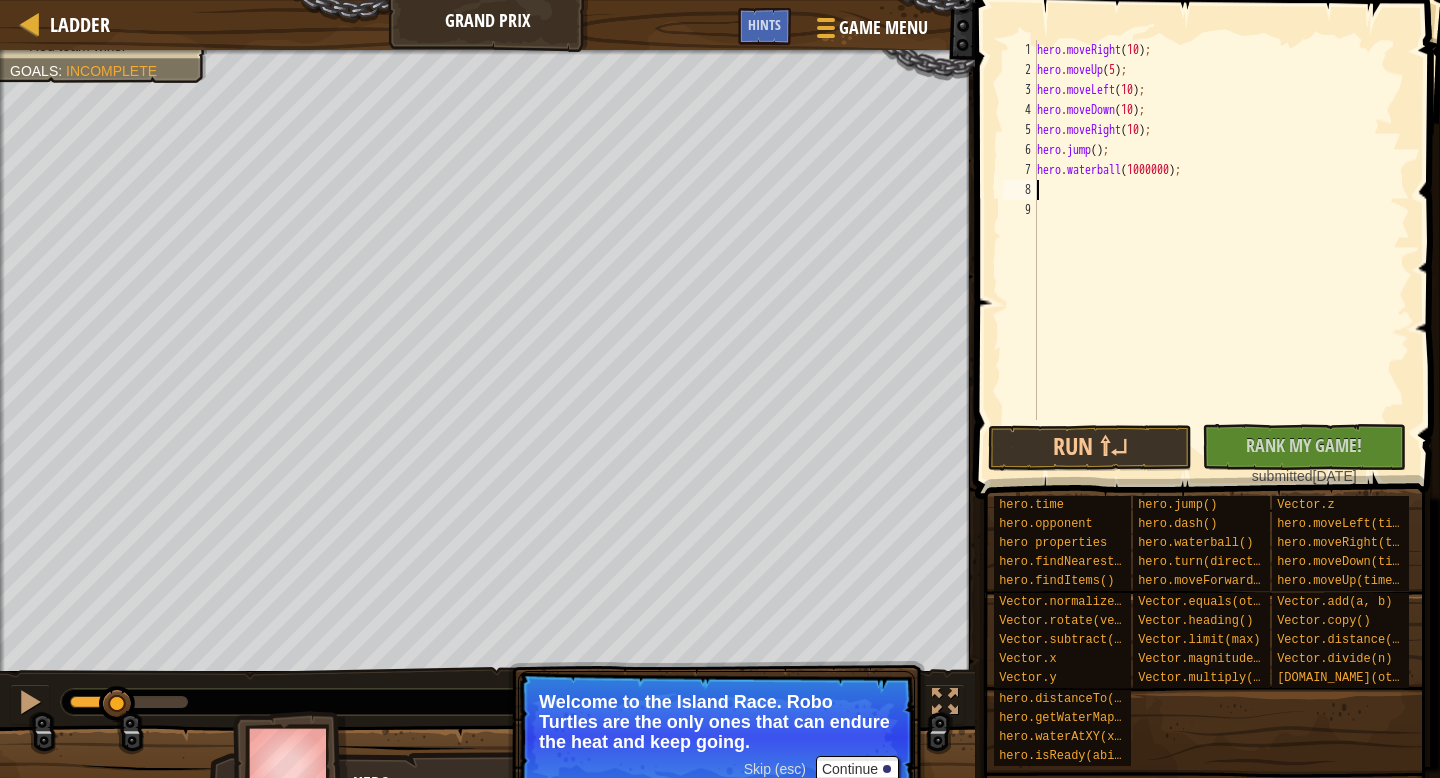 scroll, scrollTop: 9, scrollLeft: 0, axis: vertical 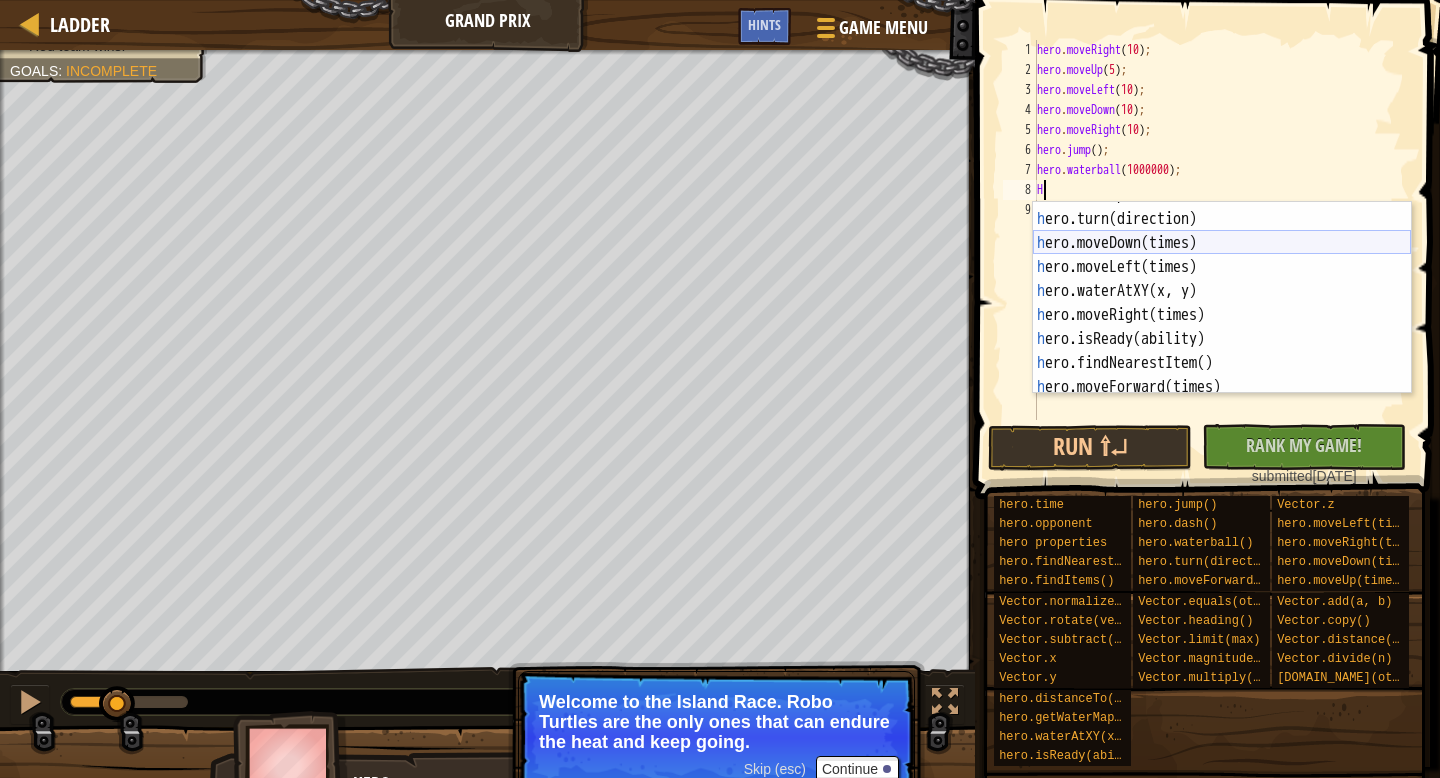click on "h ero.moveUp(times) press enter h ero.turn(direction) press enter h ero.moveDown(times) press enter h ero.moveLeft(times) press enter h ero.waterAtXY(x, y) press enter h ero.moveRight(times) press enter h ero.isReady(ability) press enter h ero.findNearestItem() press enter h ero.moveForward(times) press enter" at bounding box center [1222, 303] 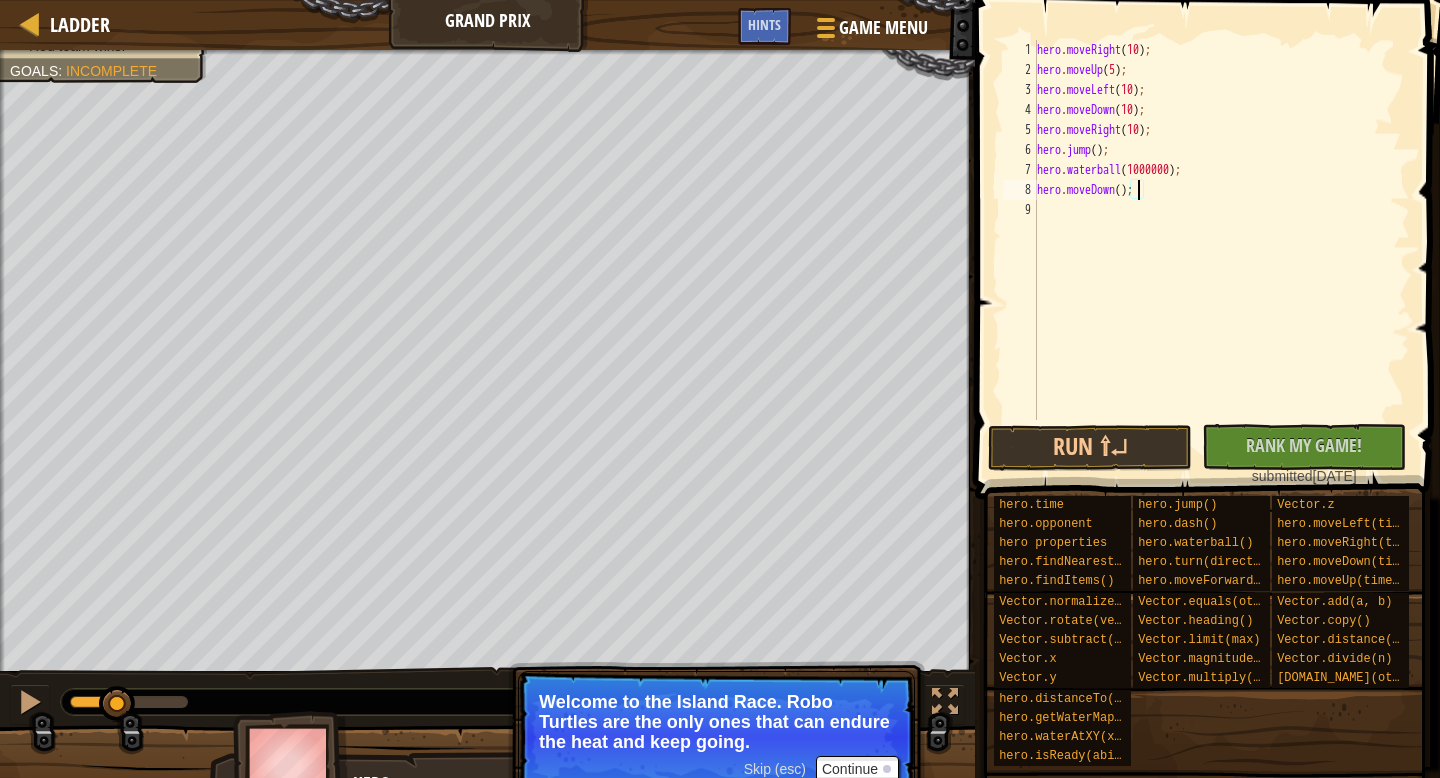 type on "hero.moveDown(2);" 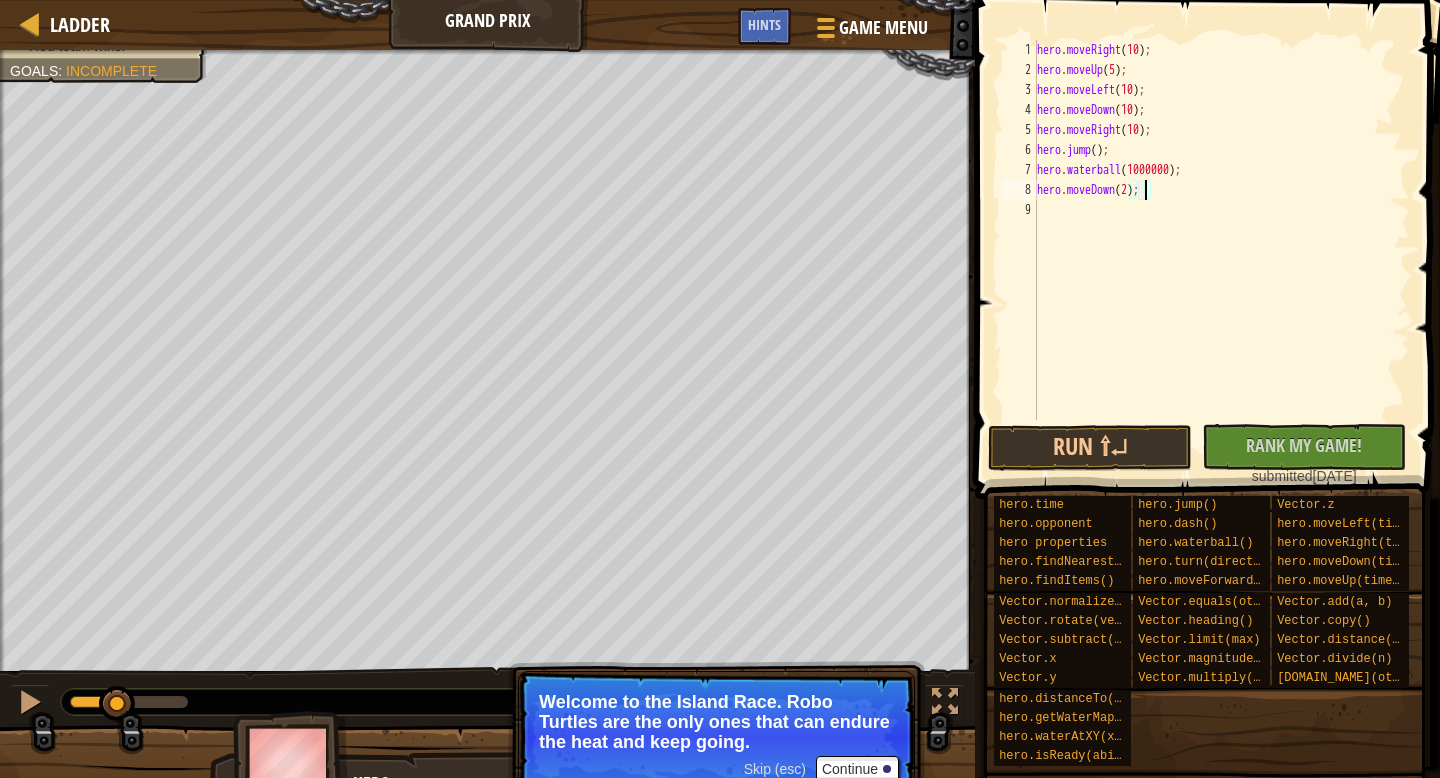 scroll, scrollTop: 9, scrollLeft: 8, axis: both 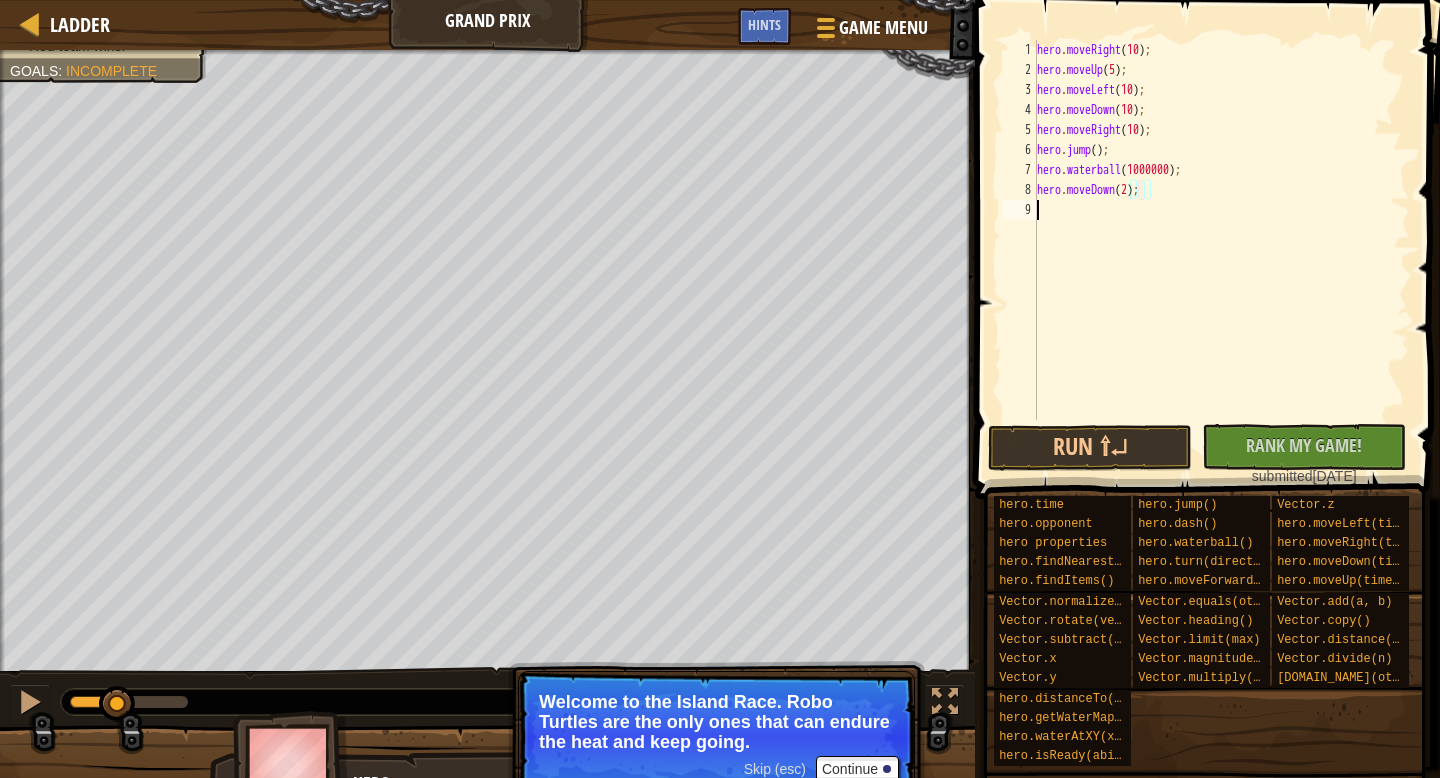 click on "hero . moveRight ( 10 ) ; hero . moveUp ( 5 ) ; hero . moveLeft ( 10 ) ; hero . moveDown ( 10 ) ; hero . moveRight ( 10 ) ; hero . jump ( ) ; hero . waterball ( 1000000 ) ; hero . moveDown ( 2 ) ;" at bounding box center [1221, 250] 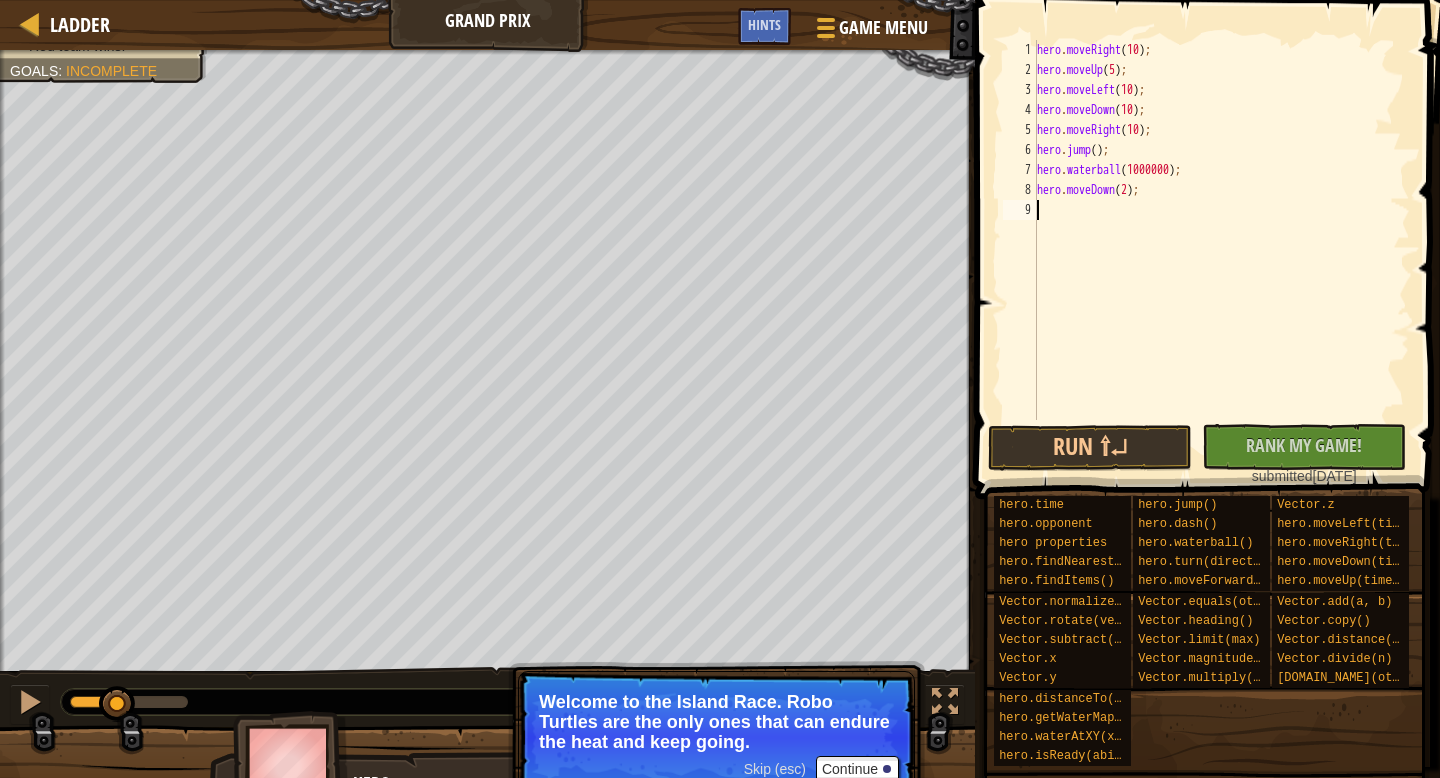 scroll, scrollTop: 9, scrollLeft: 0, axis: vertical 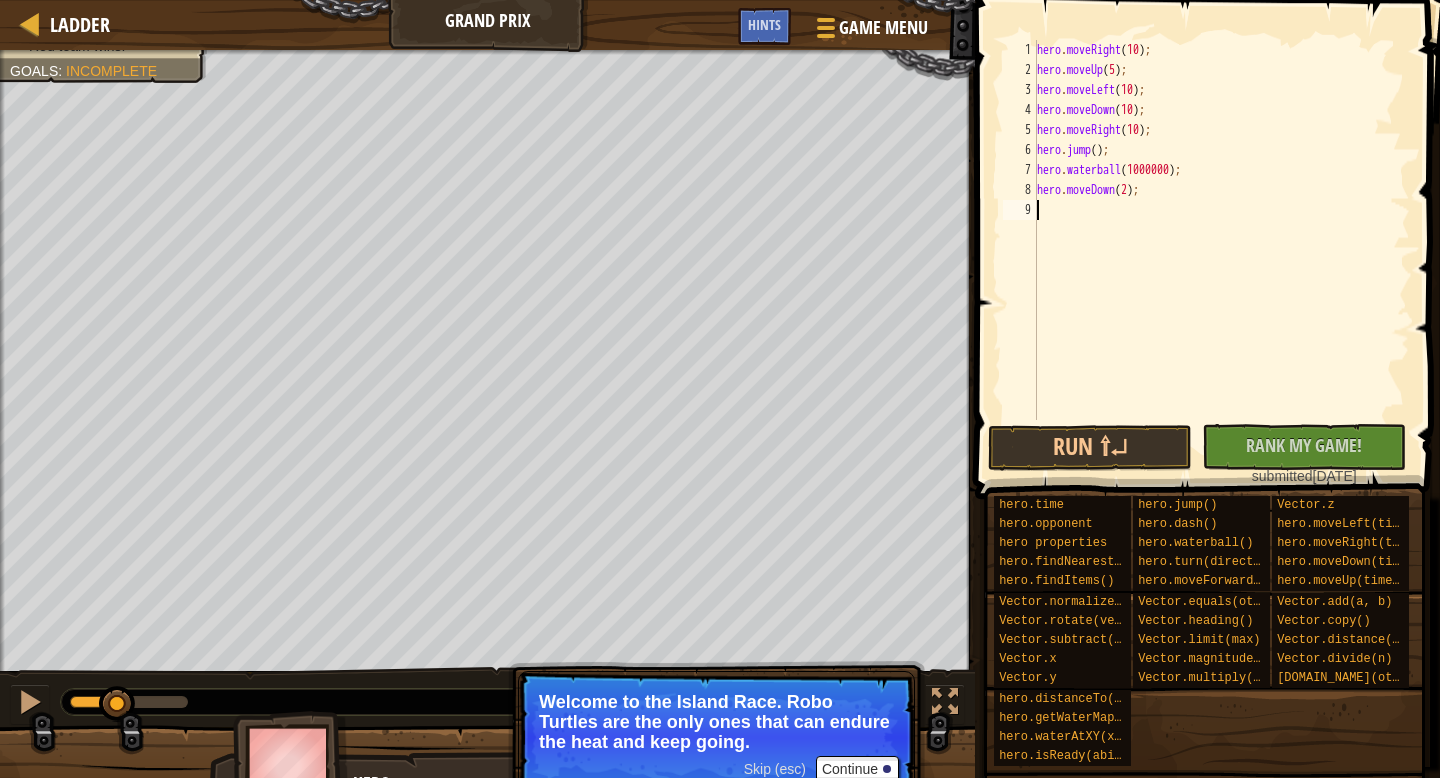 click on "hero . moveRight ( 10 ) ; hero . moveUp ( 5 ) ; hero . moveLeft ( 10 ) ; hero . moveDown ( 10 ) ; hero . moveRight ( 10 ) ; hero . jump ( ) ; hero . waterball ( 1000000 ) ; hero . moveDown ( 2 ) ;" at bounding box center [1221, 250] 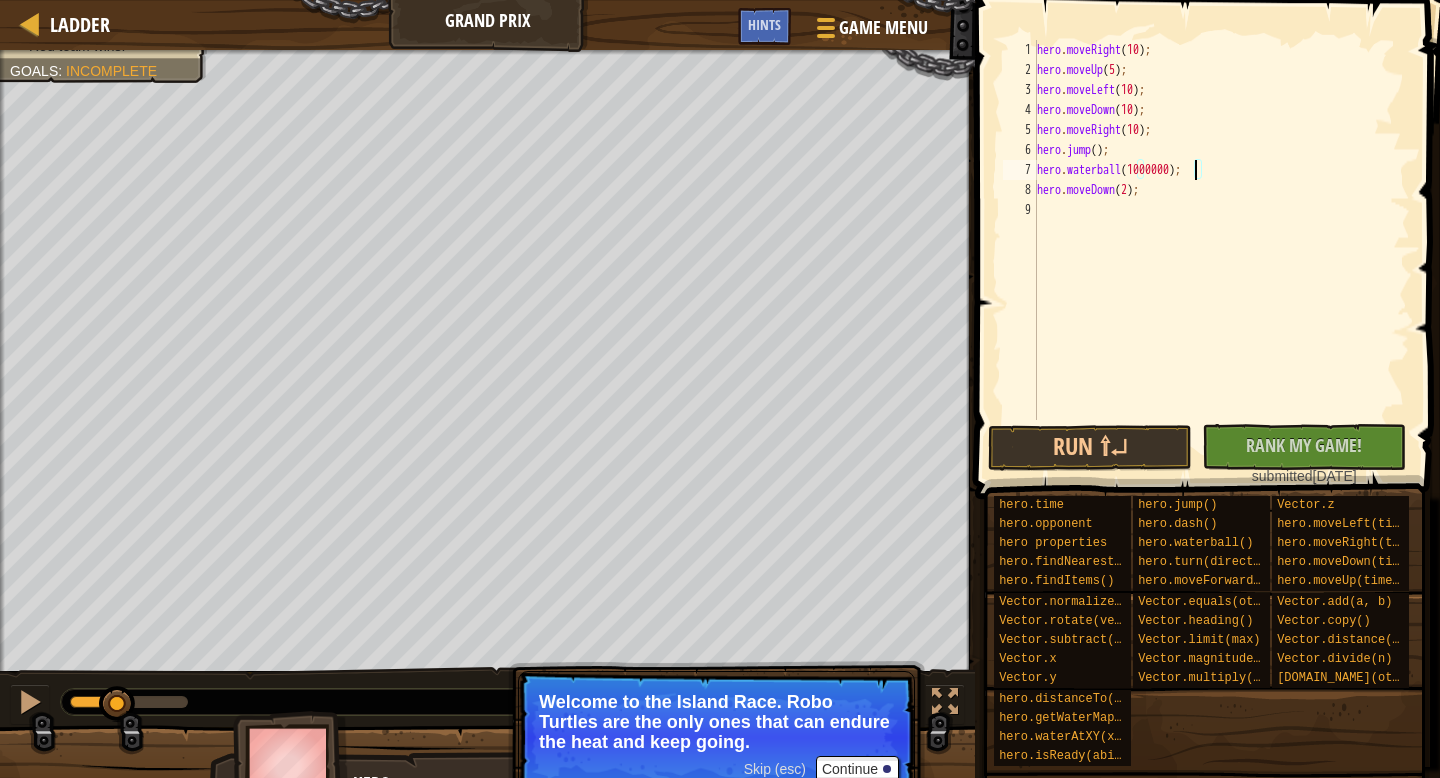 click on "hero . moveRight ( 10 ) ; hero . moveUp ( 5 ) ; hero . moveLeft ( 10 ) ; hero . moveDown ( 10 ) ; hero . moveRight ( 10 ) ; hero . jump ( ) ; hero . waterball ( 1000000 ) ; hero . moveDown ( 2 ) ;" at bounding box center (1221, 250) 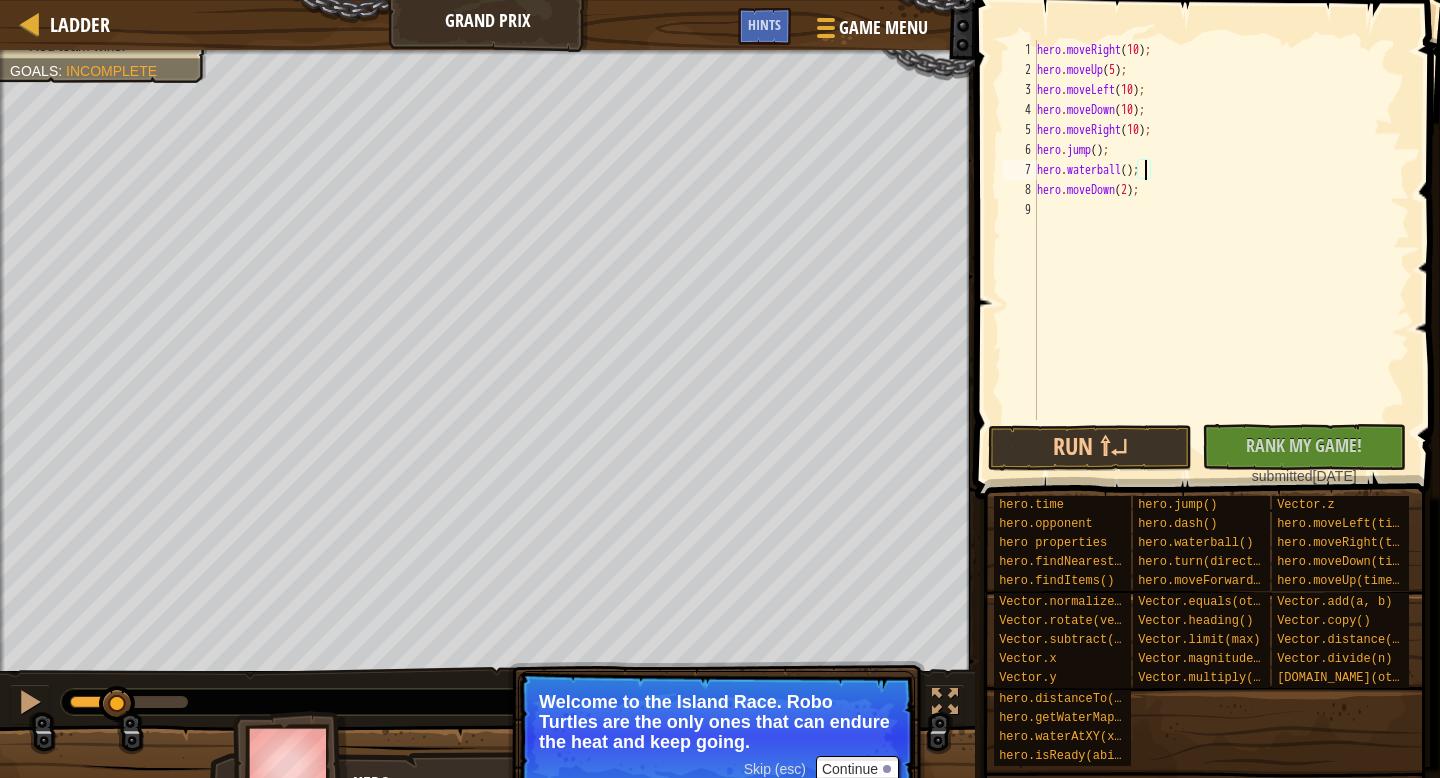 type on "hero.waterball(3);" 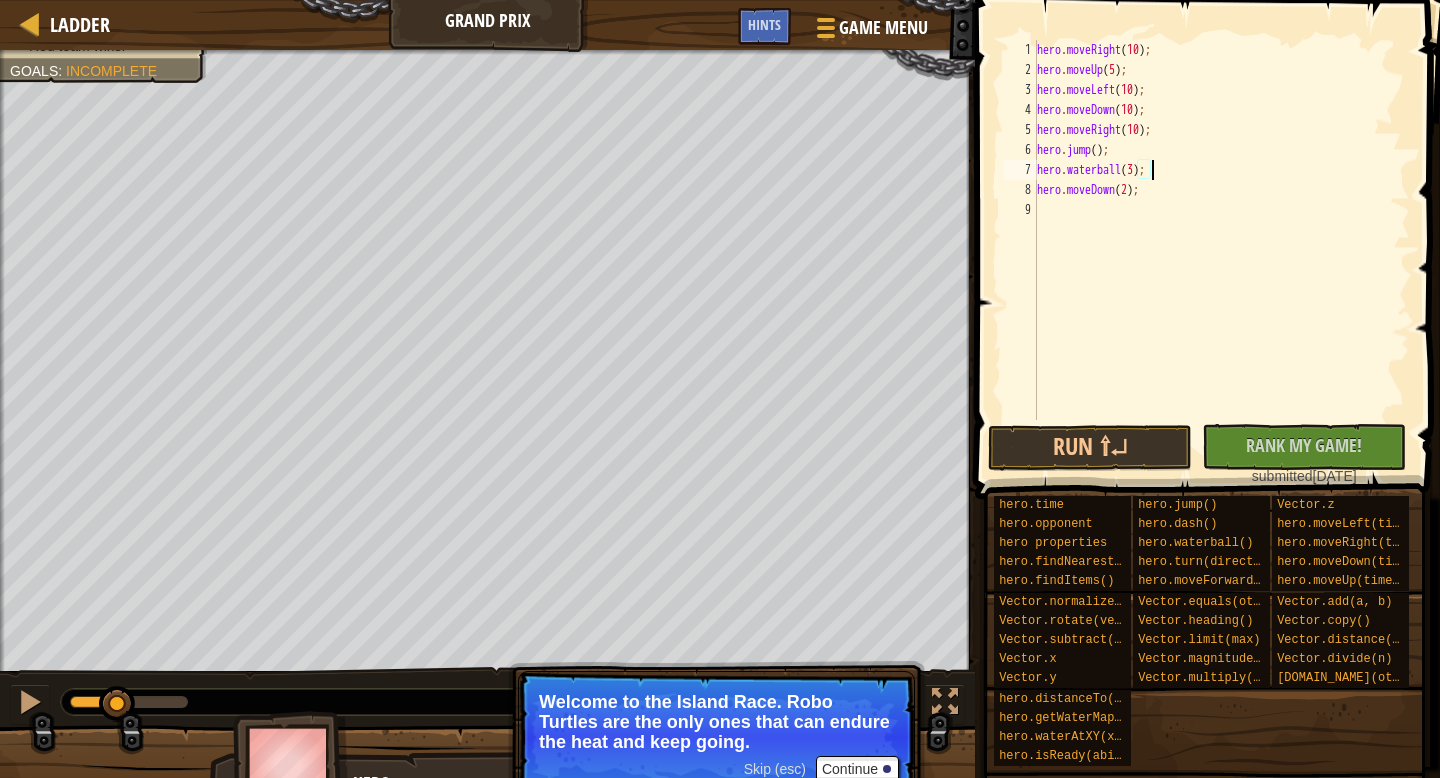 scroll, scrollTop: 9, scrollLeft: 9, axis: both 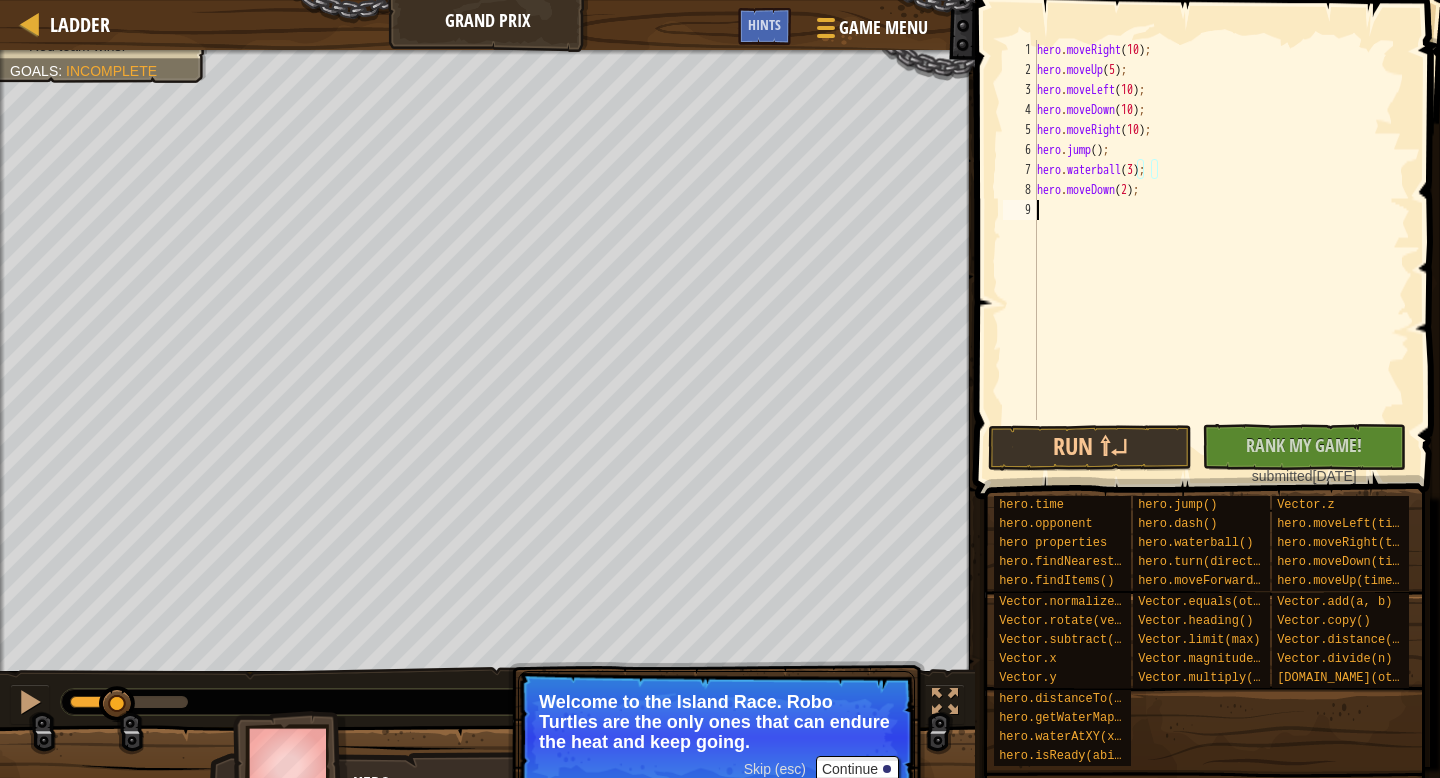 click on "hero . moveRight ( 10 ) ; hero . moveUp ( 5 ) ; hero . moveLeft ( 10 ) ; hero . moveDown ( 10 ) ; hero . moveRight ( 10 ) ; hero . jump ( ) ; hero . waterball ( 3 ) ; hero . moveDown ( 2 ) ;" at bounding box center [1221, 250] 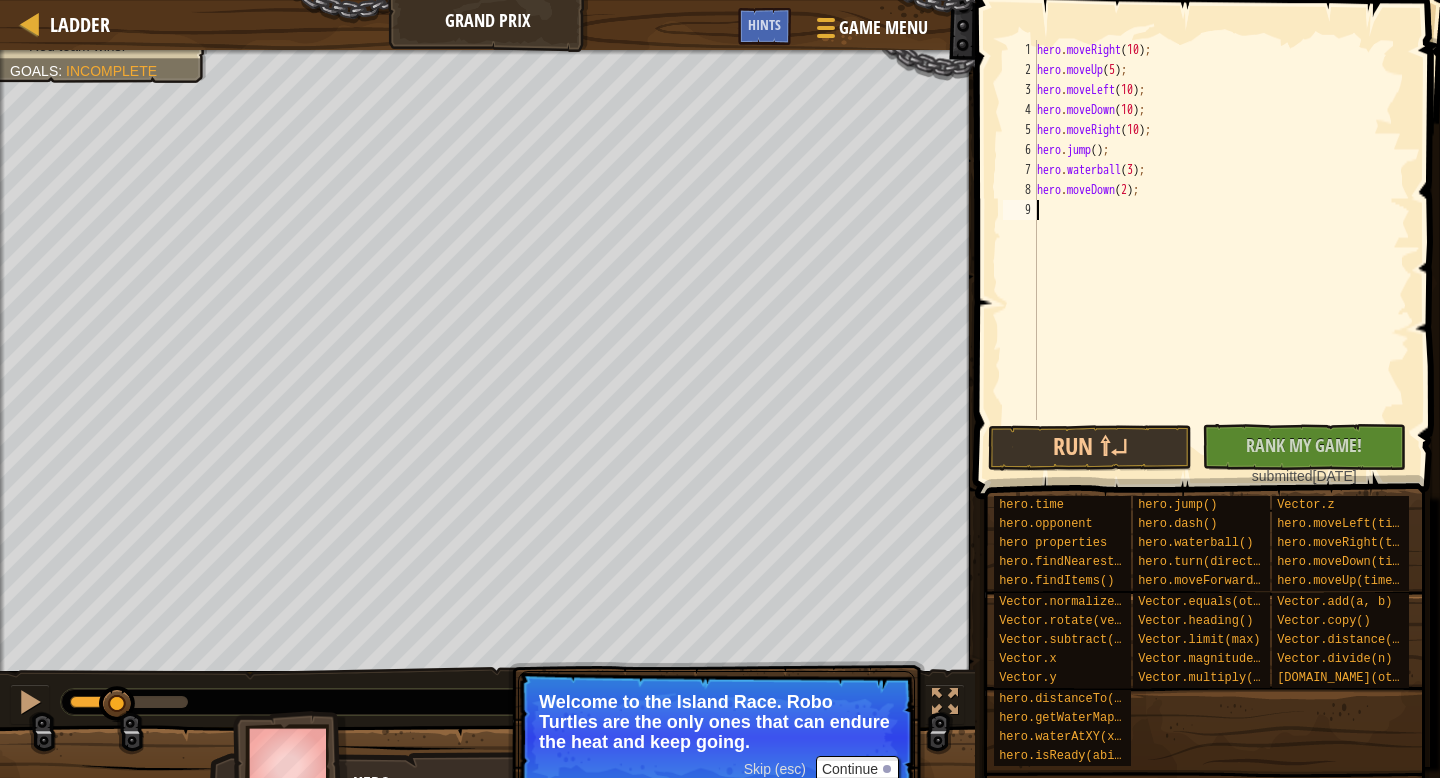 scroll, scrollTop: 9, scrollLeft: 0, axis: vertical 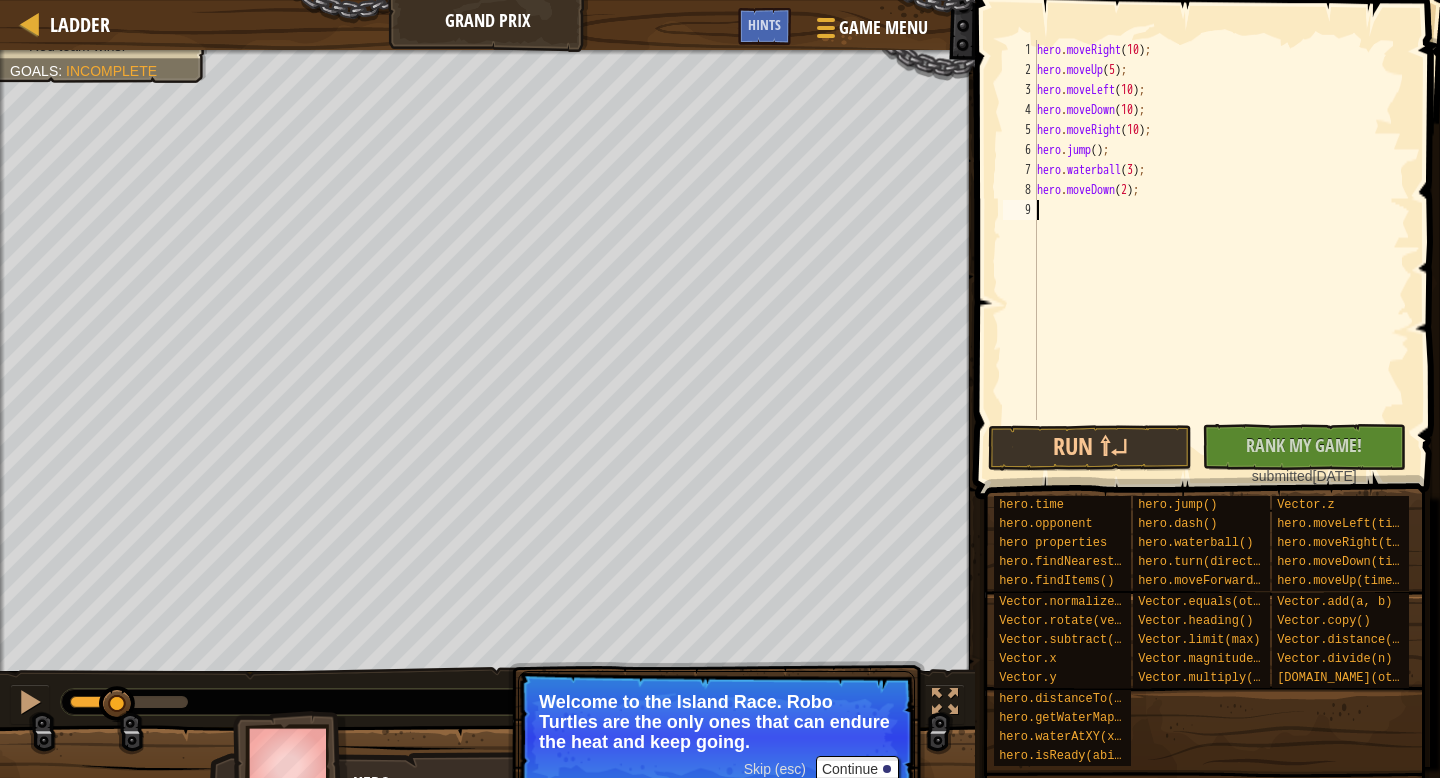 type on "H" 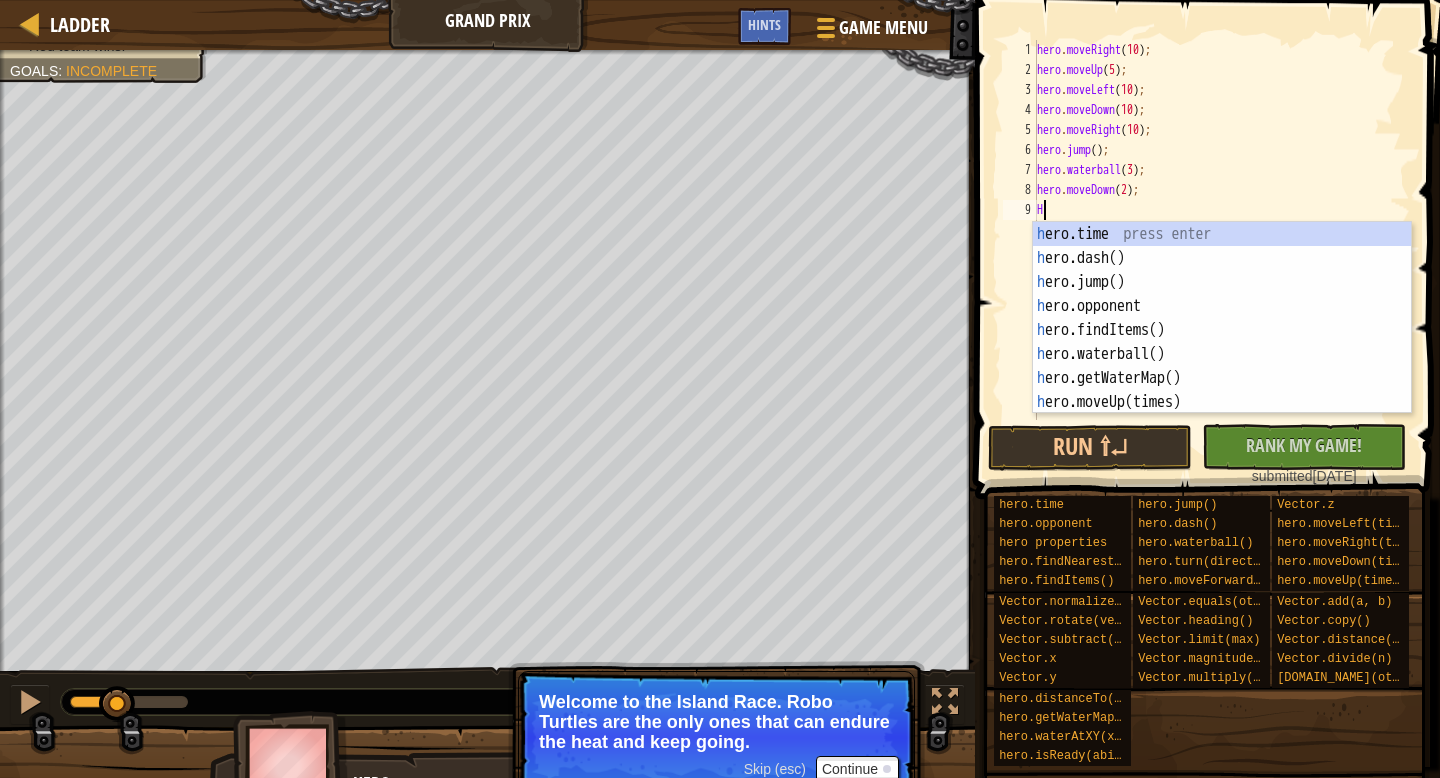 scroll, scrollTop: 0, scrollLeft: 0, axis: both 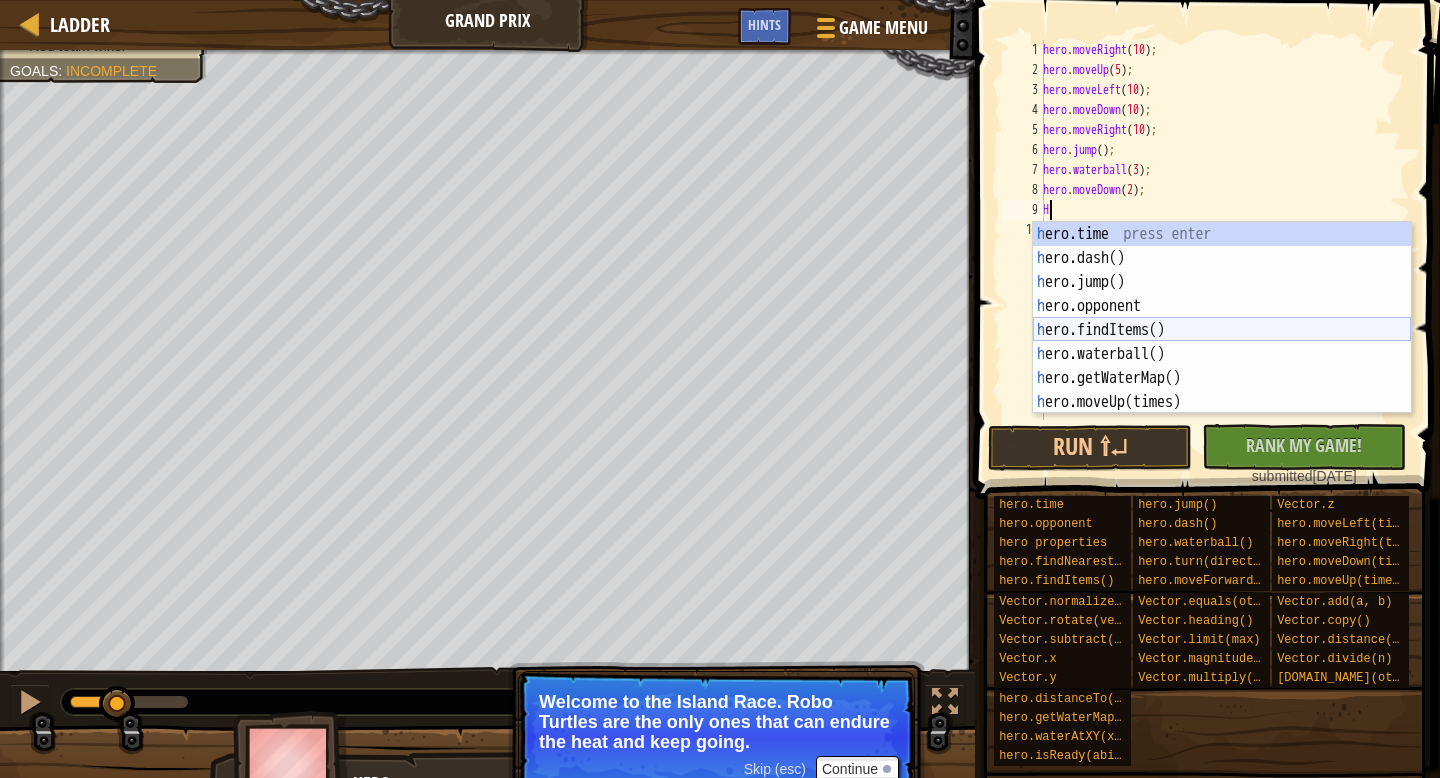 click on "h ero.time press enter h ero.dash() press enter h ero.jump() press enter h ero.opponent press enter h ero.findItems() press enter h ero.waterball() press enter h ero.getWaterMap() press enter h ero.moveUp(times) press enter h ero.turn(direction) press enter" at bounding box center (1222, 342) 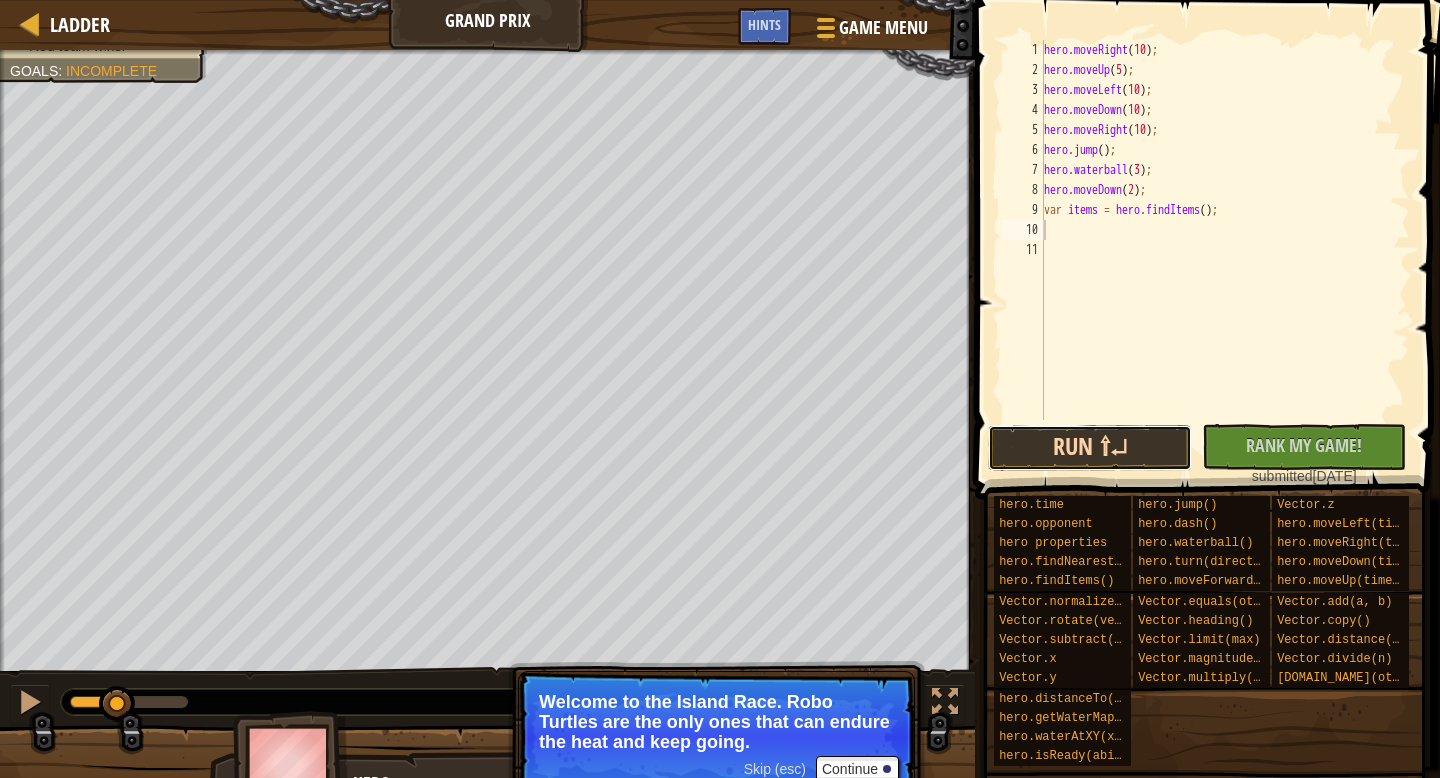 click on "Run ⇧↵" at bounding box center [1090, 448] 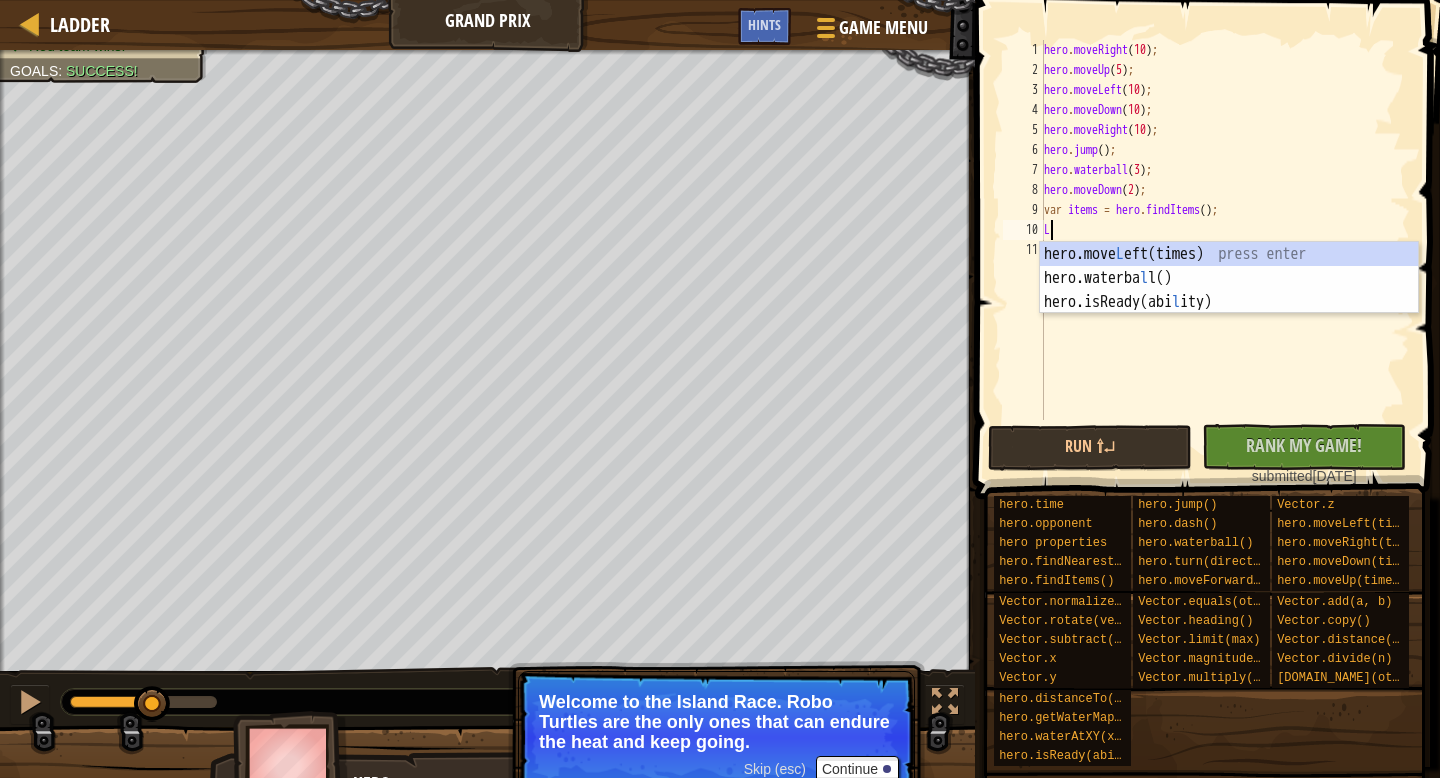 click on "hero . moveRight ( 10 ) ; hero . moveUp ( 5 ) ; hero . moveLeft ( 10 ) ; hero . moveDown ( 10 ) ; hero . moveRight ( 10 ) ; hero . jump ( ) ; hero . waterball ( 3 ) ; hero . moveDown ( 2 ) ; var   items   =   hero . findItems ( ) ; L" at bounding box center (1225, 250) 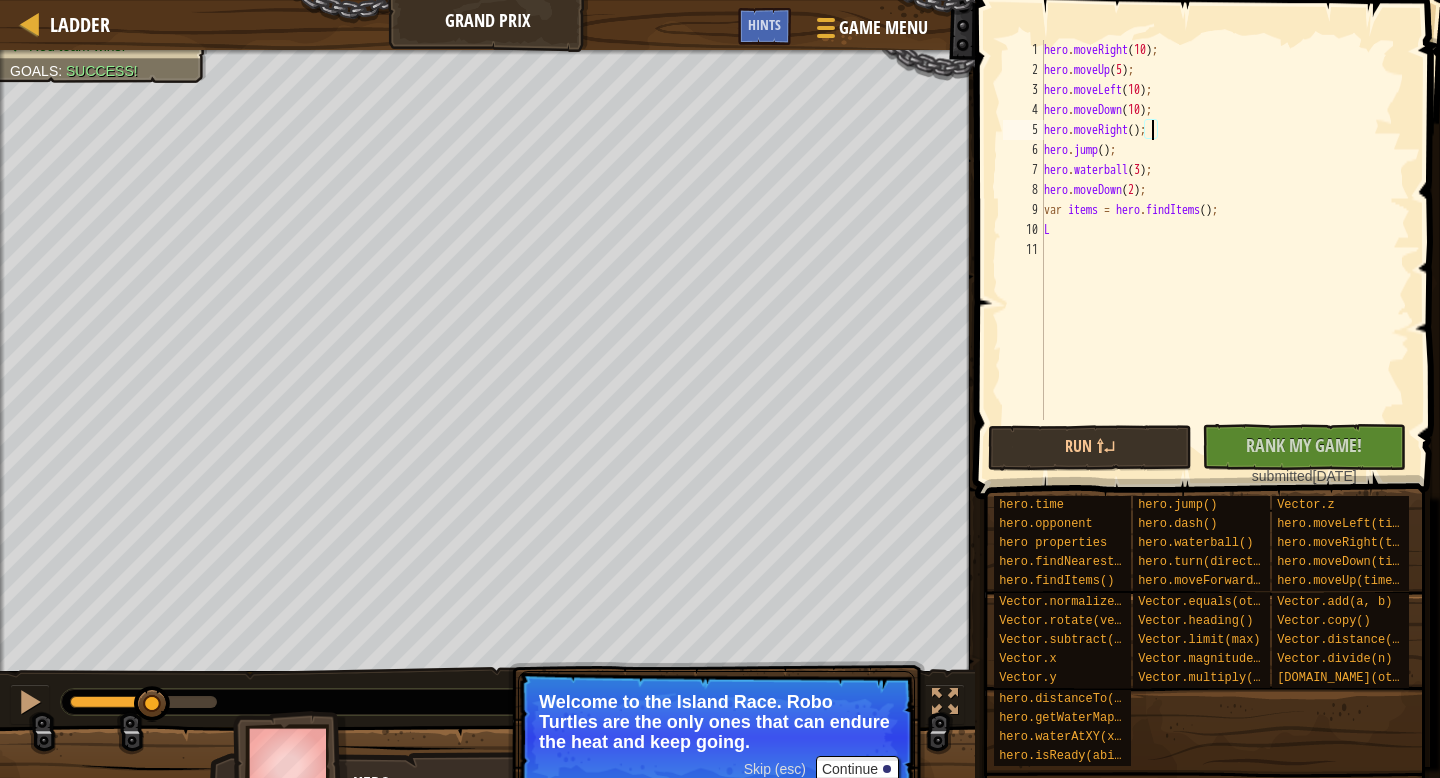 scroll, scrollTop: 9, scrollLeft: 9, axis: both 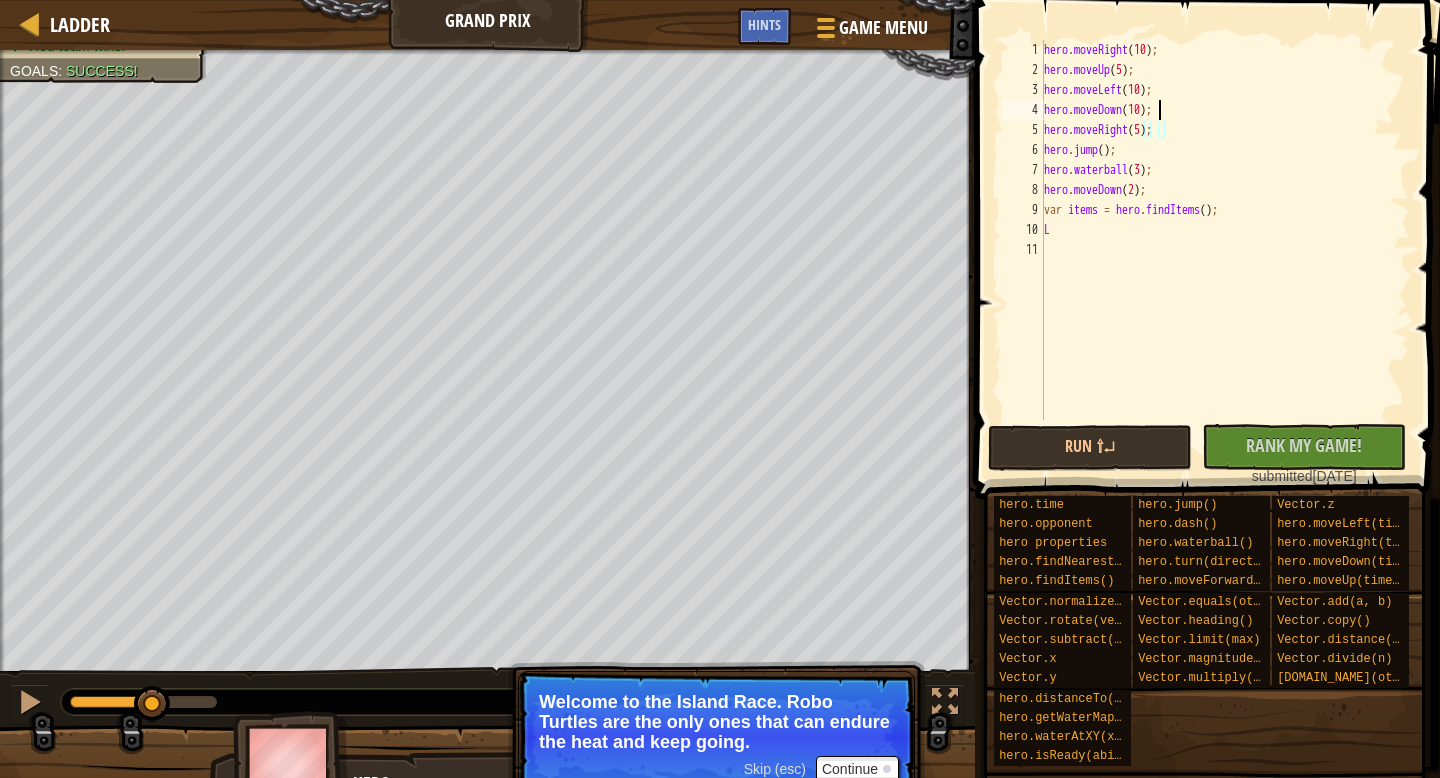click on "hero . moveRight ( 10 ) ; hero . moveUp ( 5 ) ; hero . moveLeft ( 10 ) ; hero . moveDown ( 10 ) ; hero . moveRight ( 5 ) ; hero . jump ( ) ; hero . waterball ( 3 ) ; hero . moveDown ( 2 ) ; var   items   =   hero . findItems ( ) ; L" at bounding box center [1225, 250] 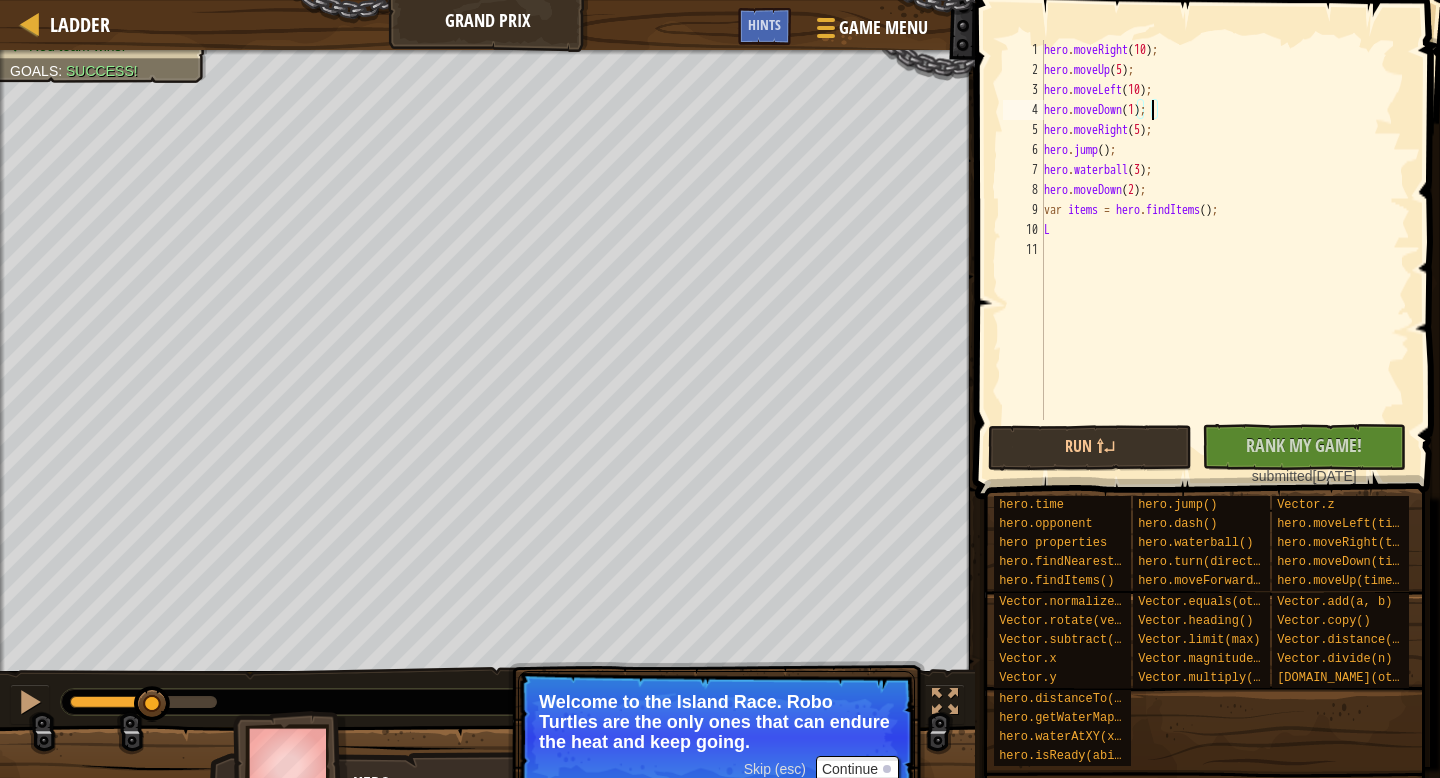 scroll, scrollTop: 9, scrollLeft: 8, axis: both 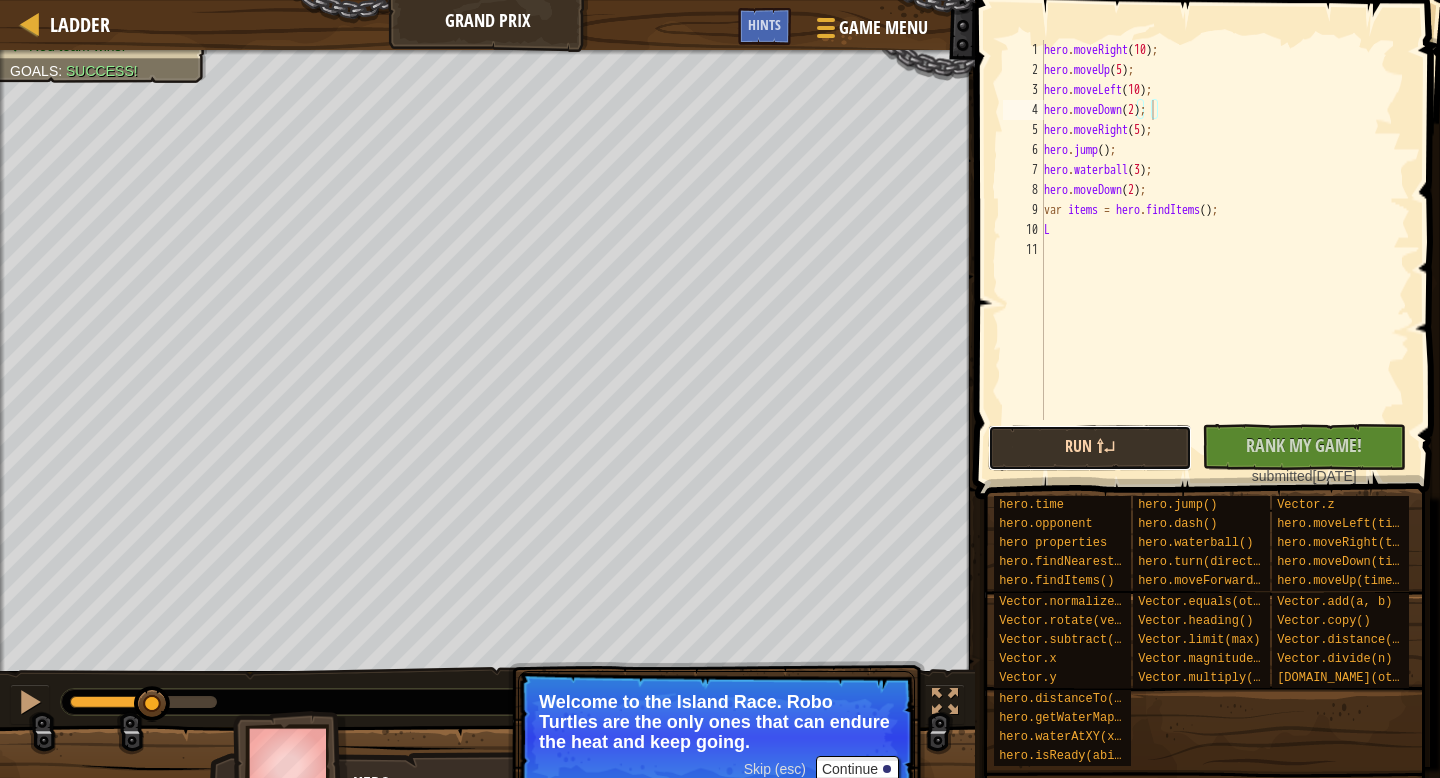 click on "Run ⇧↵" at bounding box center (1090, 448) 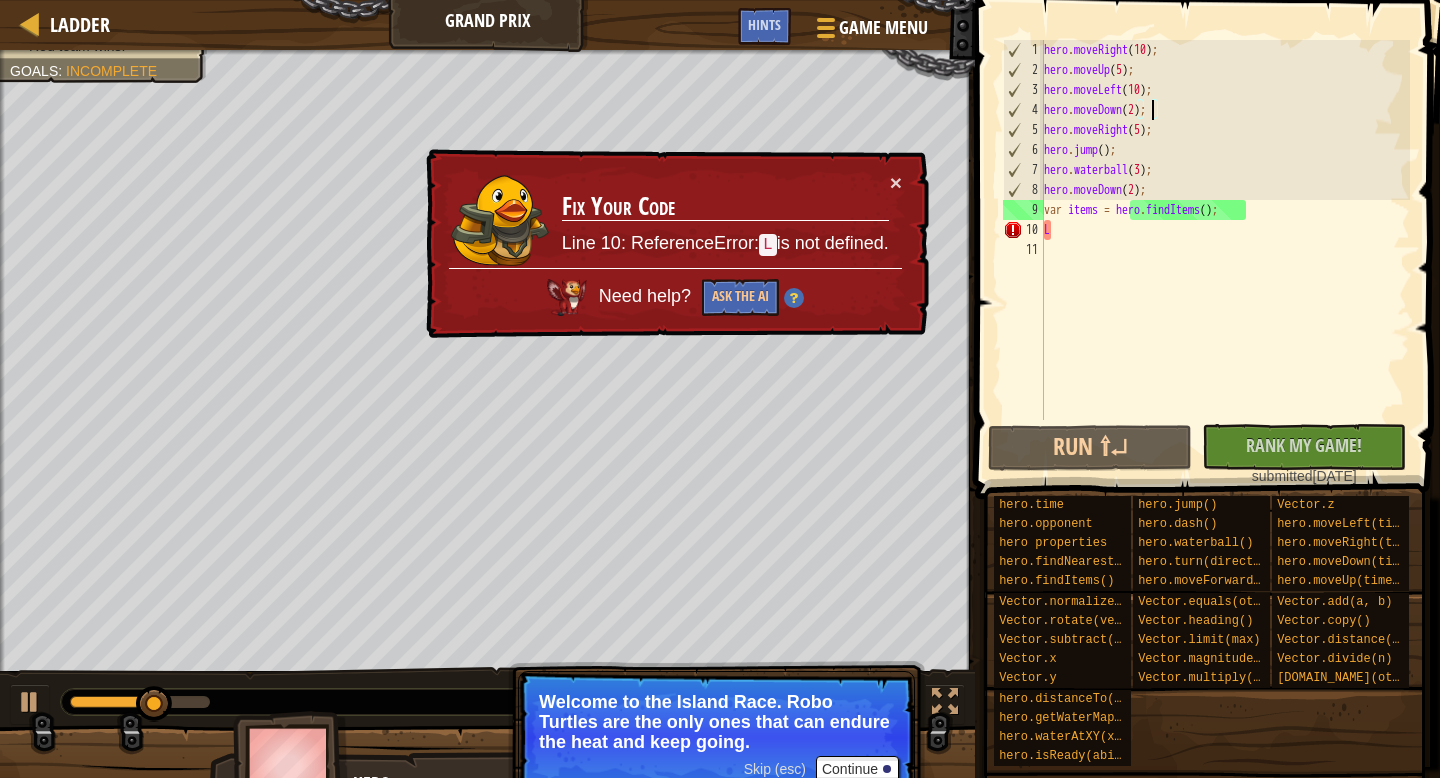 click on "hero . moveRight ( 10 ) ; hero . moveUp ( 5 ) ; hero . moveLeft ( 10 ) ; hero . moveDown ( 2 ) ; hero . moveRight ( 5 ) ; hero . jump ( ) ; hero . waterball ( 3 ) ; hero . moveDown ( 2 ) ; var   items   =   hero . findItems ( ) ; L" at bounding box center [1225, 250] 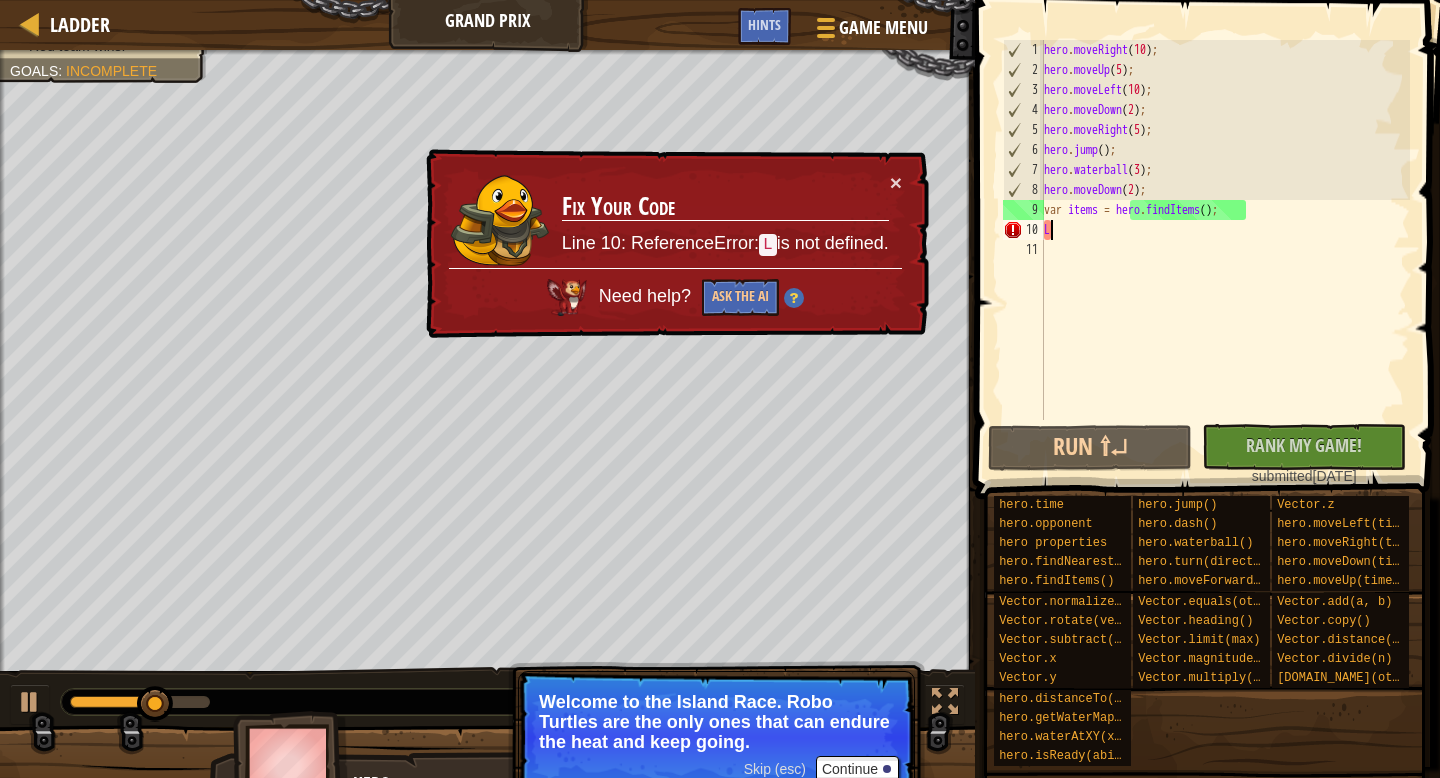scroll, scrollTop: 9, scrollLeft: 0, axis: vertical 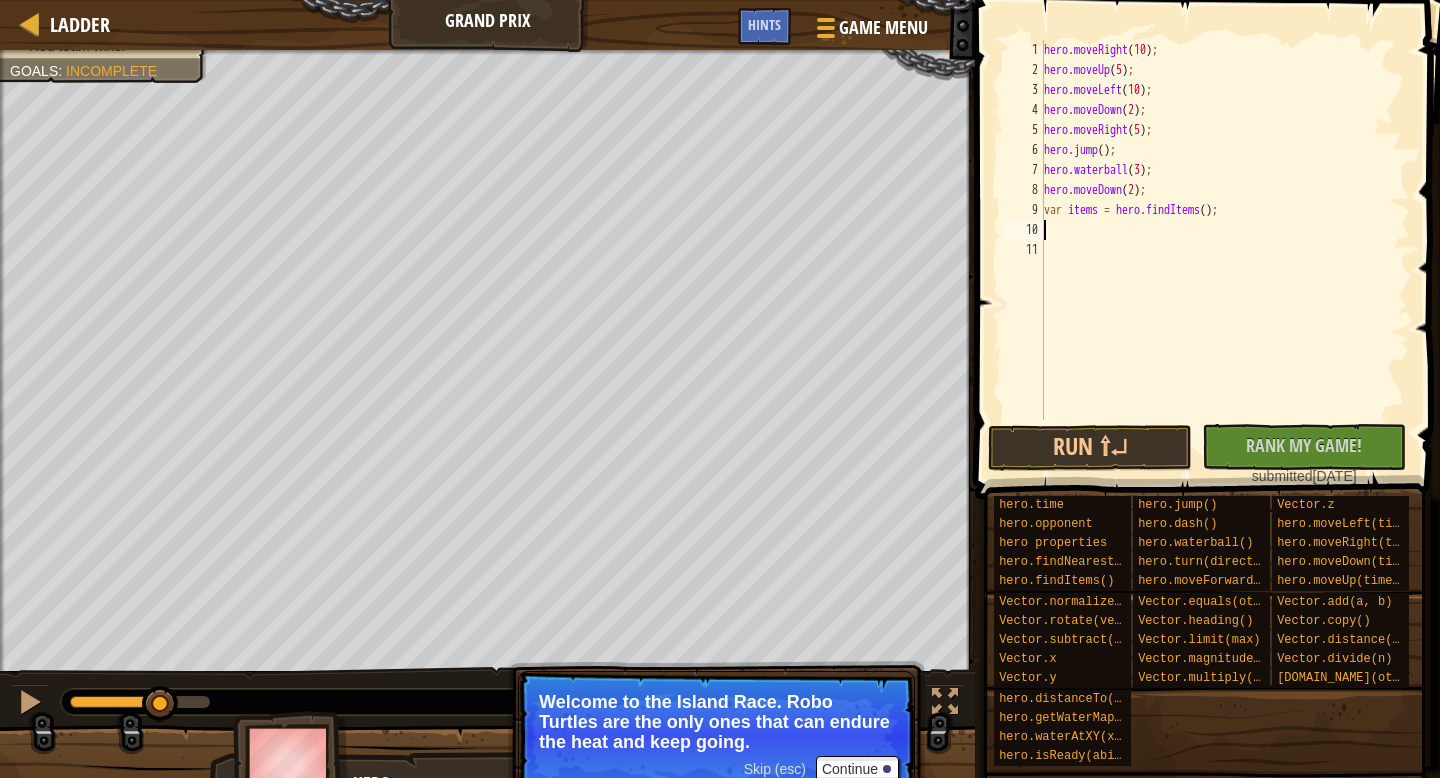 type on "R" 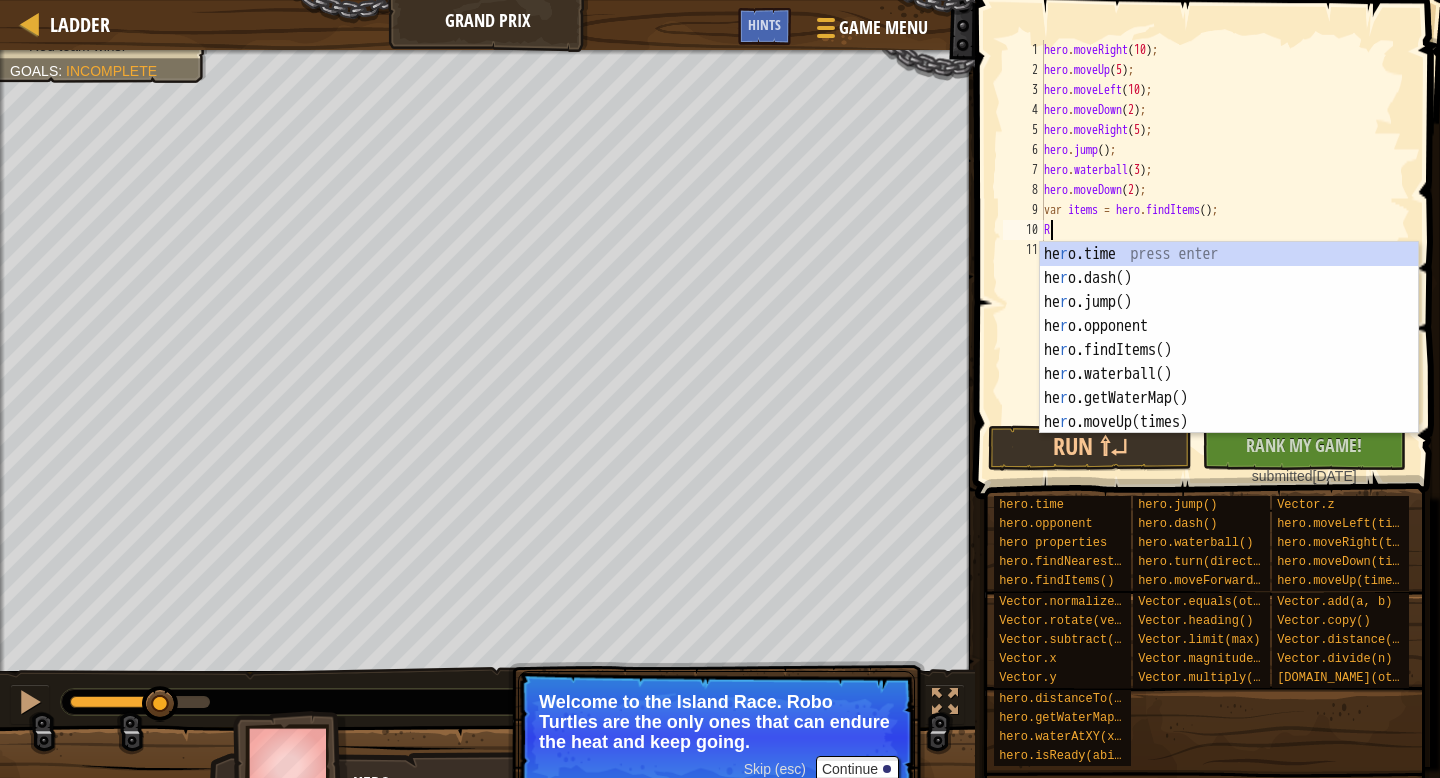 scroll, scrollTop: 0, scrollLeft: 0, axis: both 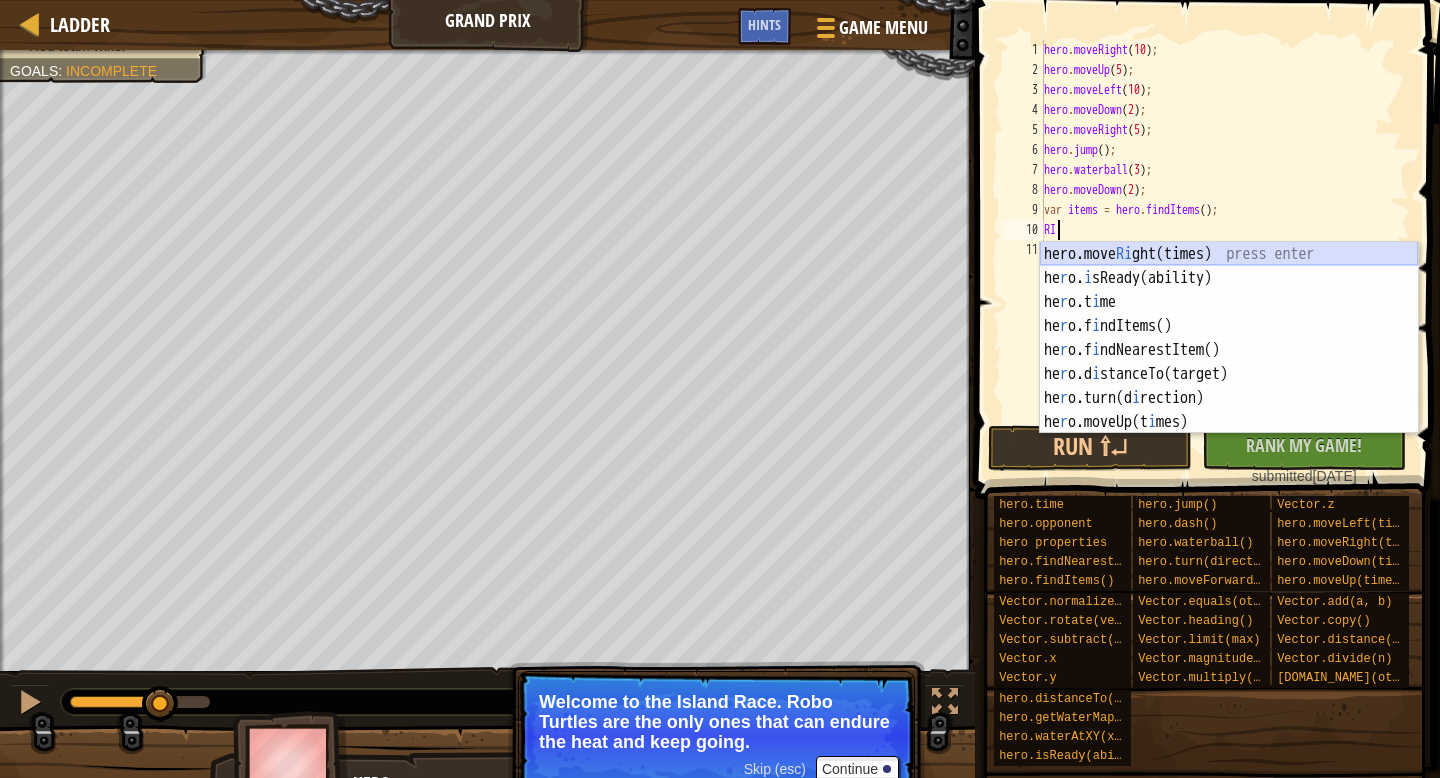 click on "hero.move Ri ght(times) press enter he r o. i sReady(ability) press enter he r o.t i me press enter he r o.f i ndItems() press enter he r o.f i ndNearestItem() press enter he r o.d i stanceTo(target) press enter he r o.turn(d i rection) press enter he r o.moveUp(t i mes) press enter he r o.moveDown(t i mes) press enter" at bounding box center [1229, 362] 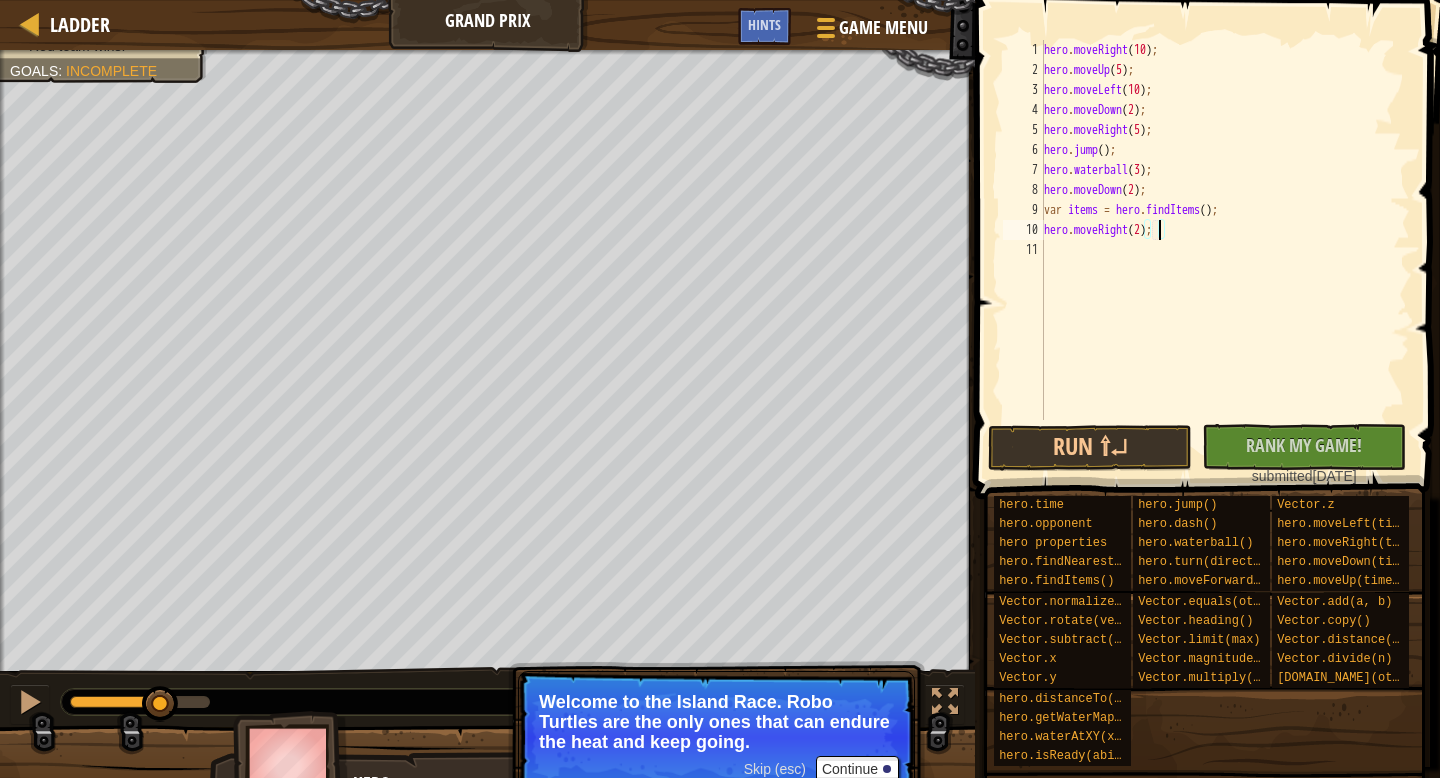 scroll, scrollTop: 9, scrollLeft: 9, axis: both 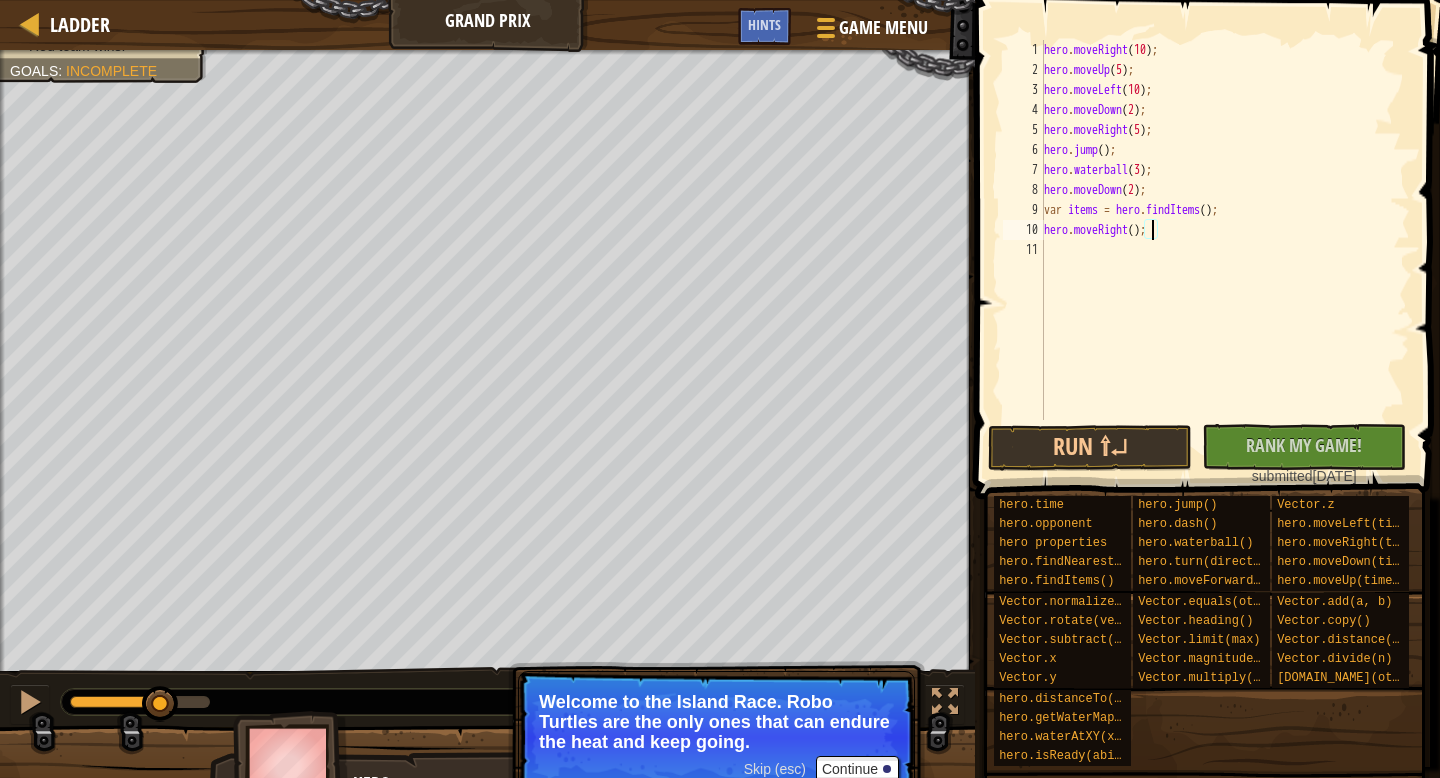type on "hero.moveRight(3);" 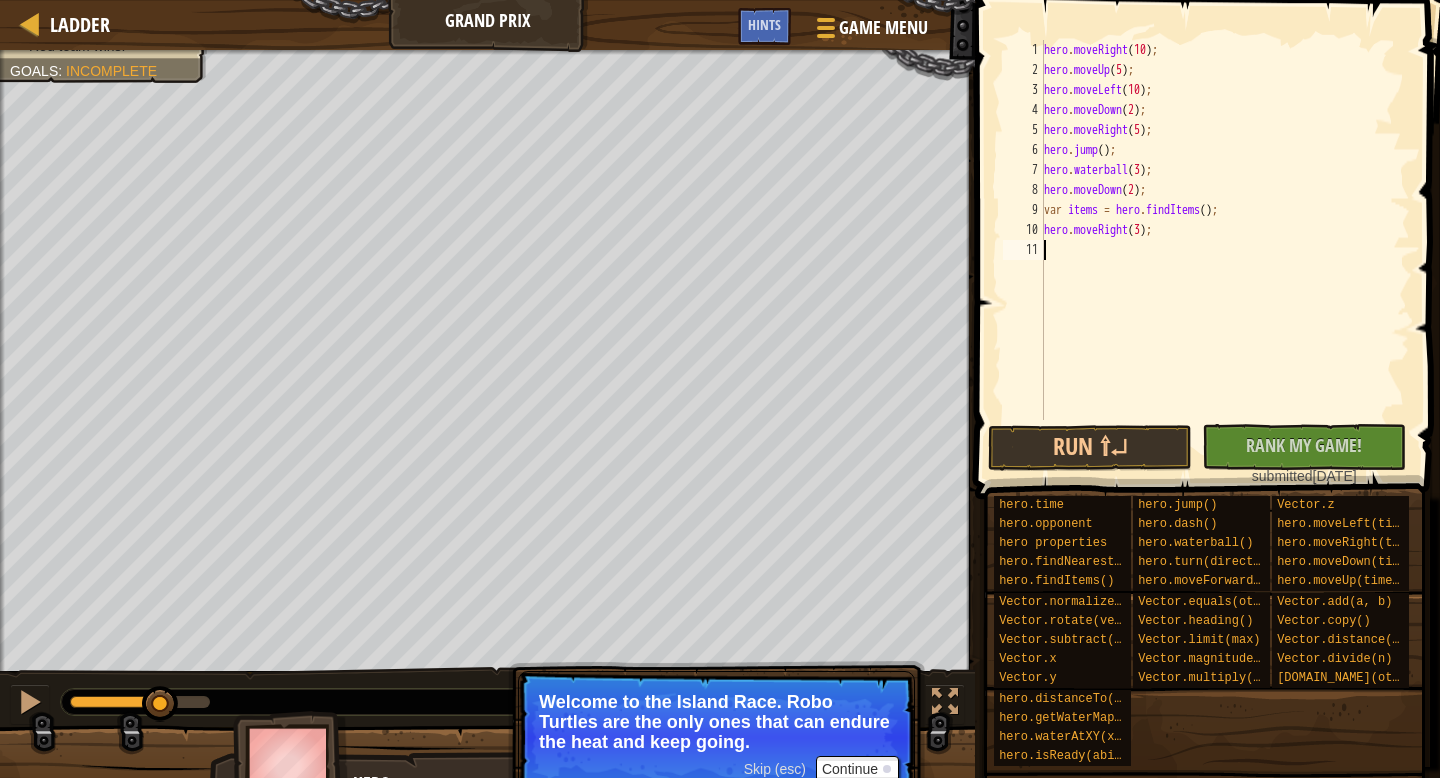 click on "hero . moveRight ( 10 ) ; hero . moveUp ( 5 ) ; hero . moveLeft ( 10 ) ; hero . moveDown ( 2 ) ; hero . moveRight ( 5 ) ; hero . jump ( ) ; hero . waterball ( 3 ) ; hero . moveDown ( 2 ) ; var   items   =   hero . findItems ( ) ; hero . moveRight ( 3 ) ;" at bounding box center [1225, 250] 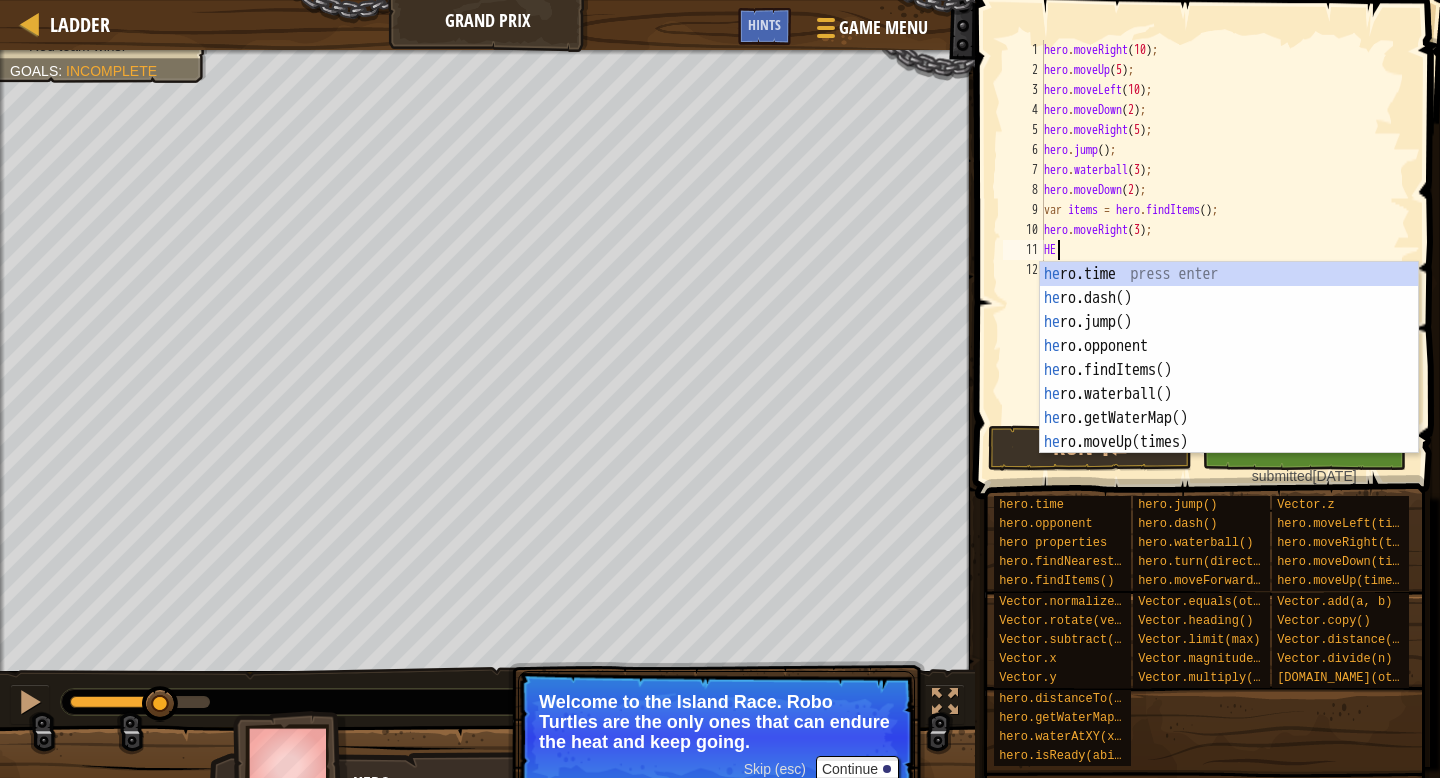 scroll, scrollTop: 9, scrollLeft: 0, axis: vertical 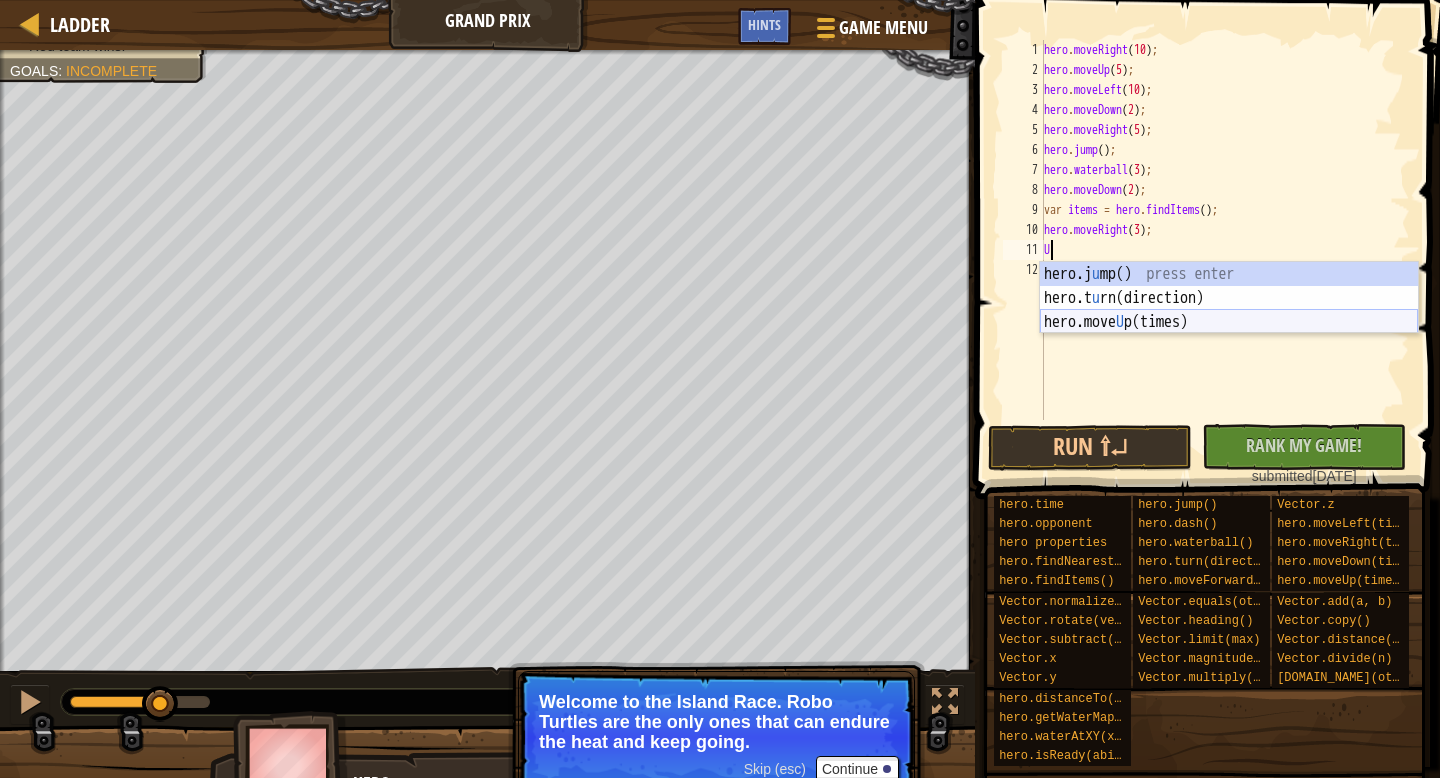 click on "hero.j u mp() press enter hero.t u rn(direction) press enter hero.move U p(times) press enter" at bounding box center (1229, 322) 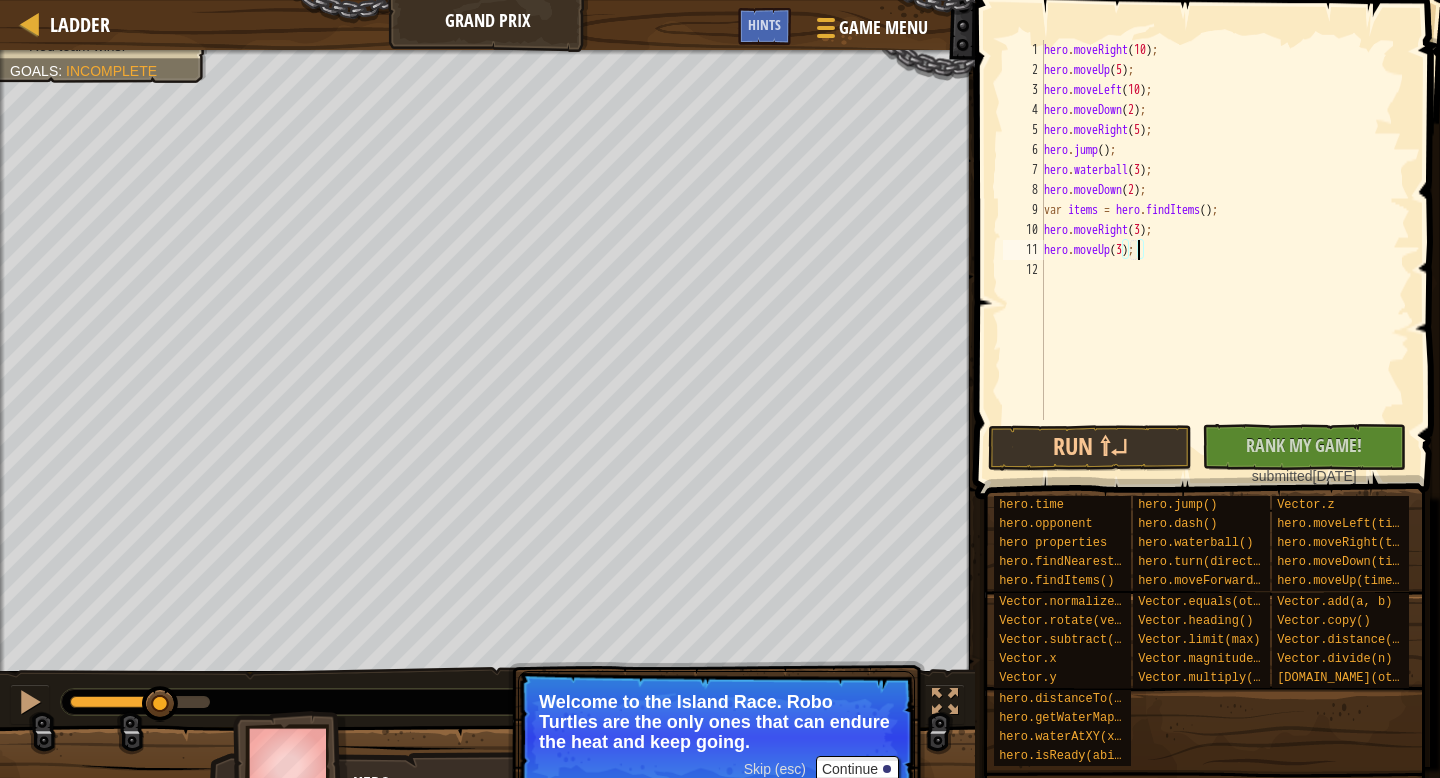 scroll, scrollTop: 9, scrollLeft: 7, axis: both 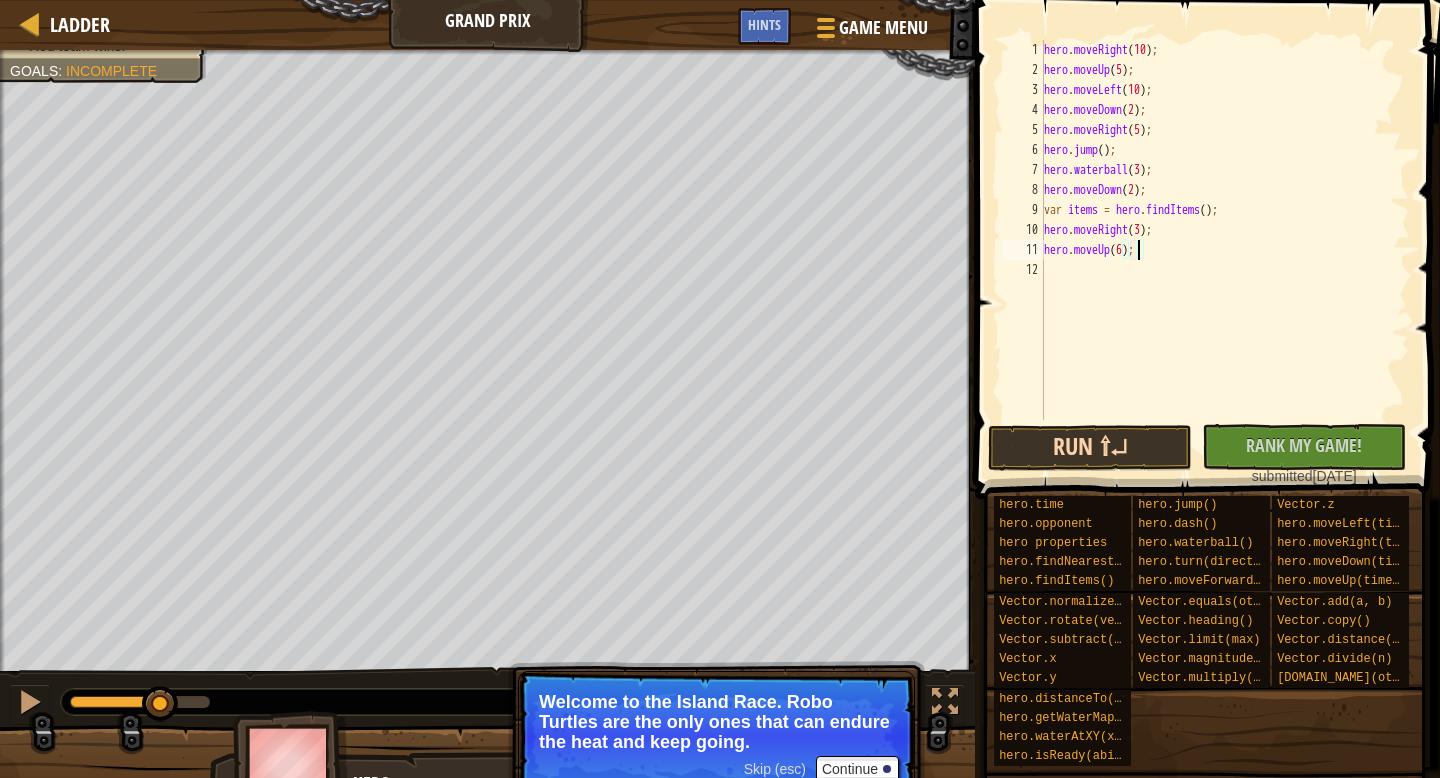 type on "hero.moveUp(6);" 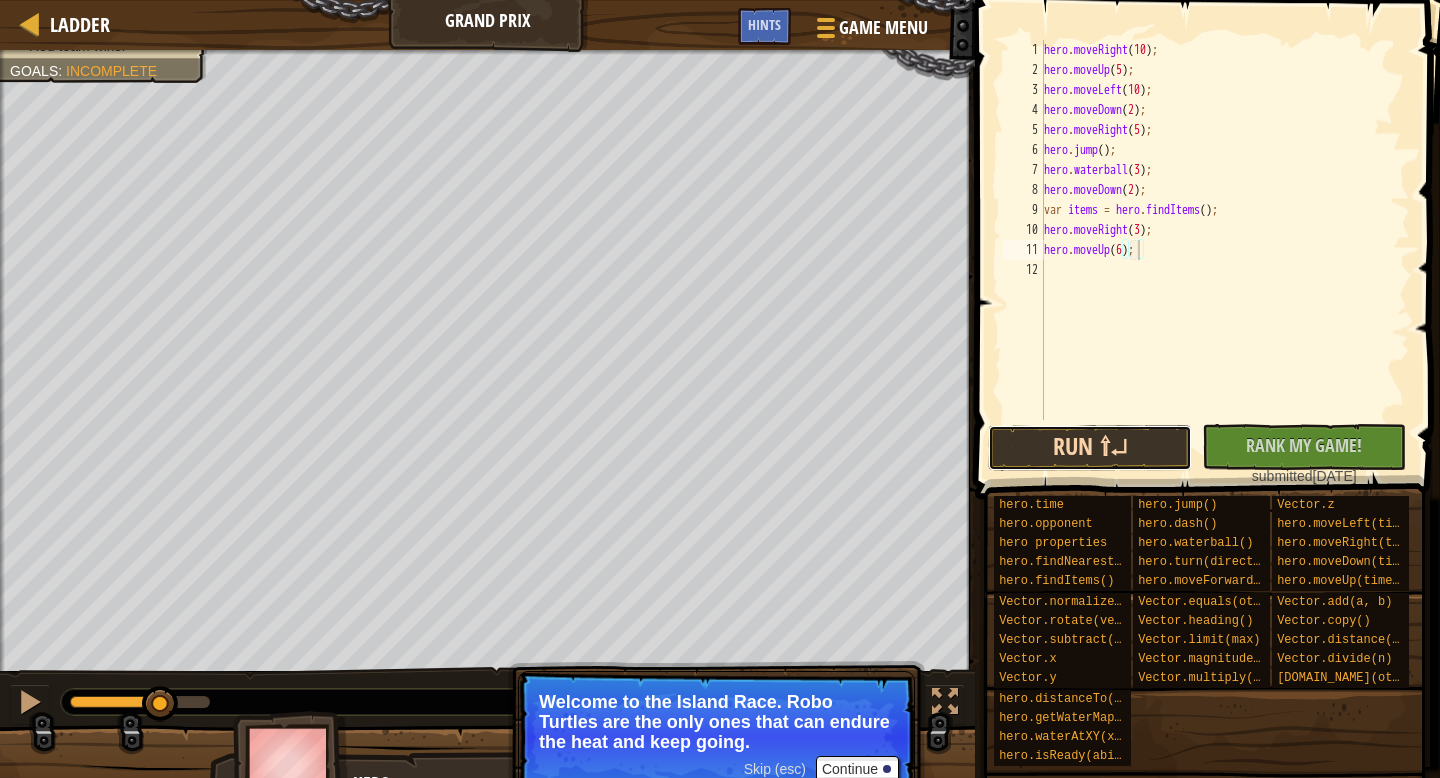 click on "Run ⇧↵" at bounding box center [1090, 448] 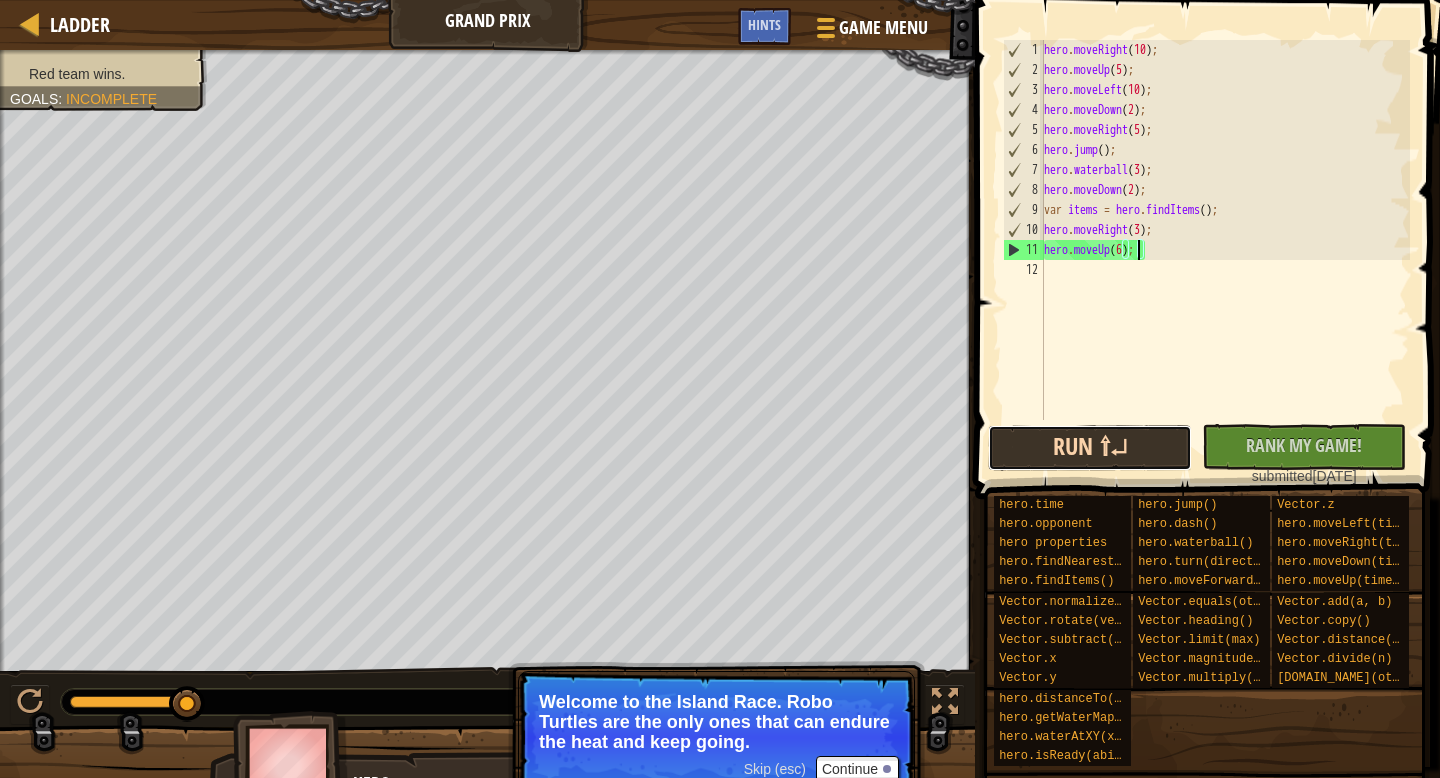 click on "Run ⇧↵" at bounding box center (1090, 448) 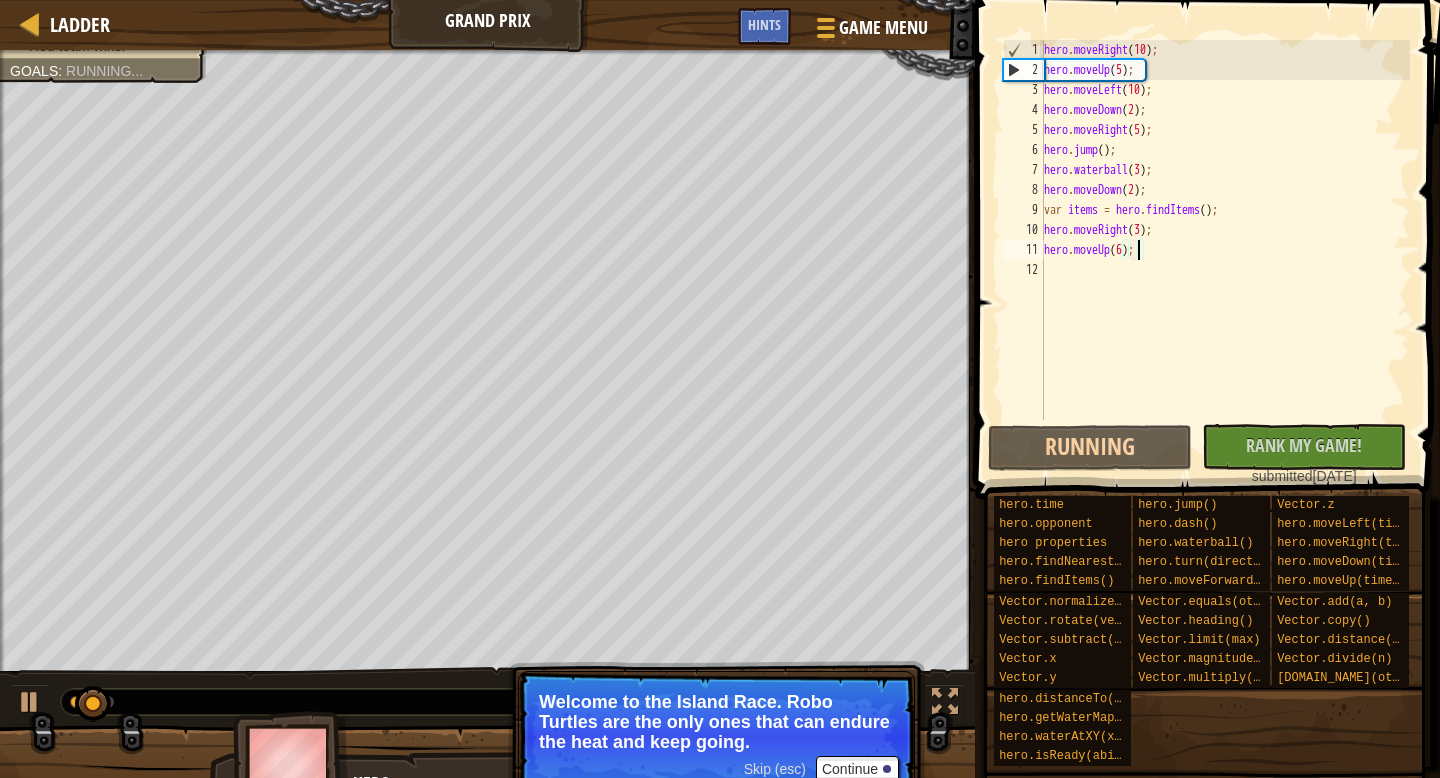 click on "1 2 3 4 5 6 7 8 9 10 11 12" at bounding box center [1023, 500040] 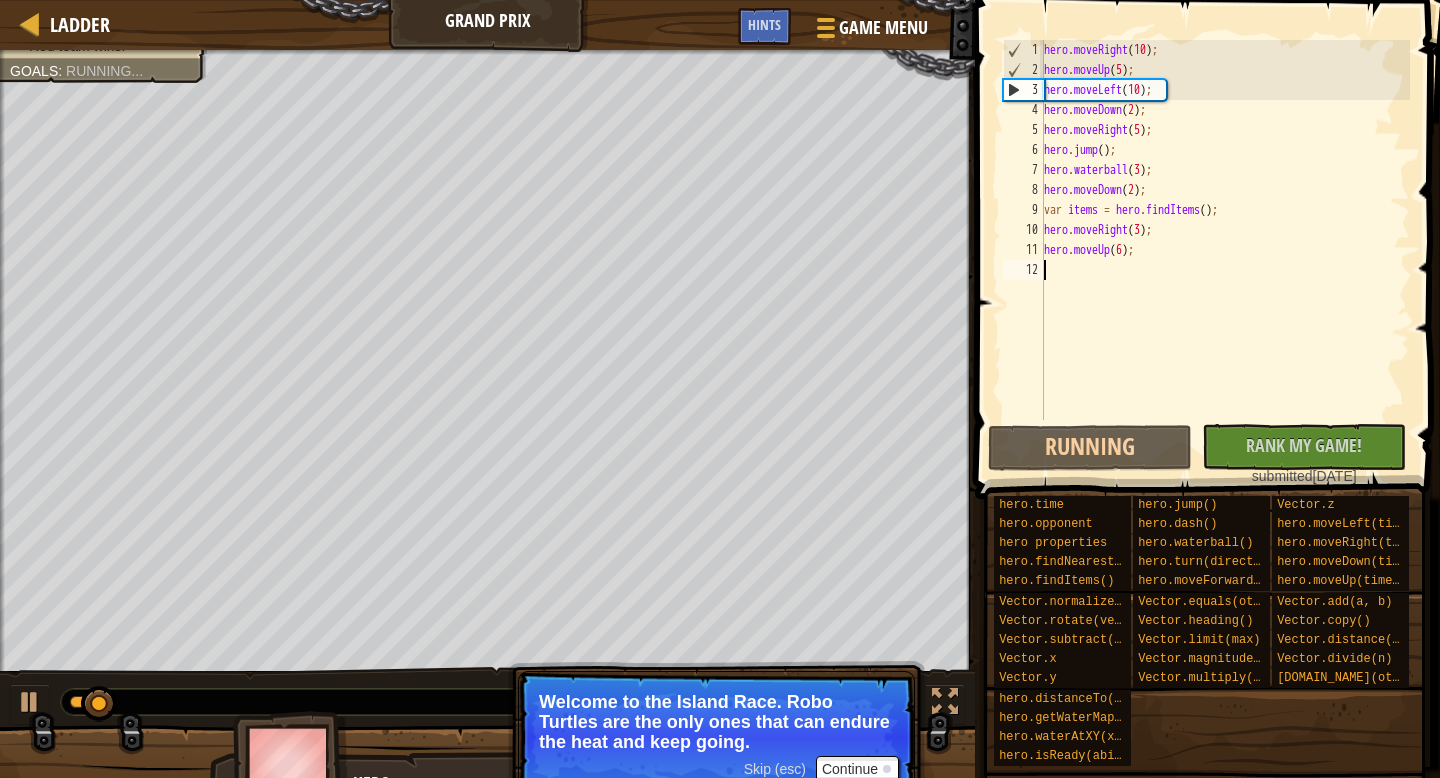 scroll, scrollTop: 9, scrollLeft: 0, axis: vertical 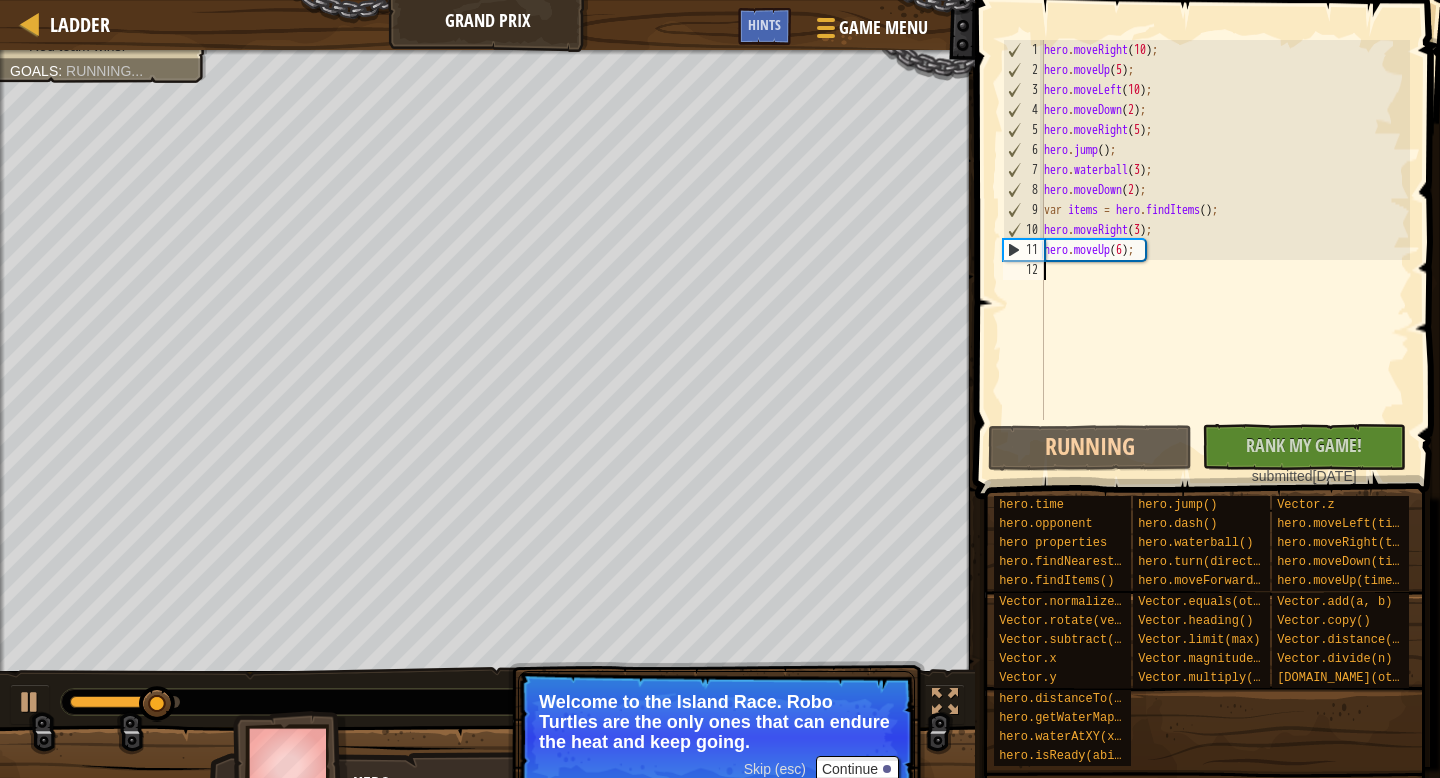 type on "W" 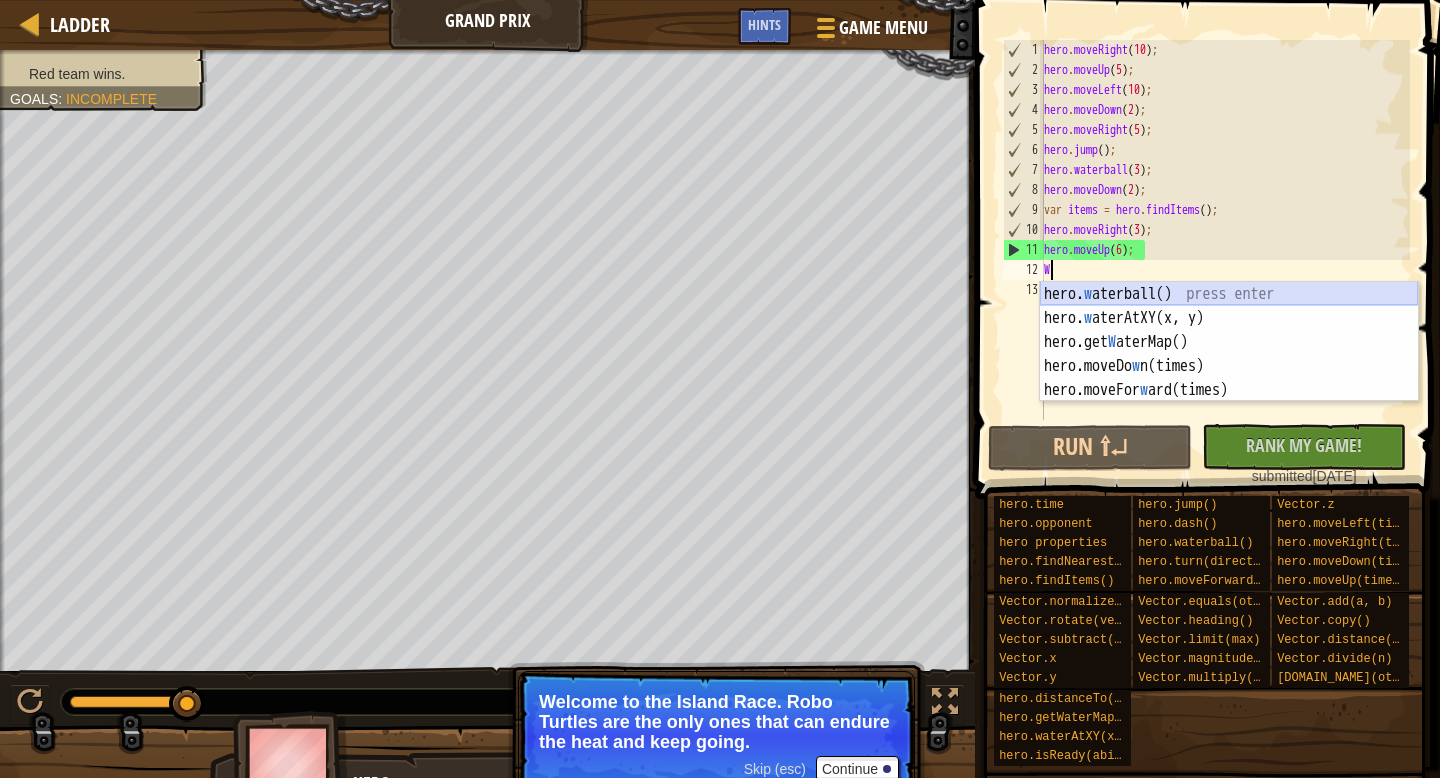 click on "hero. w [GEOGRAPHIC_DATA]() press enter hero. w aterAtXY(x, y) press enter hero.get W aterMap() press enter hero.moveDo w n(times) press enter hero.moveFor w [GEOGRAPHIC_DATA](times) press enter" at bounding box center (1229, 366) 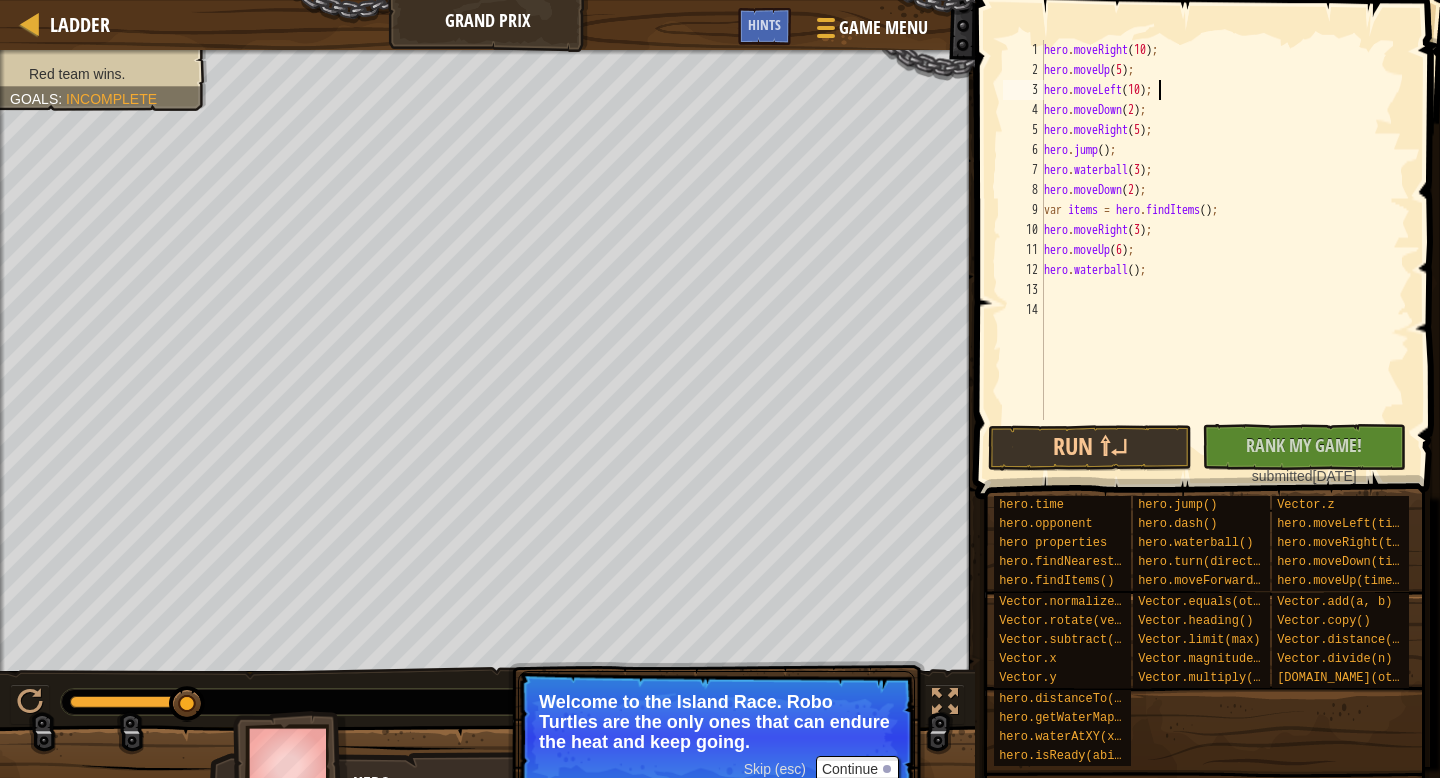 click on "hero . moveRight ( 10 ) ; hero . moveUp ( 5 ) ; hero . moveLeft ( 10 ) ; hero . moveDown ( 2 ) ; hero . moveRight ( 5 ) ; hero . jump ( ) ; hero . waterball ( 3 ) ; hero . moveDown ( 2 ) ; var   items   =   hero . findItems ( ) ; hero . moveRight ( 3 ) ; hero . moveUp ( 6 ) ; hero . waterball ( ) ;" at bounding box center [1225, 250] 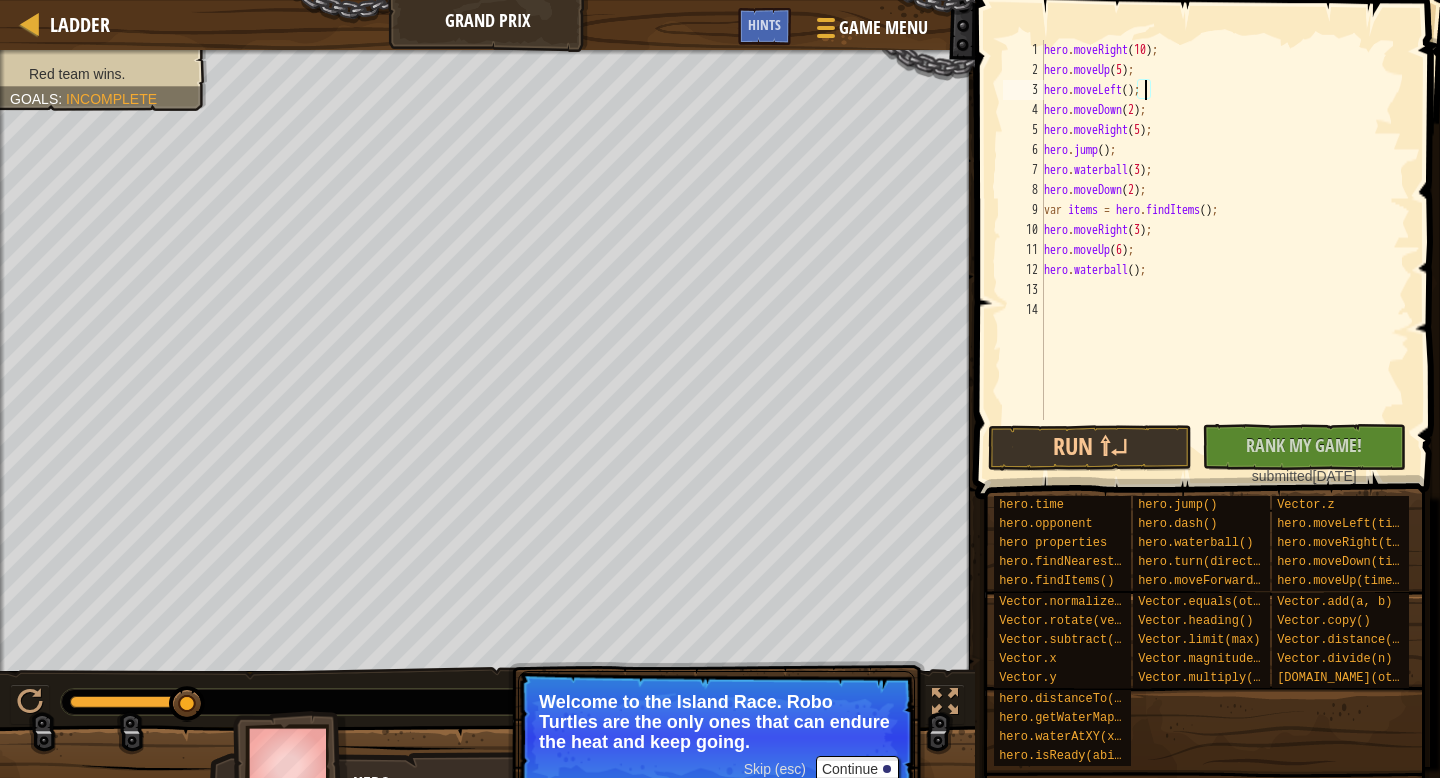 scroll, scrollTop: 9, scrollLeft: 8, axis: both 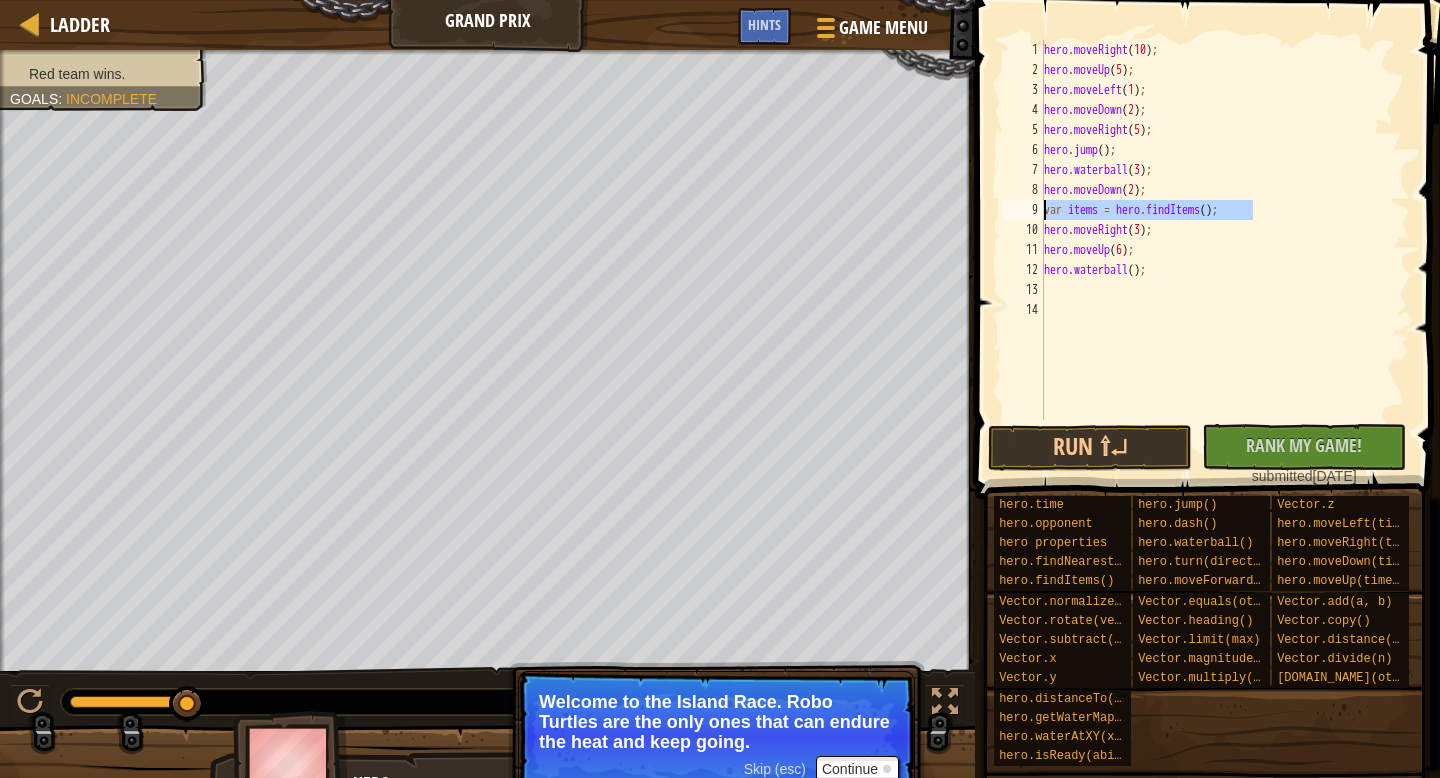 drag, startPoint x: 1253, startPoint y: 206, endPoint x: 1024, endPoint y: 213, distance: 229.10696 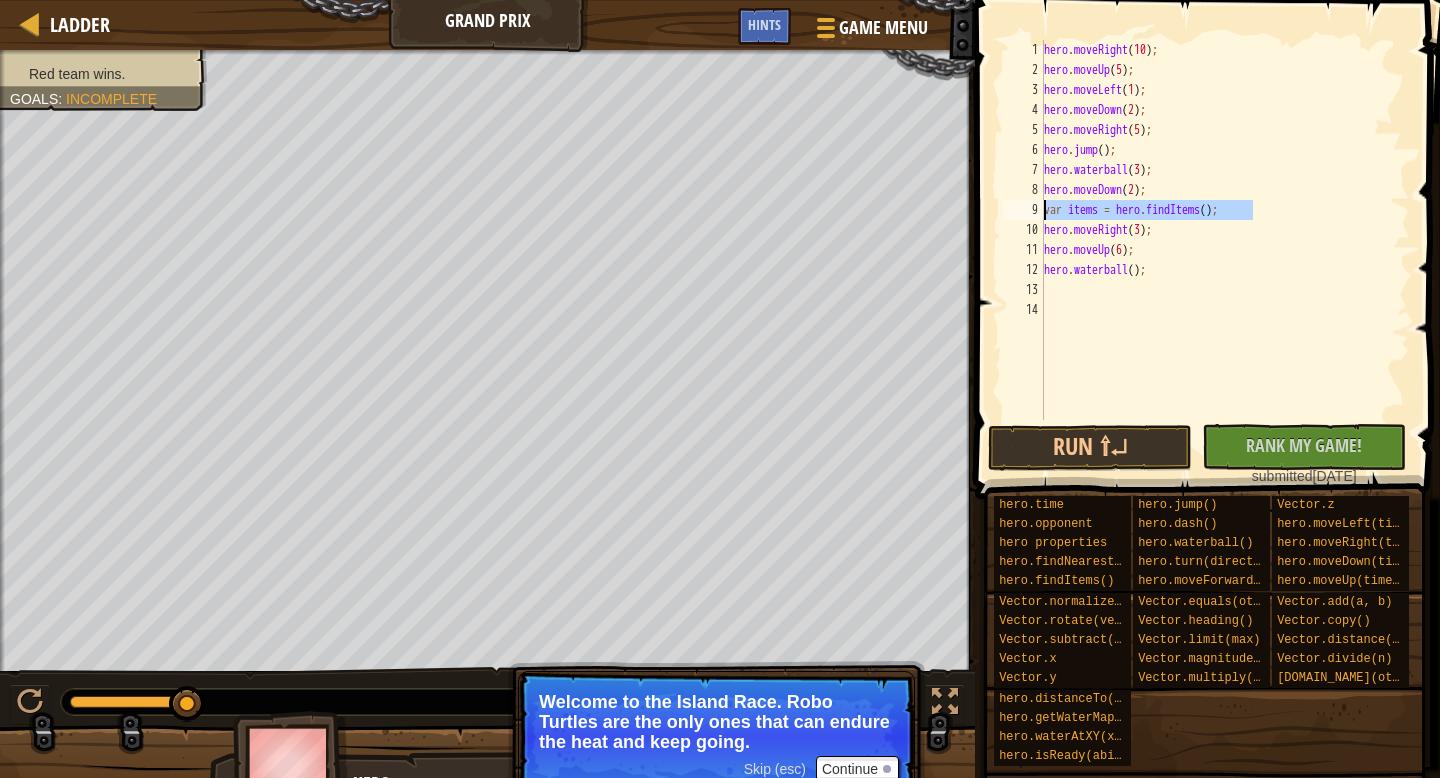 scroll, scrollTop: 9, scrollLeft: 0, axis: vertical 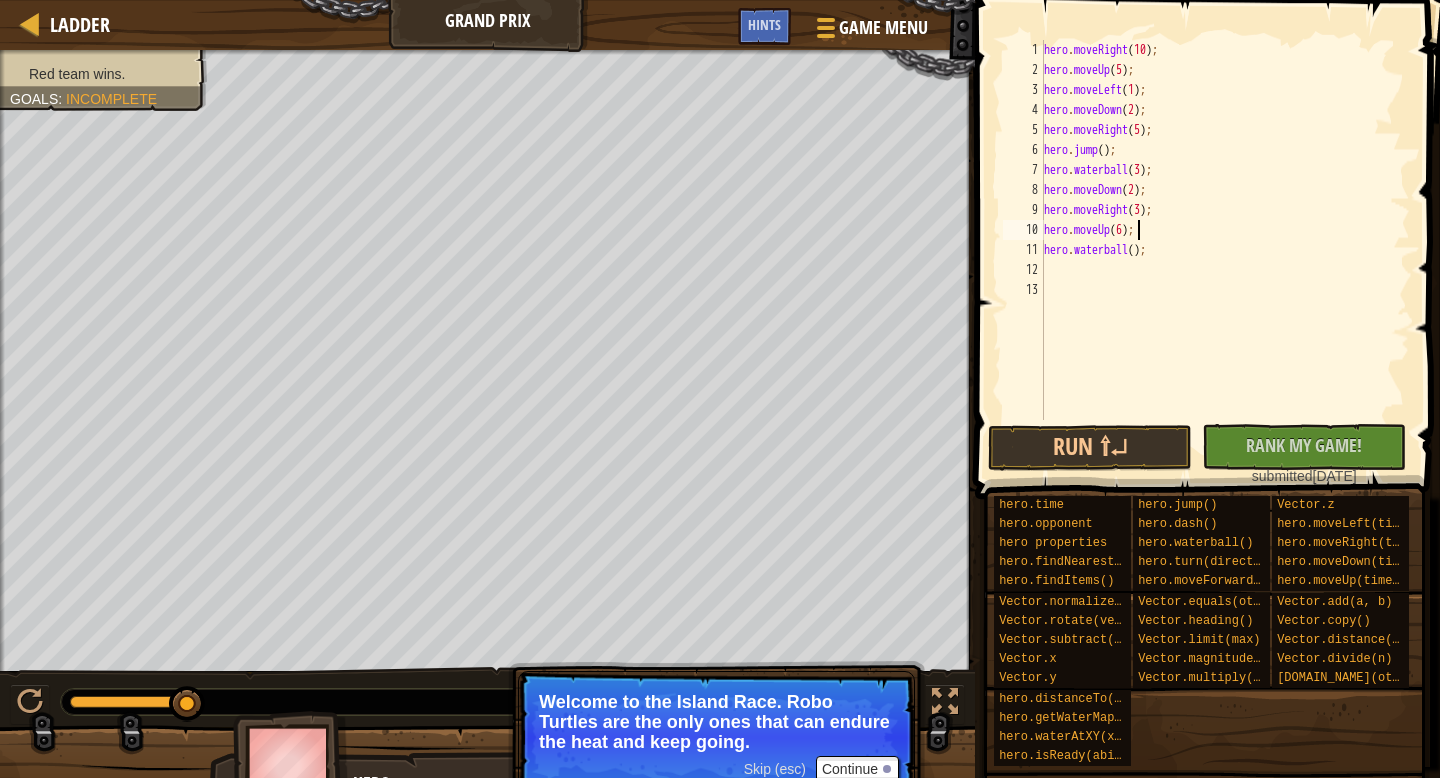 click on "hero . moveRight ( 10 ) ; hero . moveUp ( 5 ) ; hero . moveLeft ( 1 ) ; hero . moveDown ( 2 ) ; hero . moveRight ( 5 ) ; hero . jump ( ) ; hero . waterball ( 3 ) ; hero . moveDown ( 2 ) ; hero . moveRight ( 3 ) ; hero . moveUp ( 6 ) ; hero . waterball ( ) ;" at bounding box center [1225, 250] 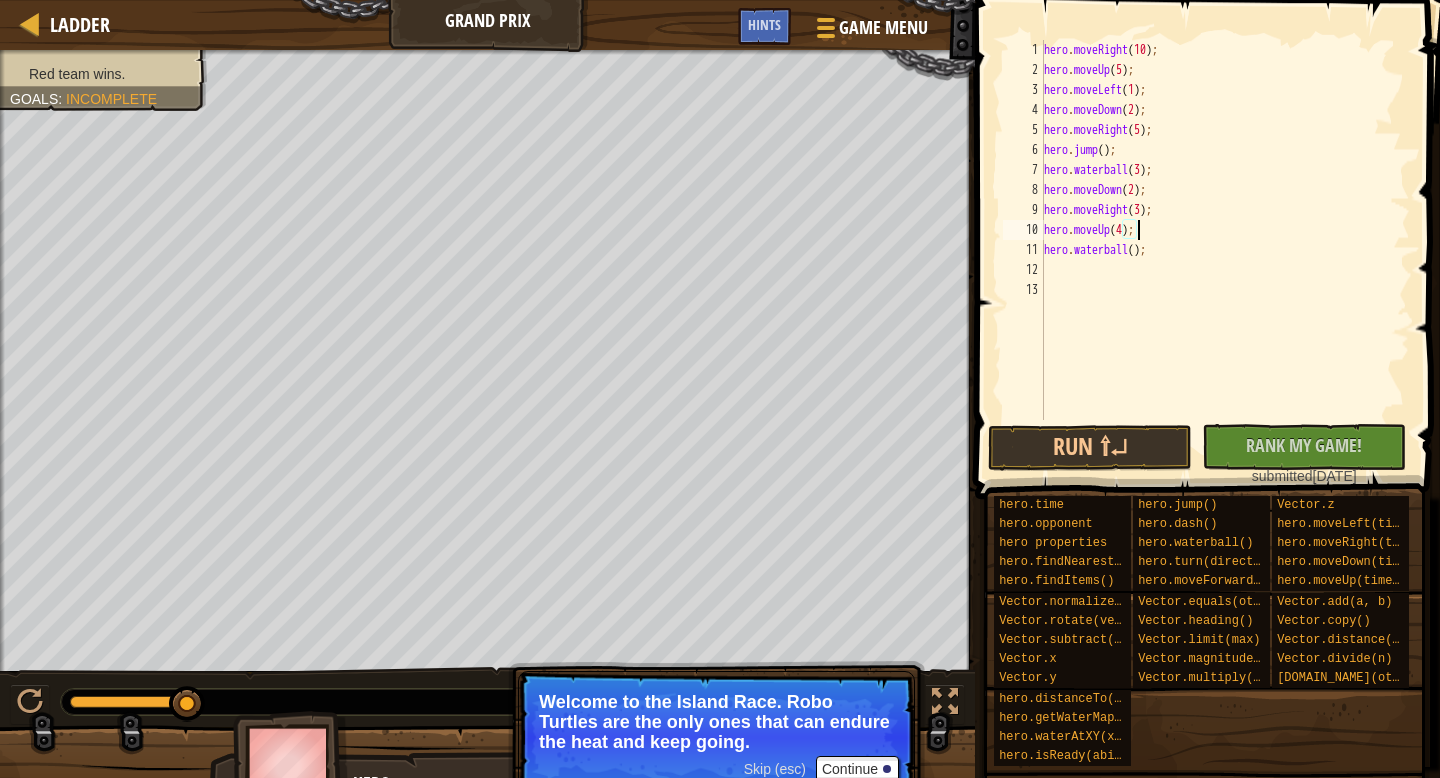 scroll, scrollTop: 9, scrollLeft: 7, axis: both 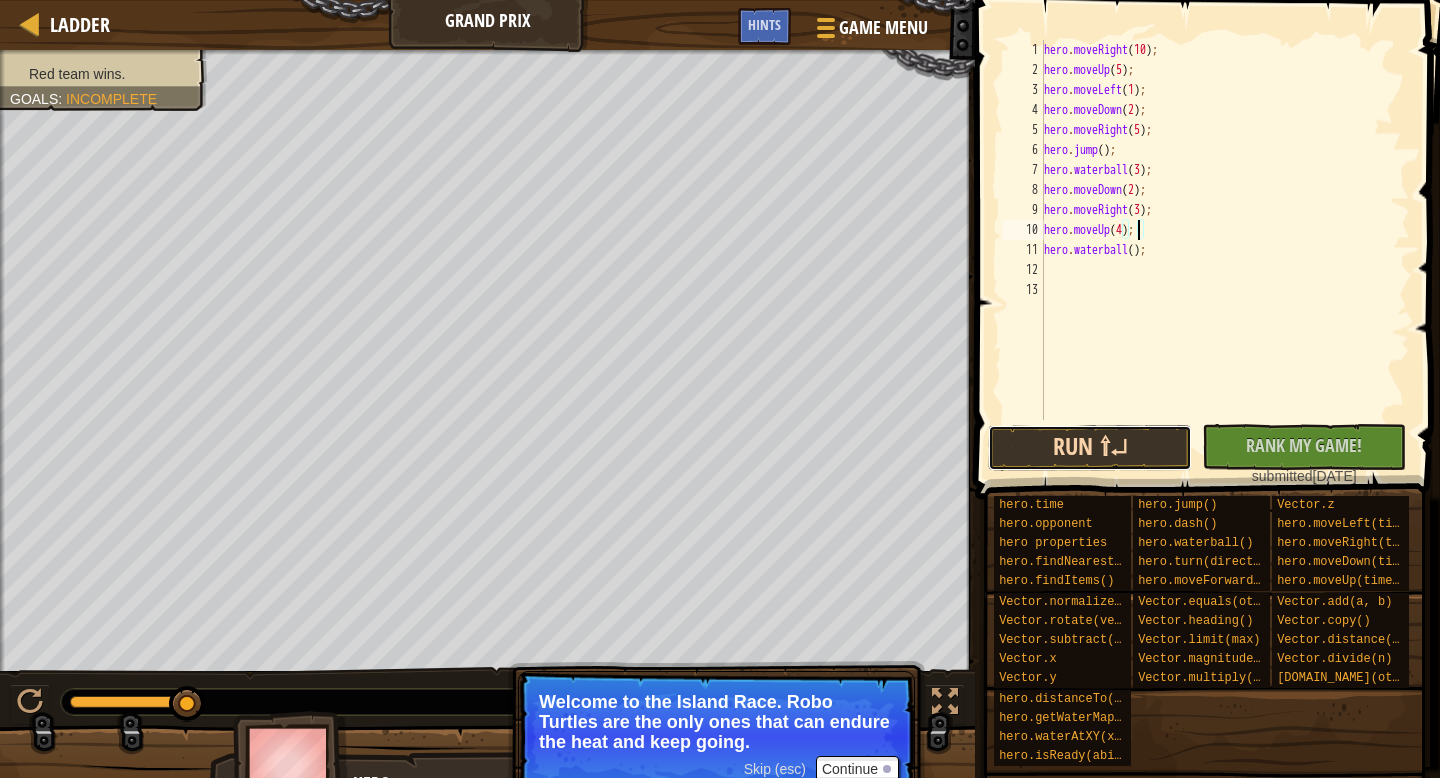 click on "Run ⇧↵" at bounding box center (1090, 448) 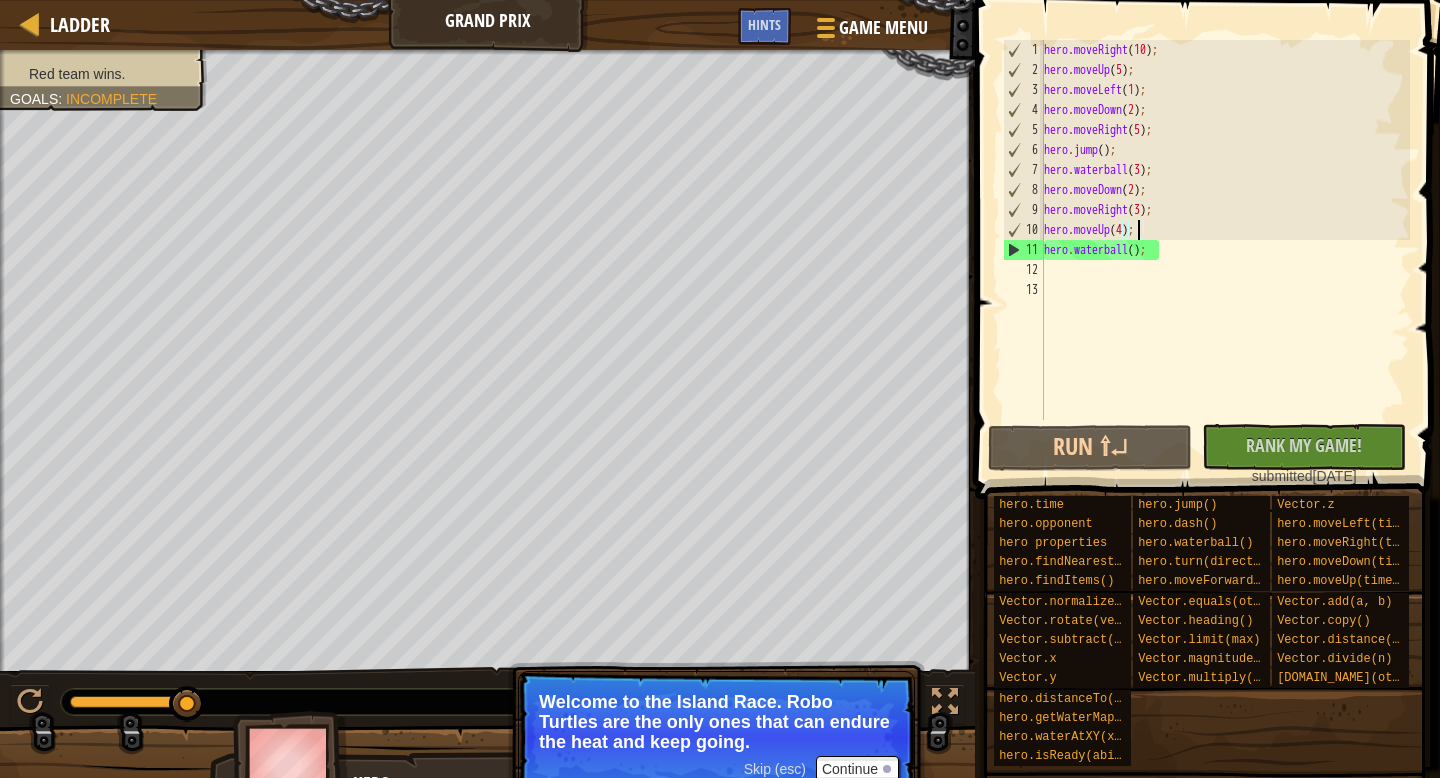 click on "hero . moveRight ( 10 ) ; hero . moveUp ( 5 ) ; hero . moveLeft ( 1 ) ; hero . moveDown ( 2 ) ; hero . moveRight ( 5 ) ; hero . jump ( ) ; hero . waterball ( 3 ) ; hero . moveDown ( 2 ) ; hero . moveRight ( 3 ) ; hero . moveUp ( 4 ) ; hero . waterball ( ) ;" at bounding box center [1225, 250] 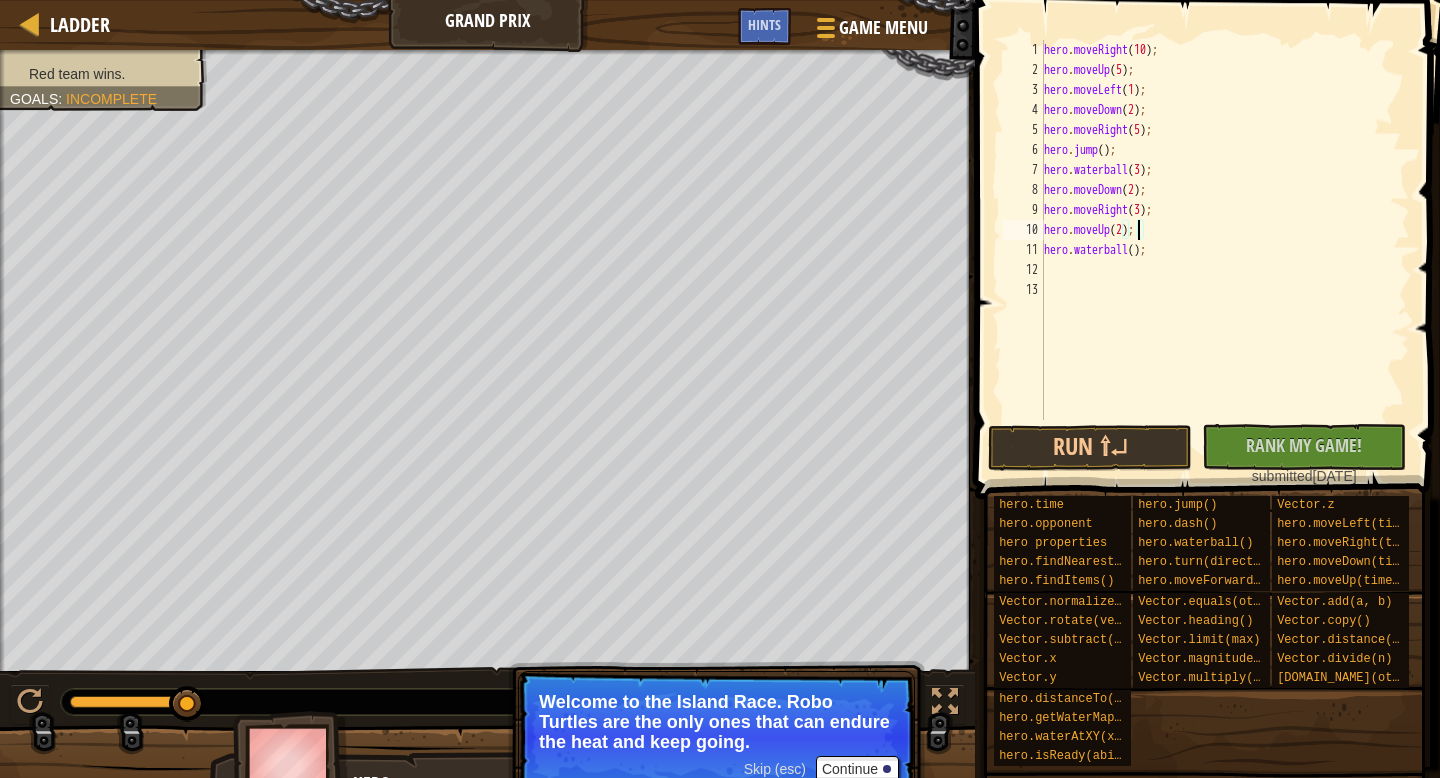 click on "hero . moveRight ( 10 ) ; hero . moveUp ( 5 ) ; hero . moveLeft ( 1 ) ; hero . moveDown ( 2 ) ; hero . moveRight ( 5 ) ; hero . jump ( ) ; hero . waterball ( 3 ) ; hero . moveDown ( 2 ) ; hero . moveRight ( 3 ) ; hero . moveUp ( 2 ) ; hero . waterball ( ) ;" at bounding box center [1225, 250] 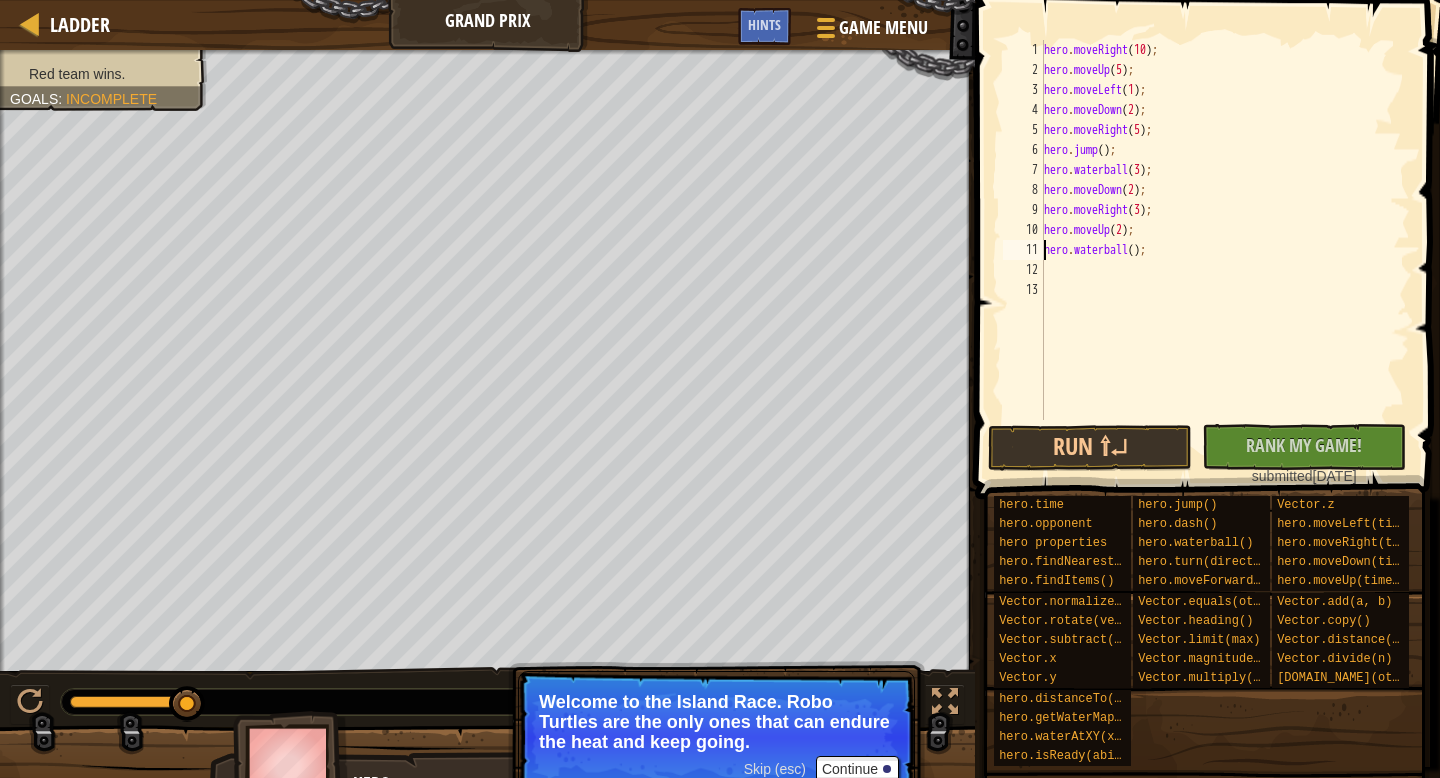 click on "hero . moveRight ( 10 ) ; hero . moveUp ( 5 ) ; hero . moveLeft ( 1 ) ; hero . moveDown ( 2 ) ; hero . moveRight ( 5 ) ; hero . jump ( ) ; hero . waterball ( 3 ) ; hero . moveDown ( 2 ) ; hero . moveRight ( 3 ) ; hero . moveUp ( 2 ) ; hero . waterball ( ) ;" at bounding box center (1225, 250) 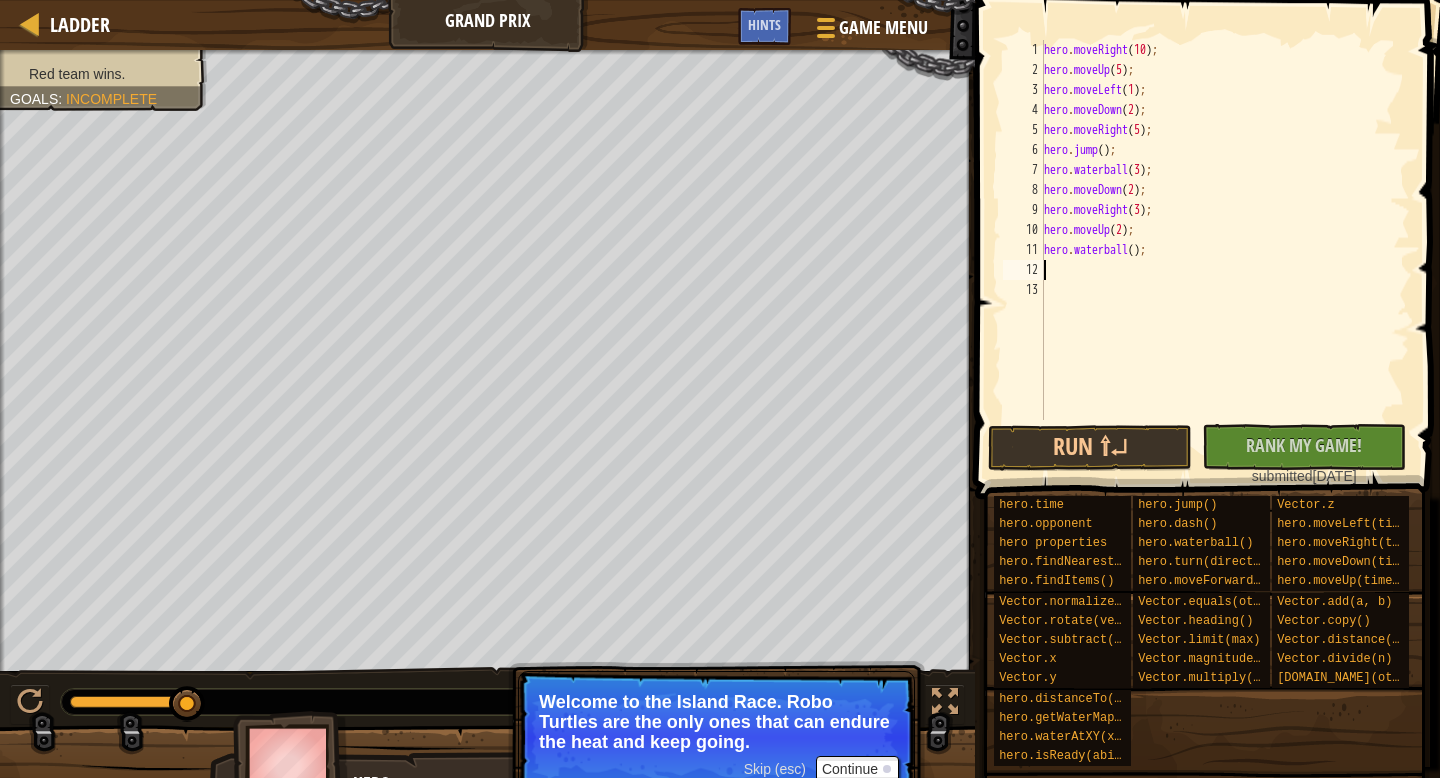 scroll, scrollTop: 9, scrollLeft: 0, axis: vertical 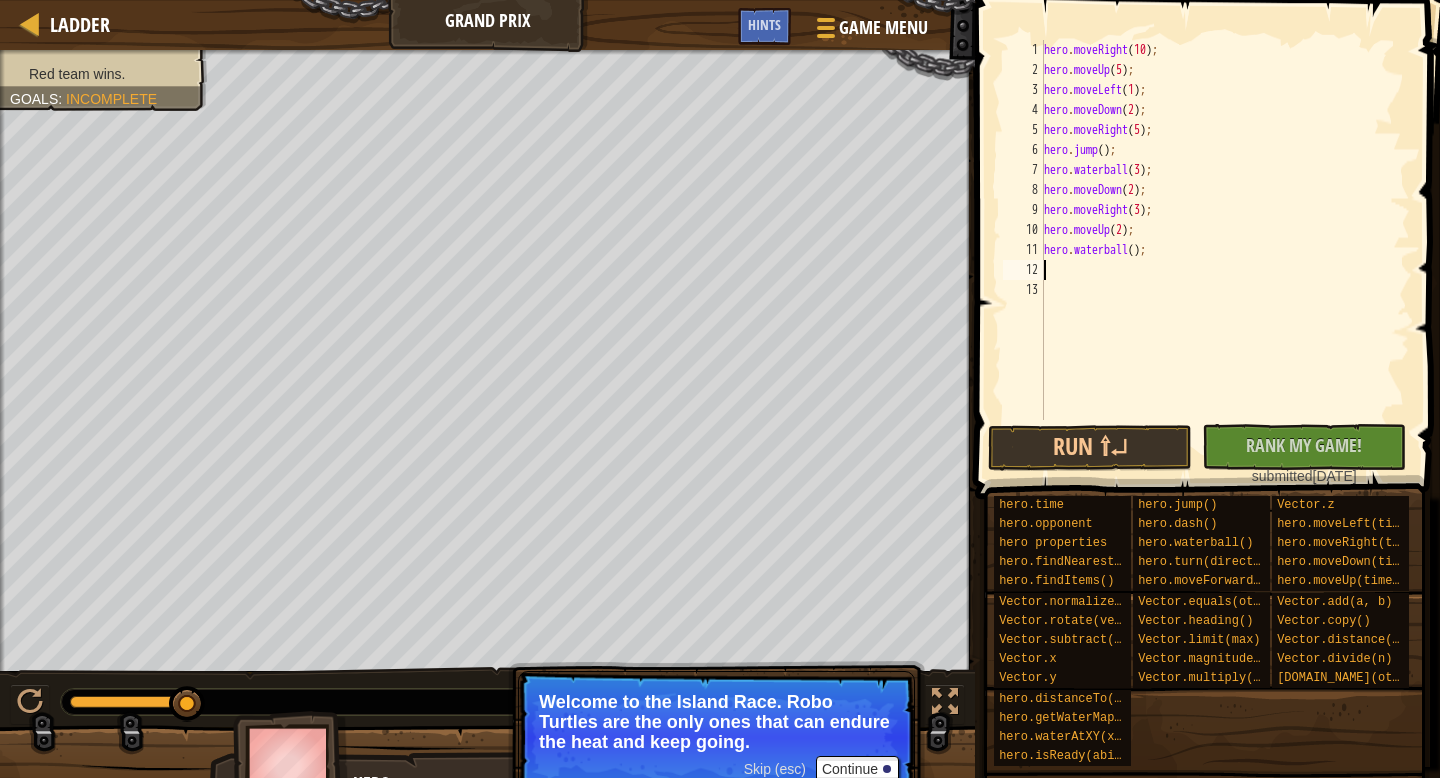 type on "W" 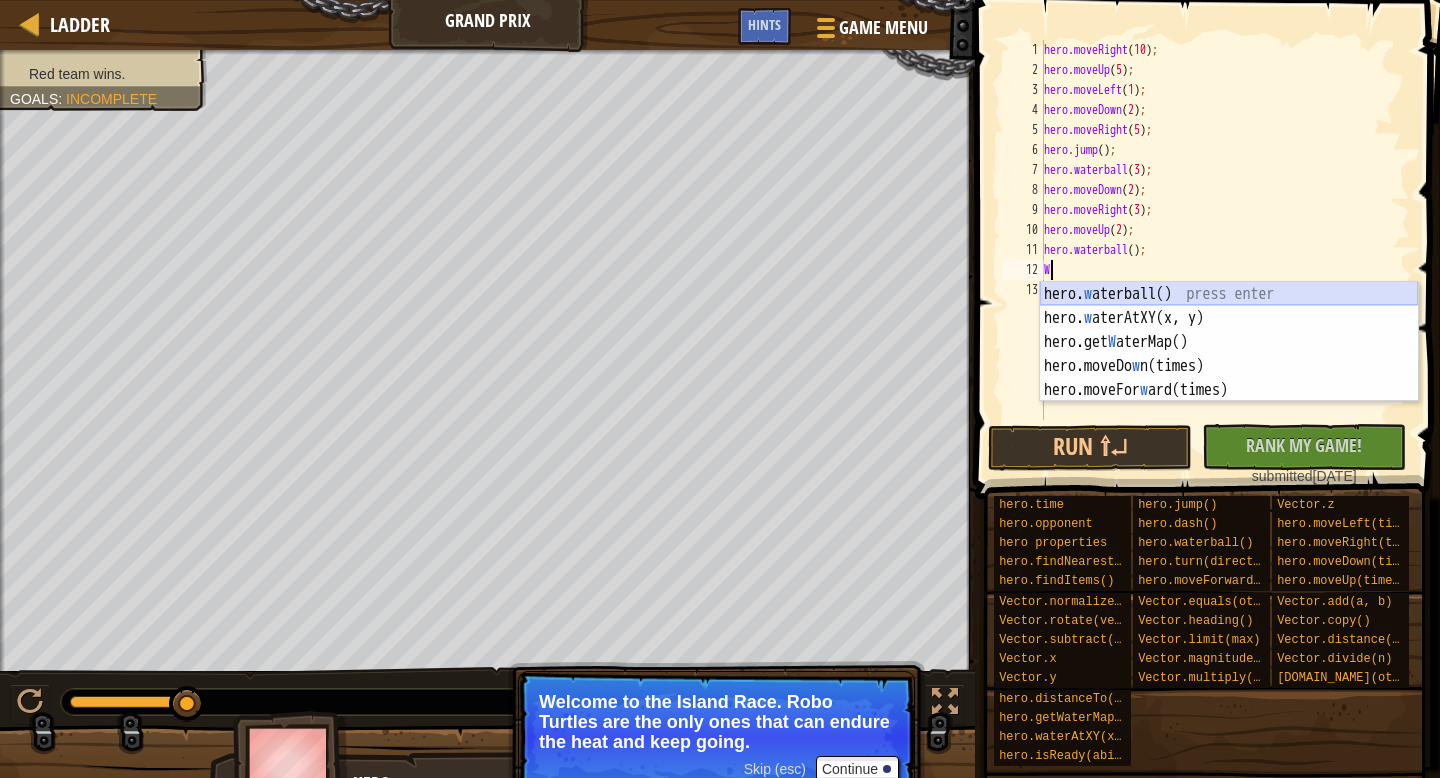 click on "hero. w [GEOGRAPHIC_DATA]() press enter hero. w aterAtXY(x, y) press enter hero.get W aterMap() press enter hero.moveDo w n(times) press enter hero.moveFor w [GEOGRAPHIC_DATA](times) press enter" at bounding box center (1229, 366) 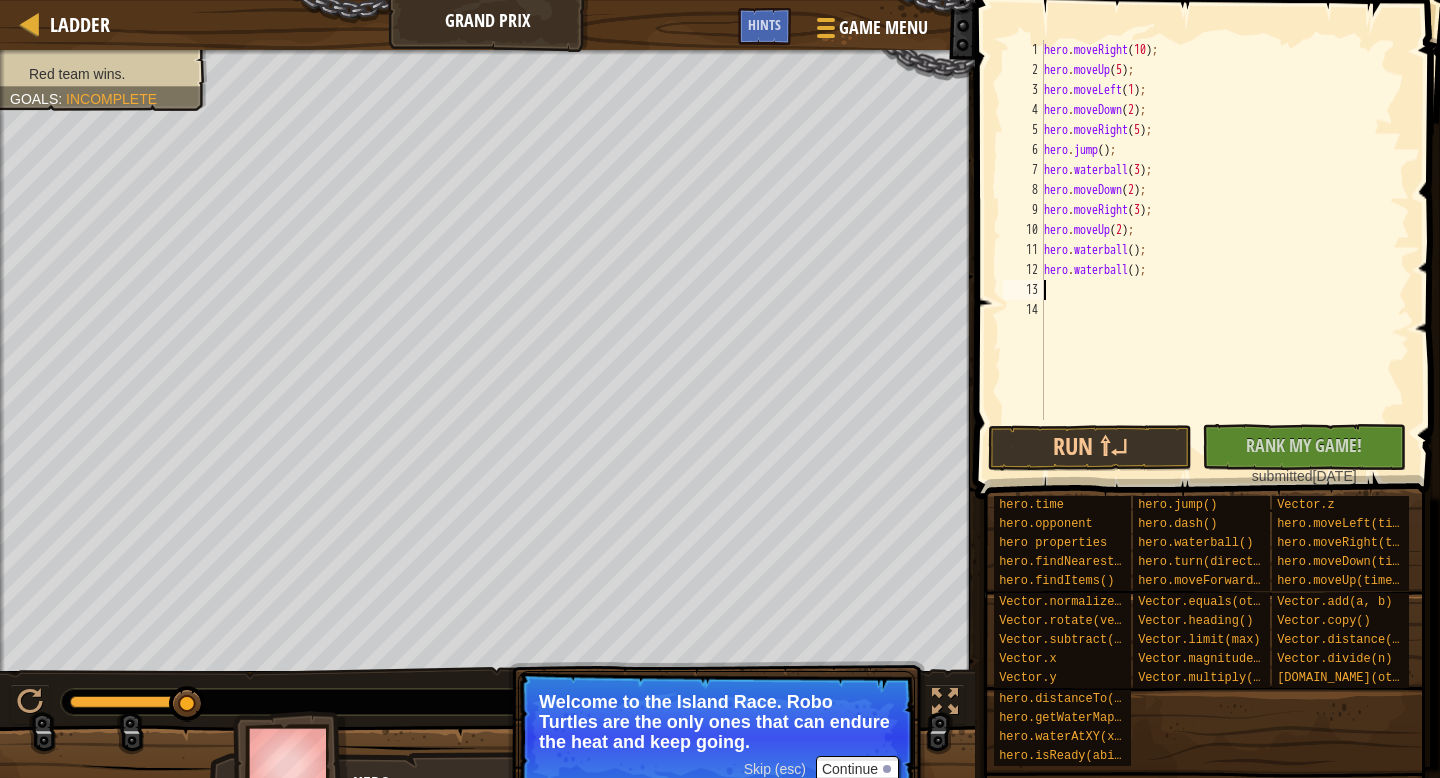 type on "W" 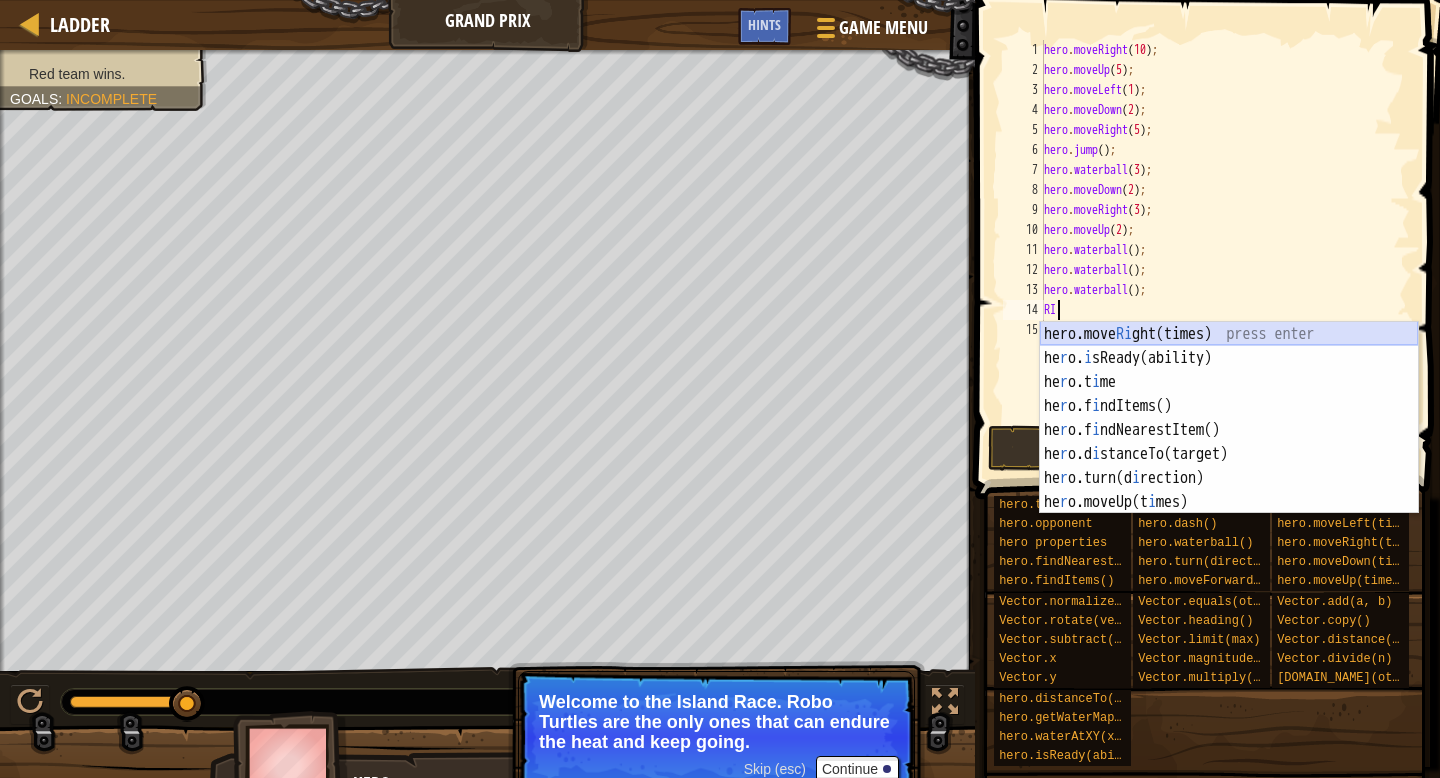 click on "hero.move Ri ght(times) press enter he r o. i sReady(ability) press enter he r o.t i me press enter he r o.f i ndItems() press enter he r o.f i ndNearestItem() press enter he r o.d i stanceTo(target) press enter he r o.turn(d i rection) press enter he r o.moveUp(t i mes) press enter he r o.moveDown(t i mes) press enter" at bounding box center [1229, 442] 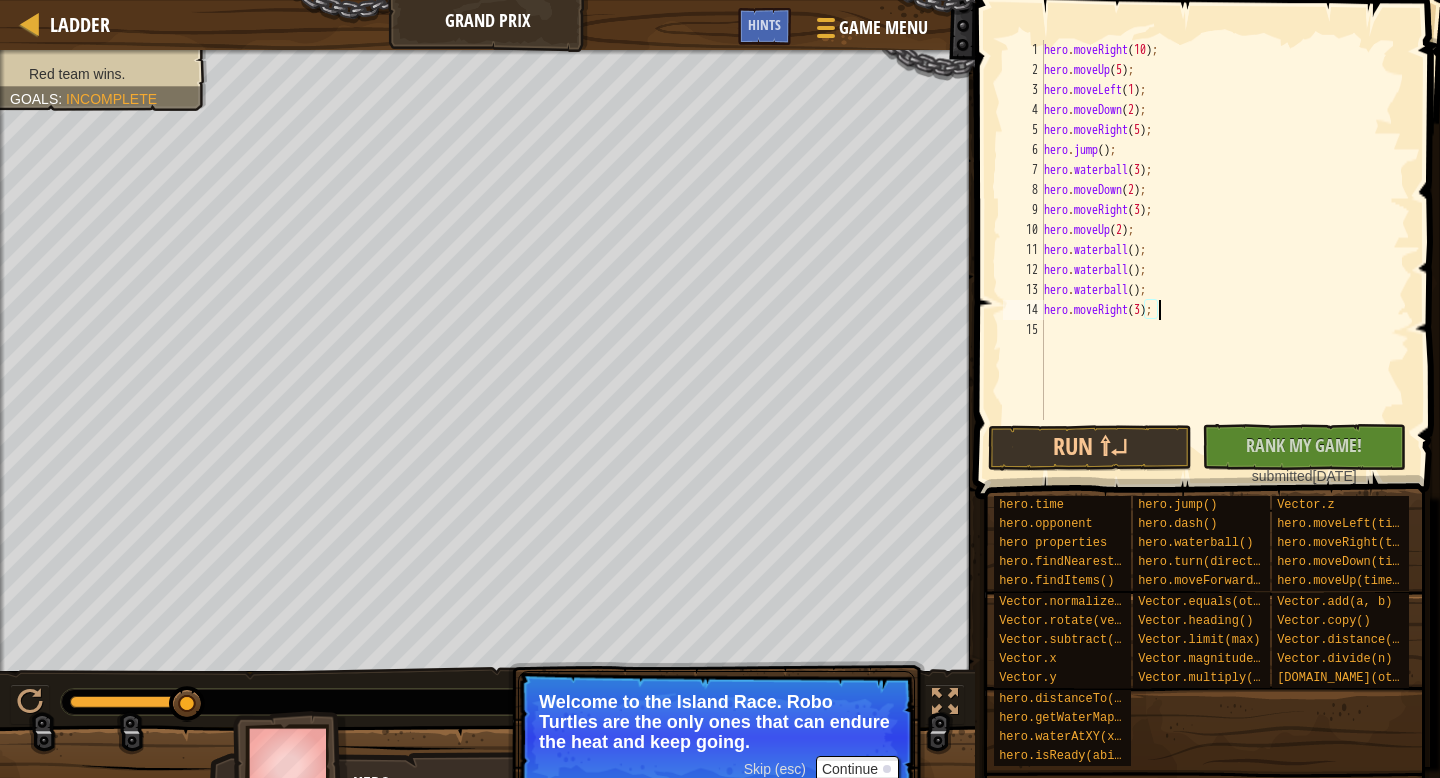 scroll, scrollTop: 9, scrollLeft: 9, axis: both 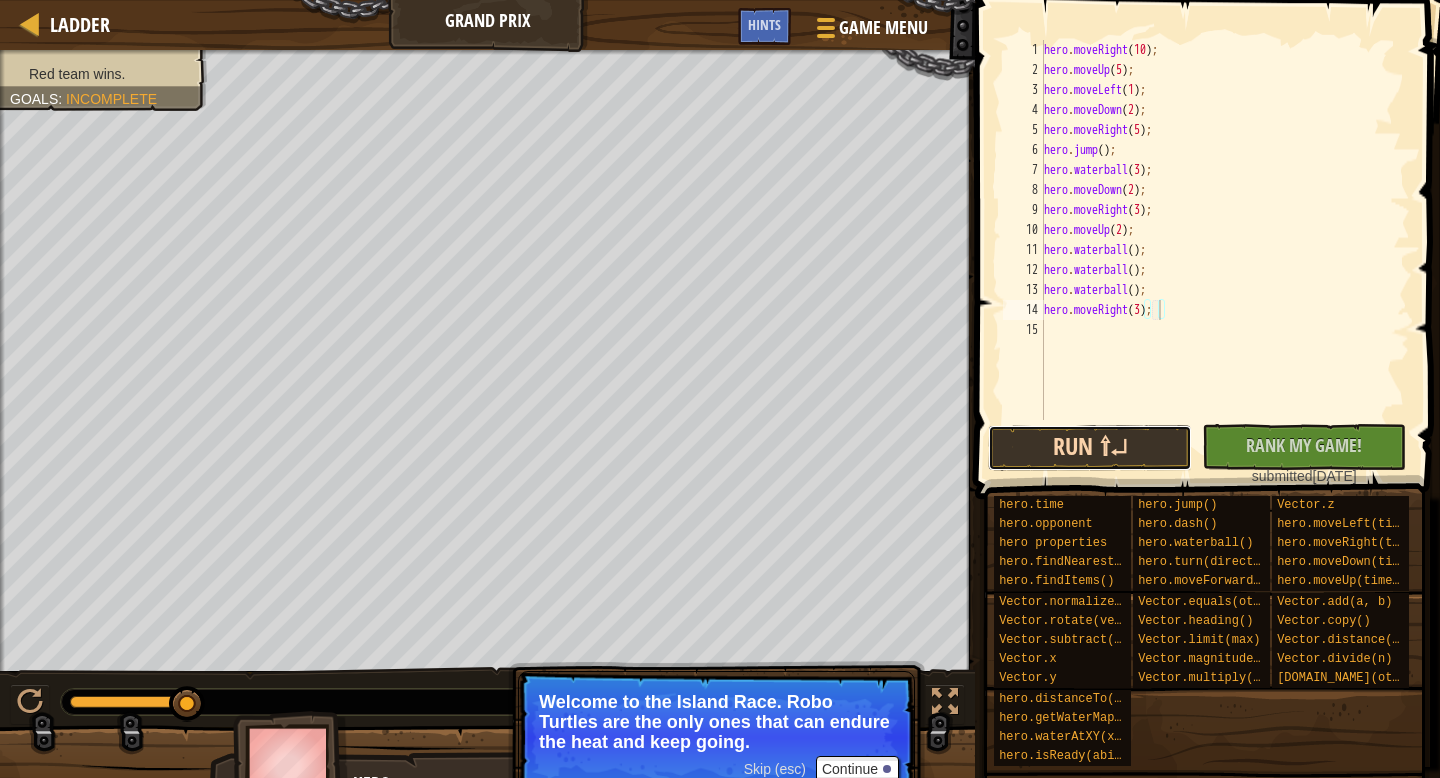 click on "Run ⇧↵" at bounding box center (1090, 448) 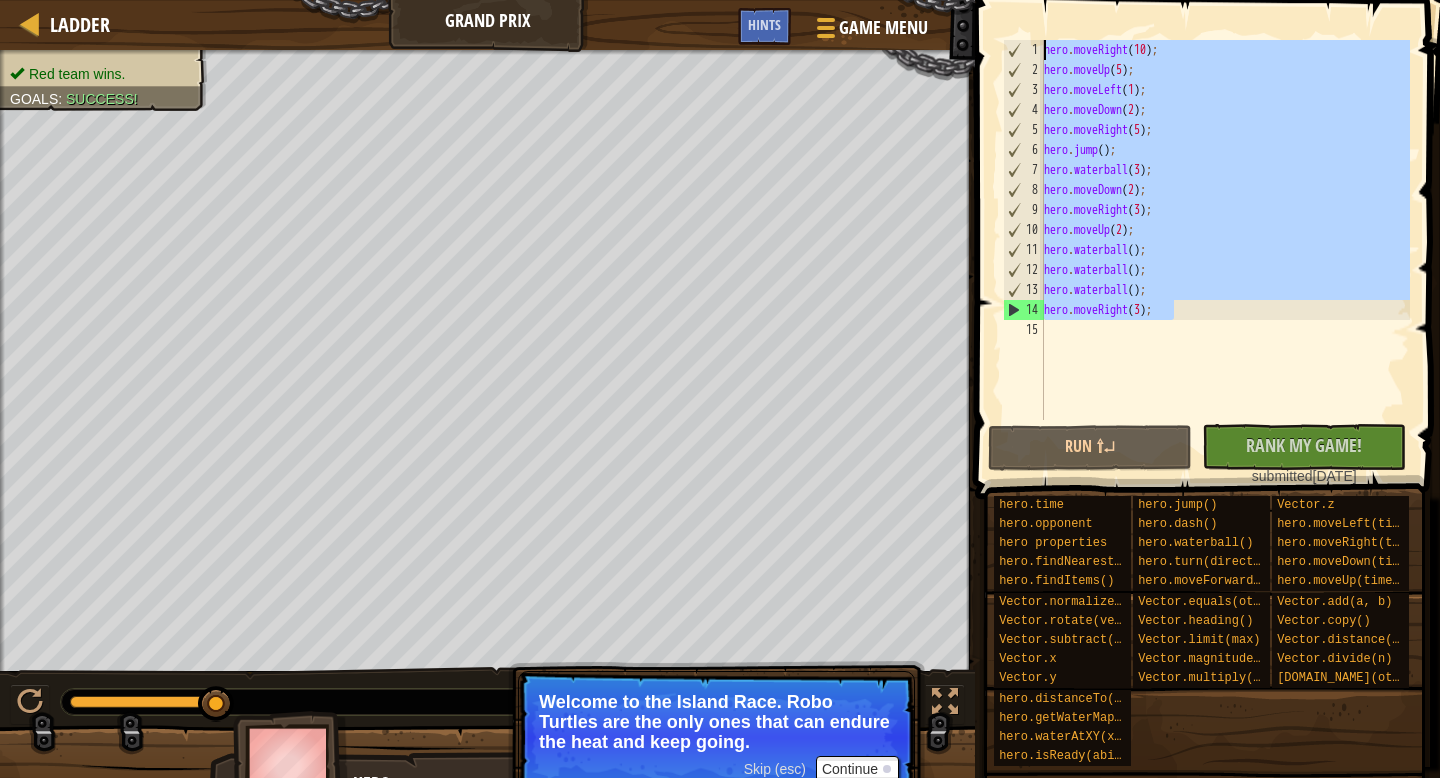 drag, startPoint x: 1182, startPoint y: 309, endPoint x: 982, endPoint y: -25, distance: 389.30194 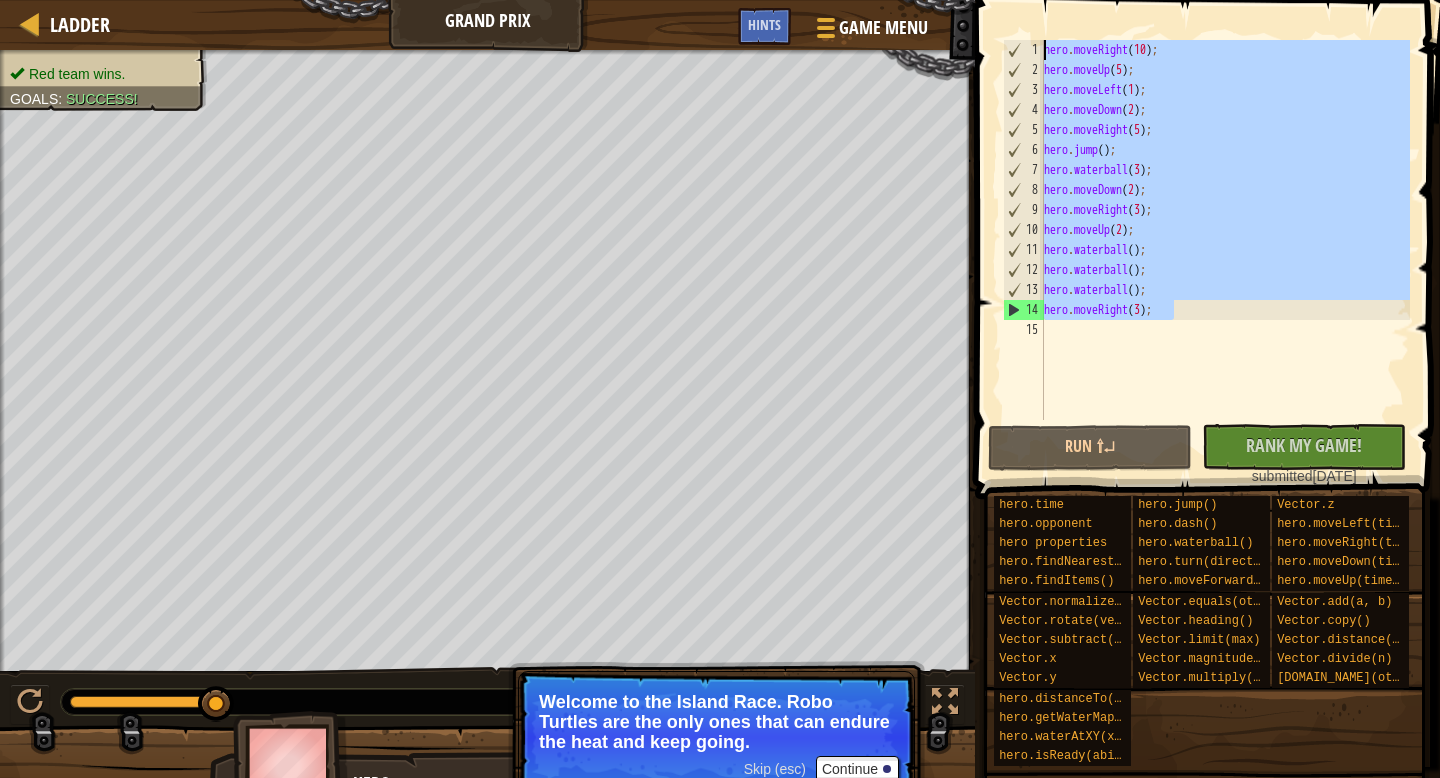 click on "hero . moveRight ( 10 ) ; hero . moveUp ( 5 ) ; hero . moveLeft ( 1 ) ; hero . moveDown ( 2 ) ; hero . moveRight ( 5 ) ; hero . jump ( ) ; hero . waterball ( 3 ) ; hero . moveDown ( 2 ) ; hero . moveRight ( 3 ) ; hero . moveUp ( 2 ) ; hero . waterball ( ) ; hero . waterball ( ) ; hero . waterball ( ) ; hero . moveRight ( 3 ) ;" at bounding box center [1225, 250] 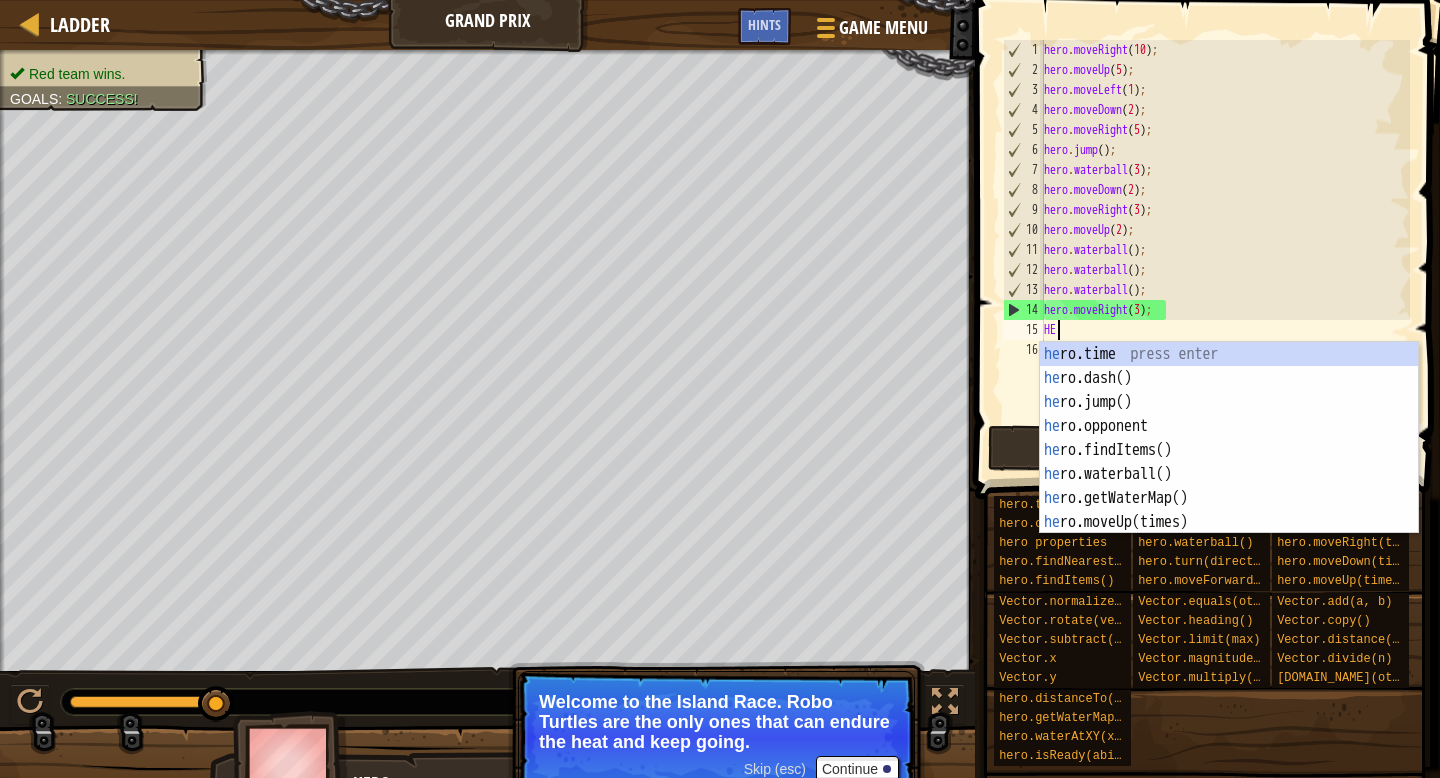 scroll, scrollTop: 9, scrollLeft: 0, axis: vertical 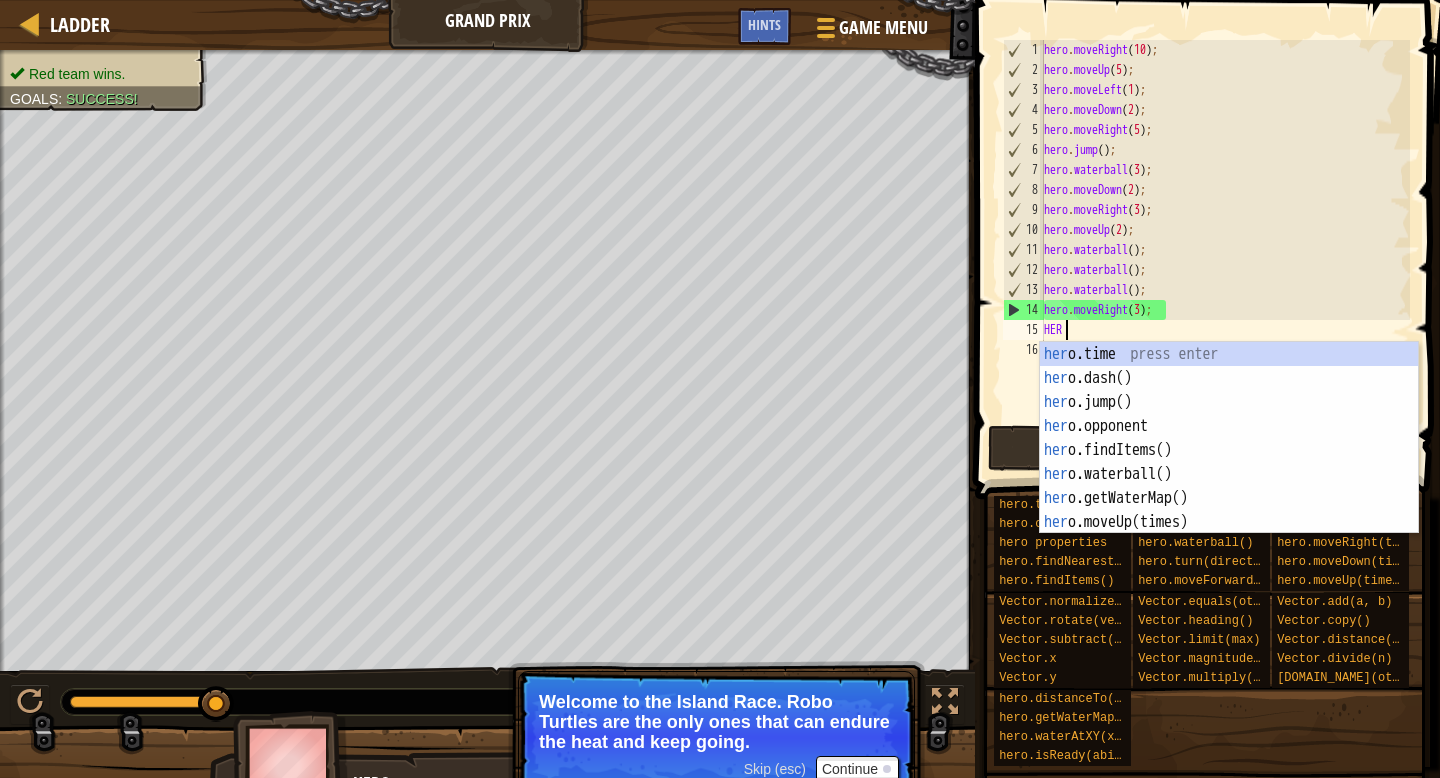 type on "HERO" 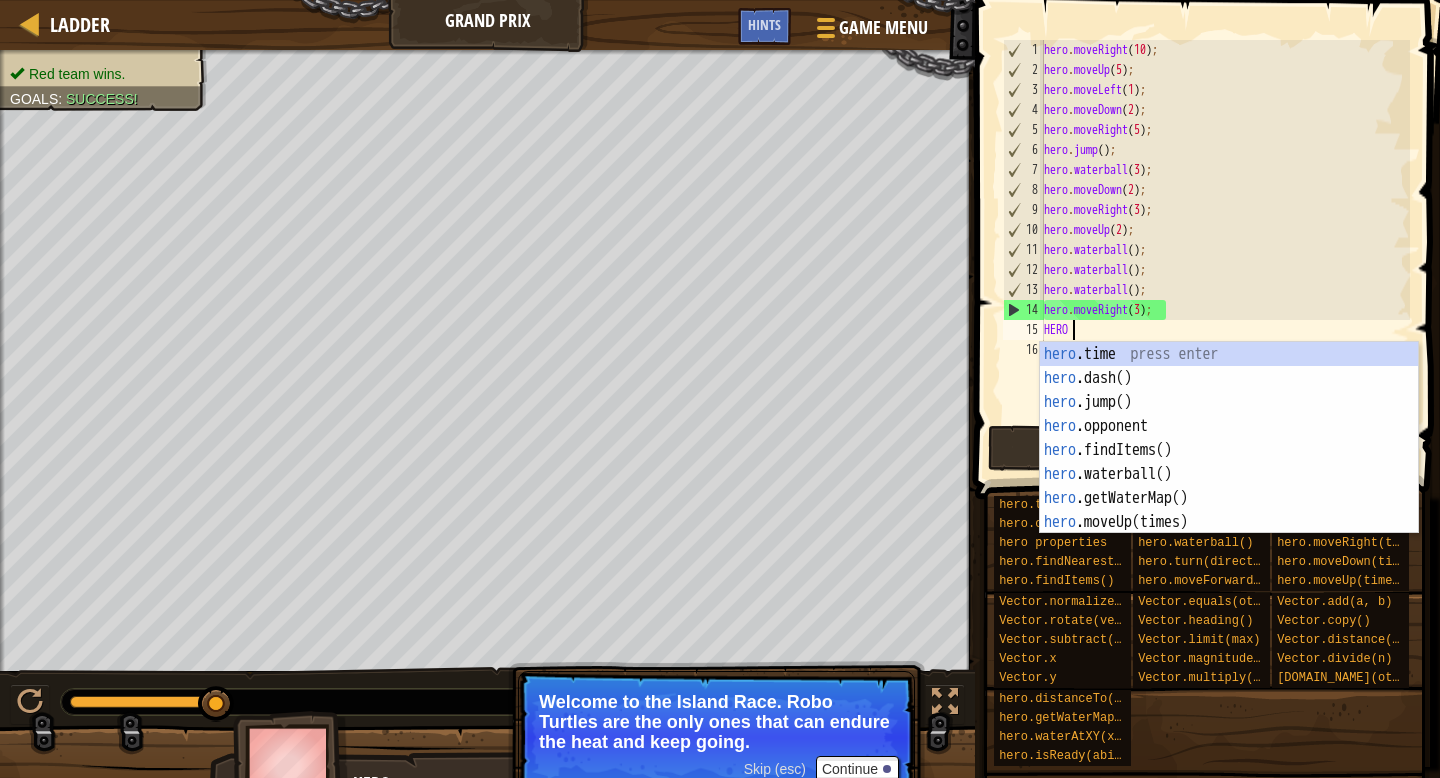 scroll, scrollTop: 9, scrollLeft: 1, axis: both 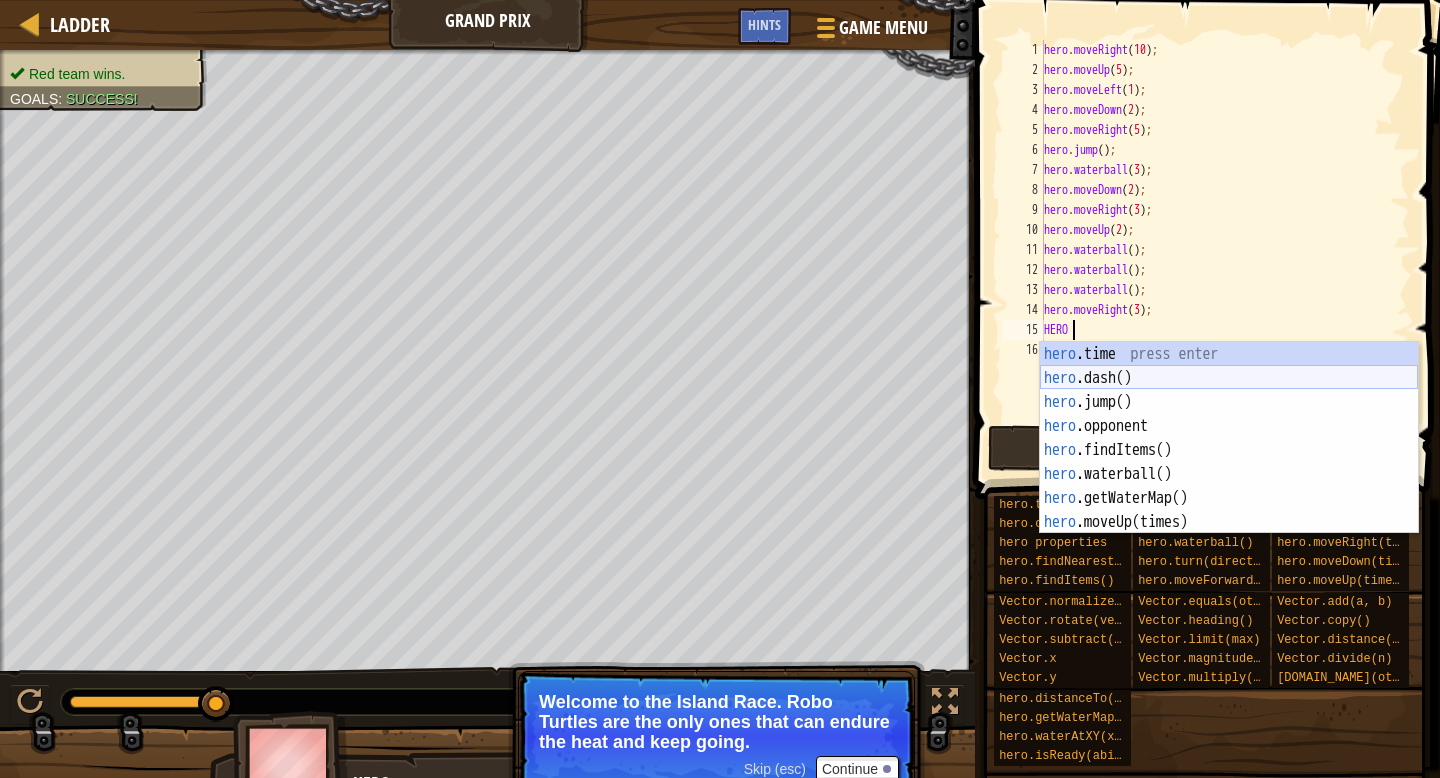 click on "hero .time press enter hero .dash() press enter hero .jump() press enter hero .opponent press enter hero .findItems() press enter hero .waterball() press enter hero .getWaterMap() press enter hero .moveUp(times) press enter hero .turn(direction) press enter" at bounding box center (1229, 462) 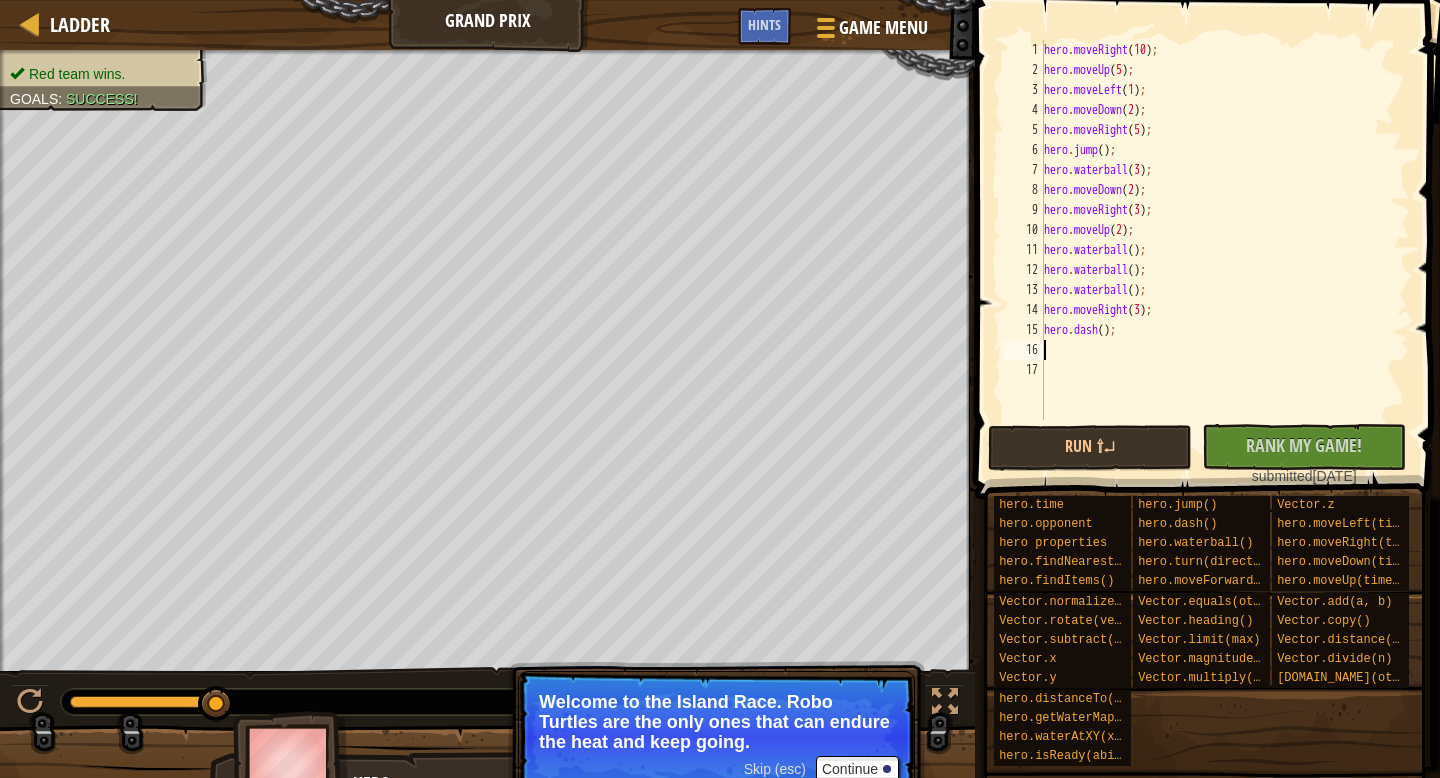 scroll, scrollTop: 9, scrollLeft: 0, axis: vertical 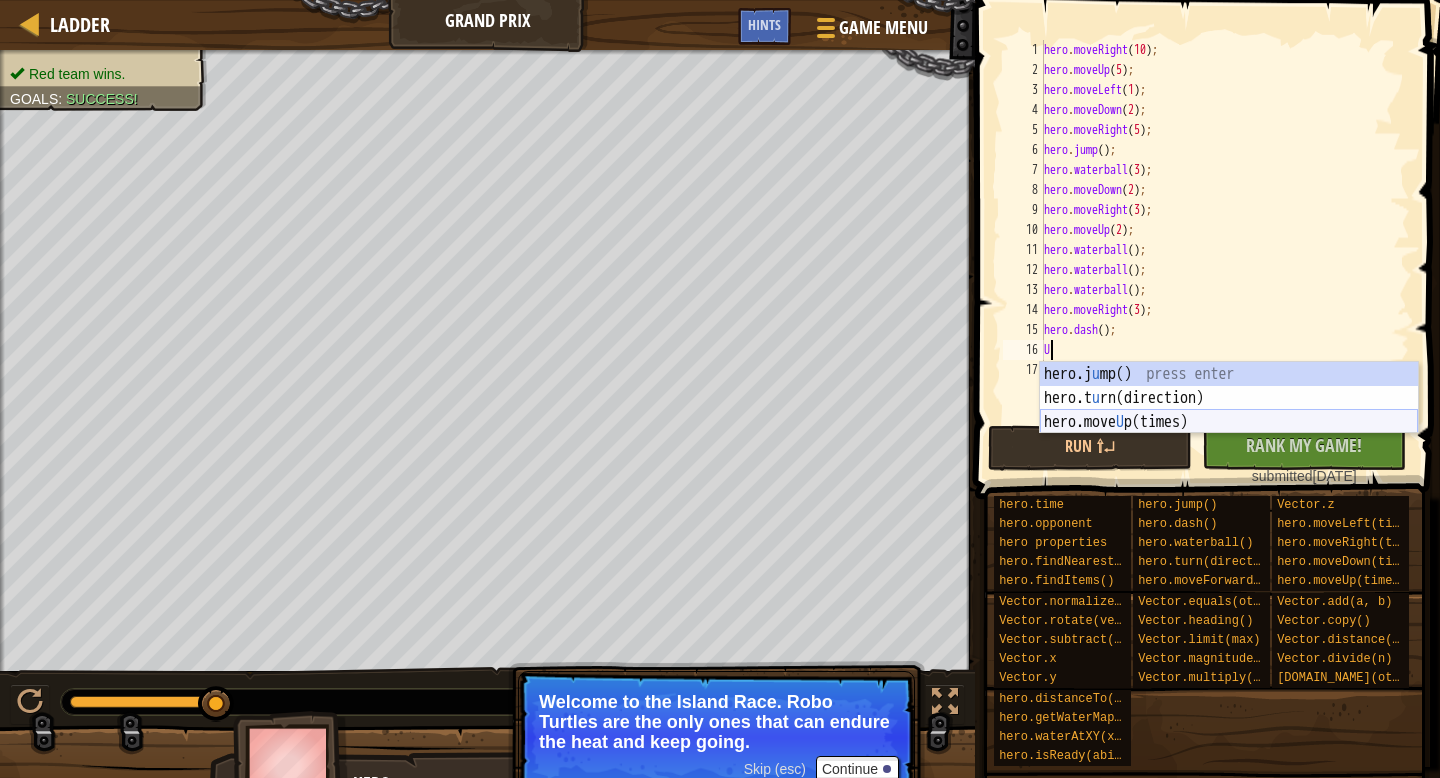 click on "hero.j u mp() press enter hero.t u rn(direction) press enter hero.move U p(times) press enter" at bounding box center [1229, 422] 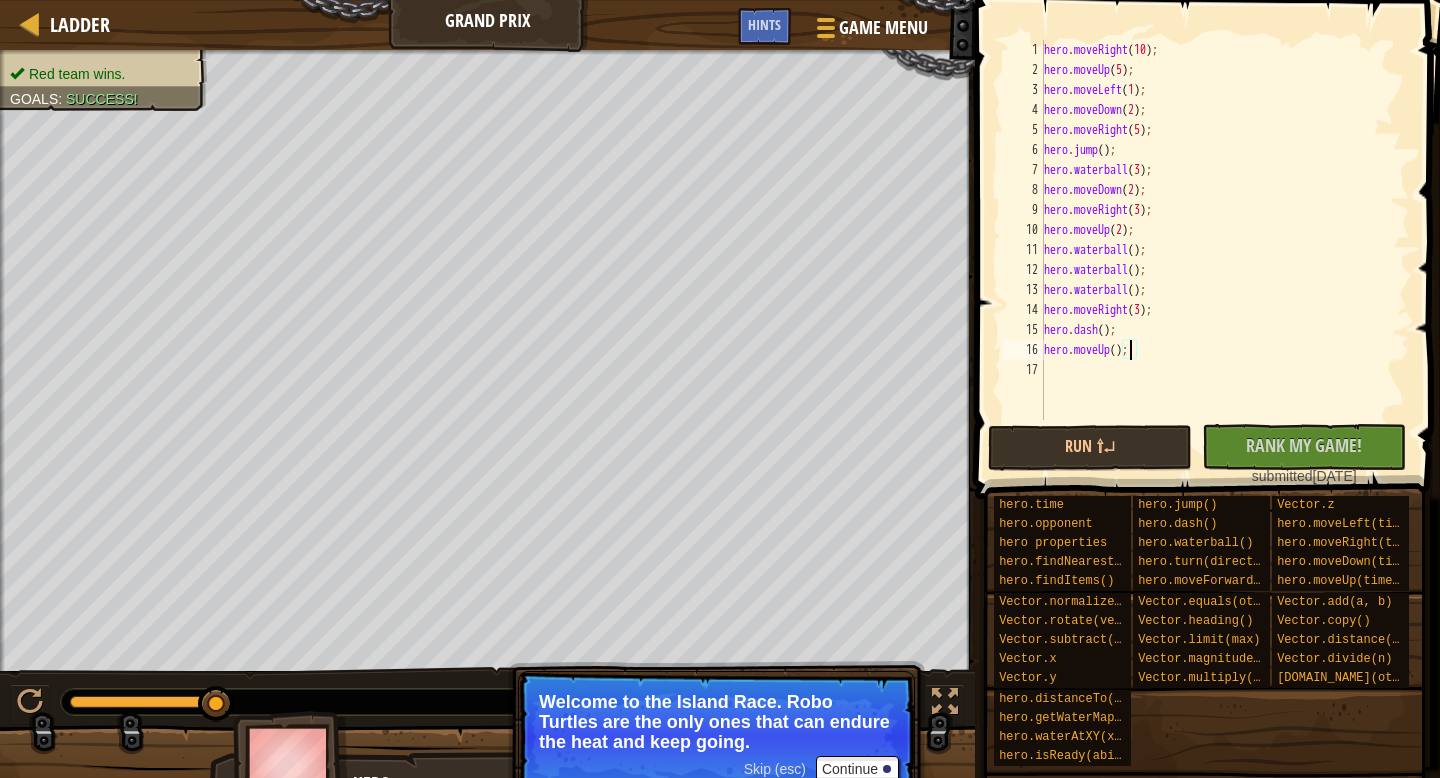 type on "hero.moveUp(3);" 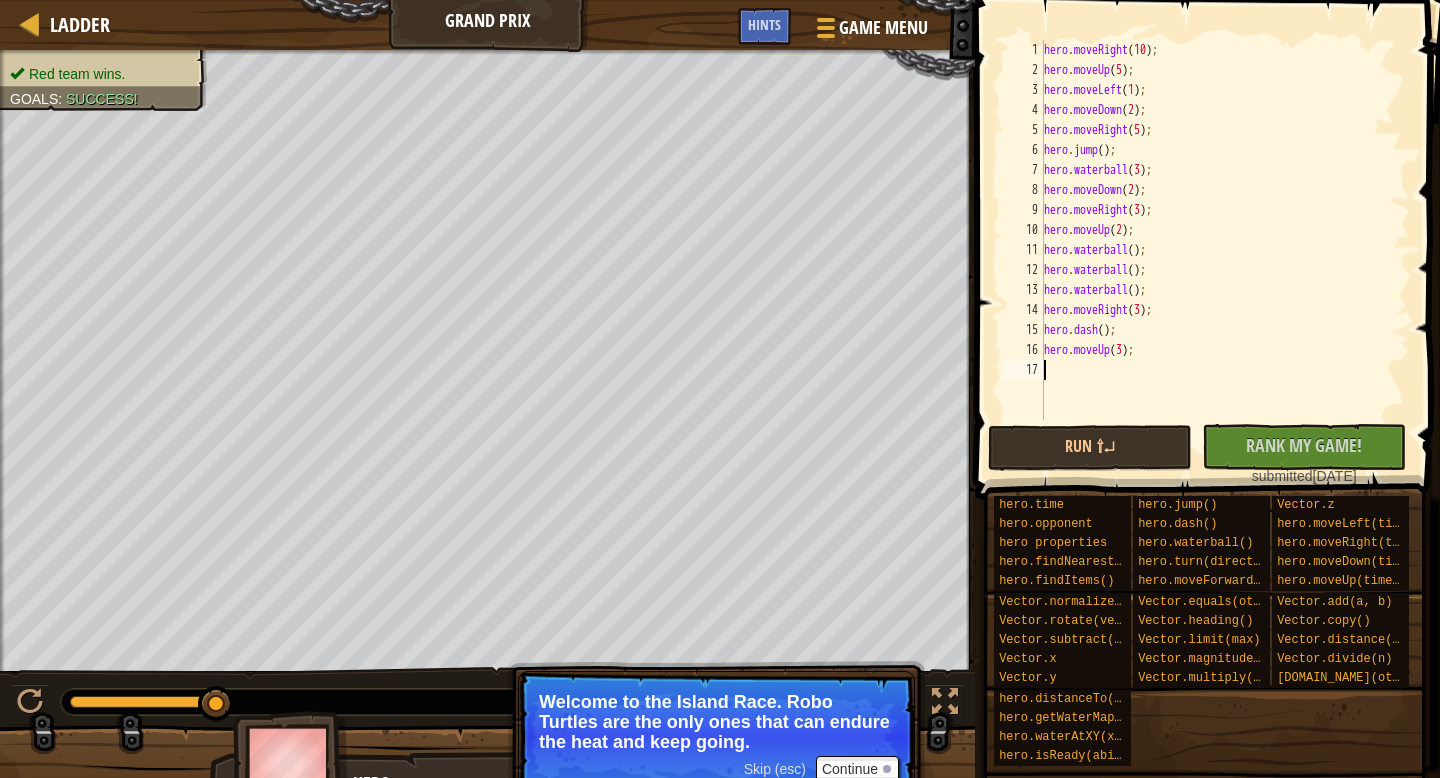 click on "hero . moveRight ( 10 ) ; hero . moveUp ( 5 ) ; hero . moveLeft ( 1 ) ; hero . moveDown ( 2 ) ; hero . moveRight ( 5 ) ; hero . jump ( ) ; hero . waterball ( 3 ) ; hero . moveDown ( 2 ) ; hero . moveRight ( 3 ) ; hero . moveUp ( 2 ) ; hero . waterball ( ) ; hero . waterball ( ) ; hero . waterball ( ) ; hero . moveRight ( 3 ) ; hero . [PERSON_NAME] ( ) ; hero . moveUp ( 3 ) ;" at bounding box center (1225, 250) 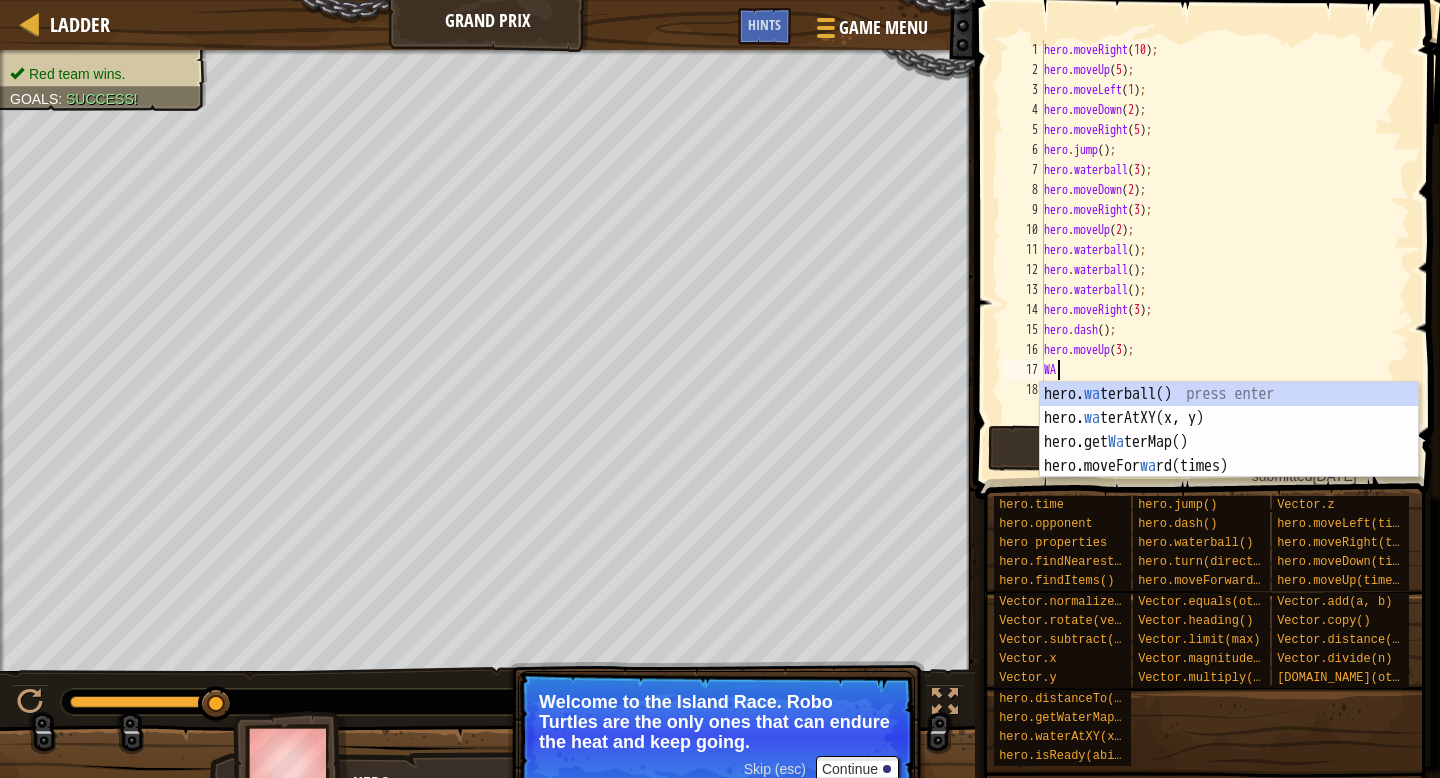 scroll, scrollTop: 9, scrollLeft: 0, axis: vertical 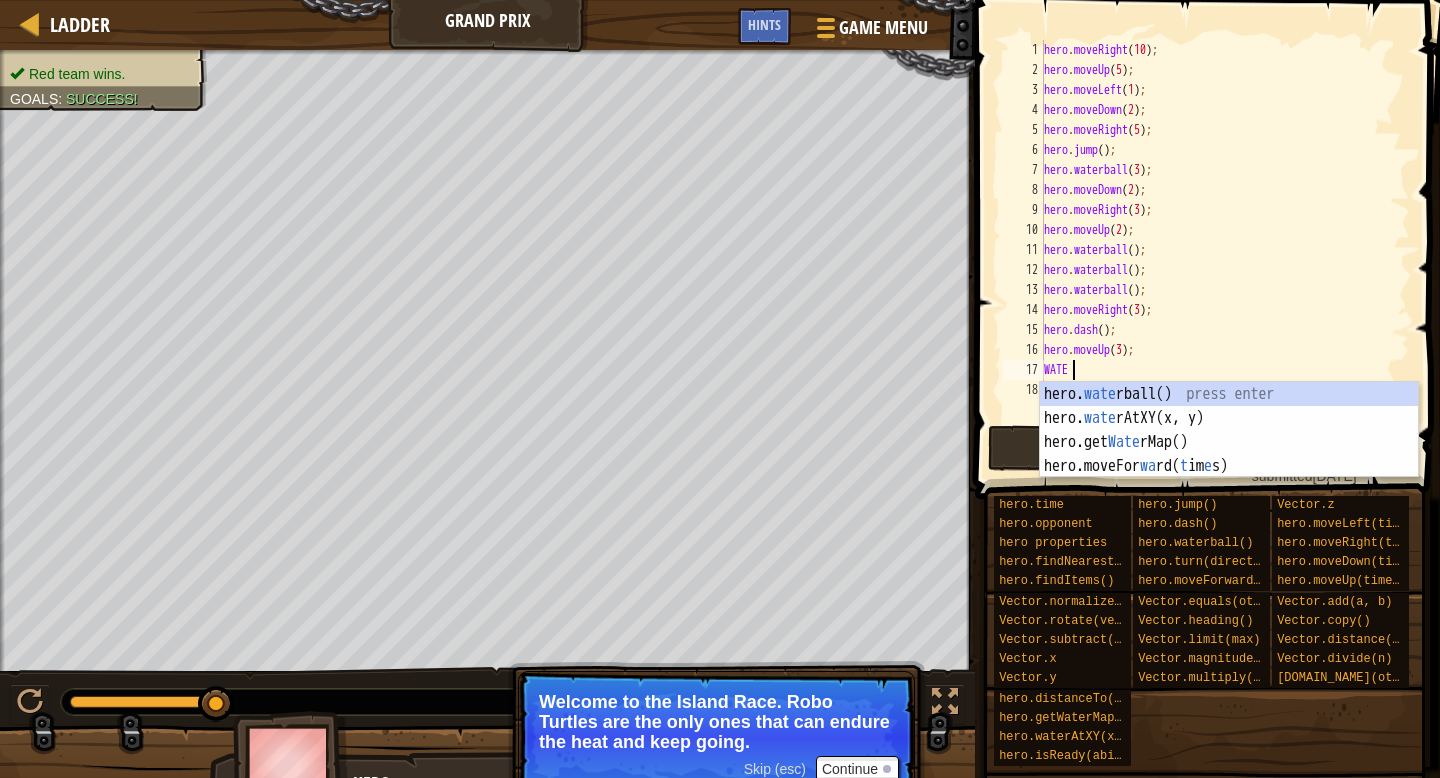 type on "WATER" 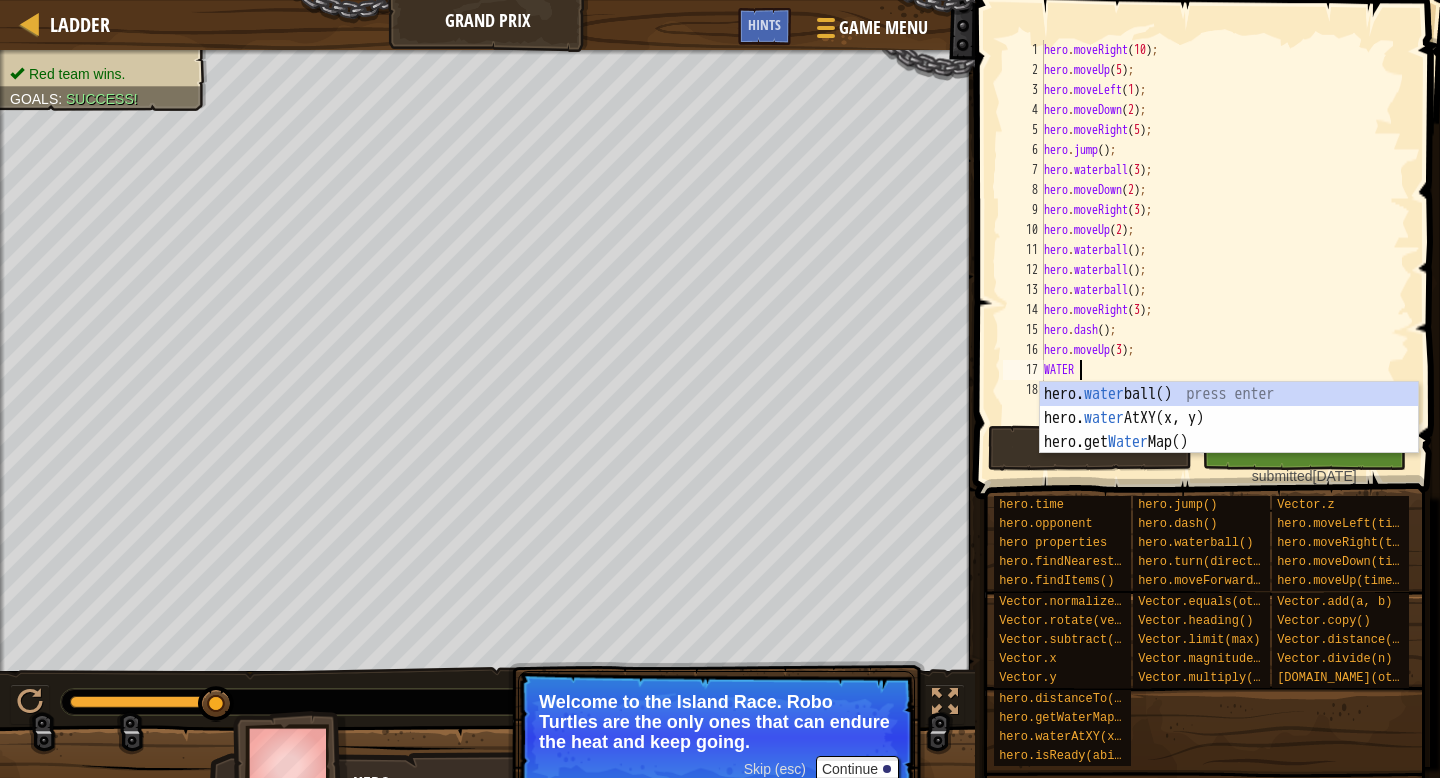 scroll, scrollTop: 9, scrollLeft: 2, axis: both 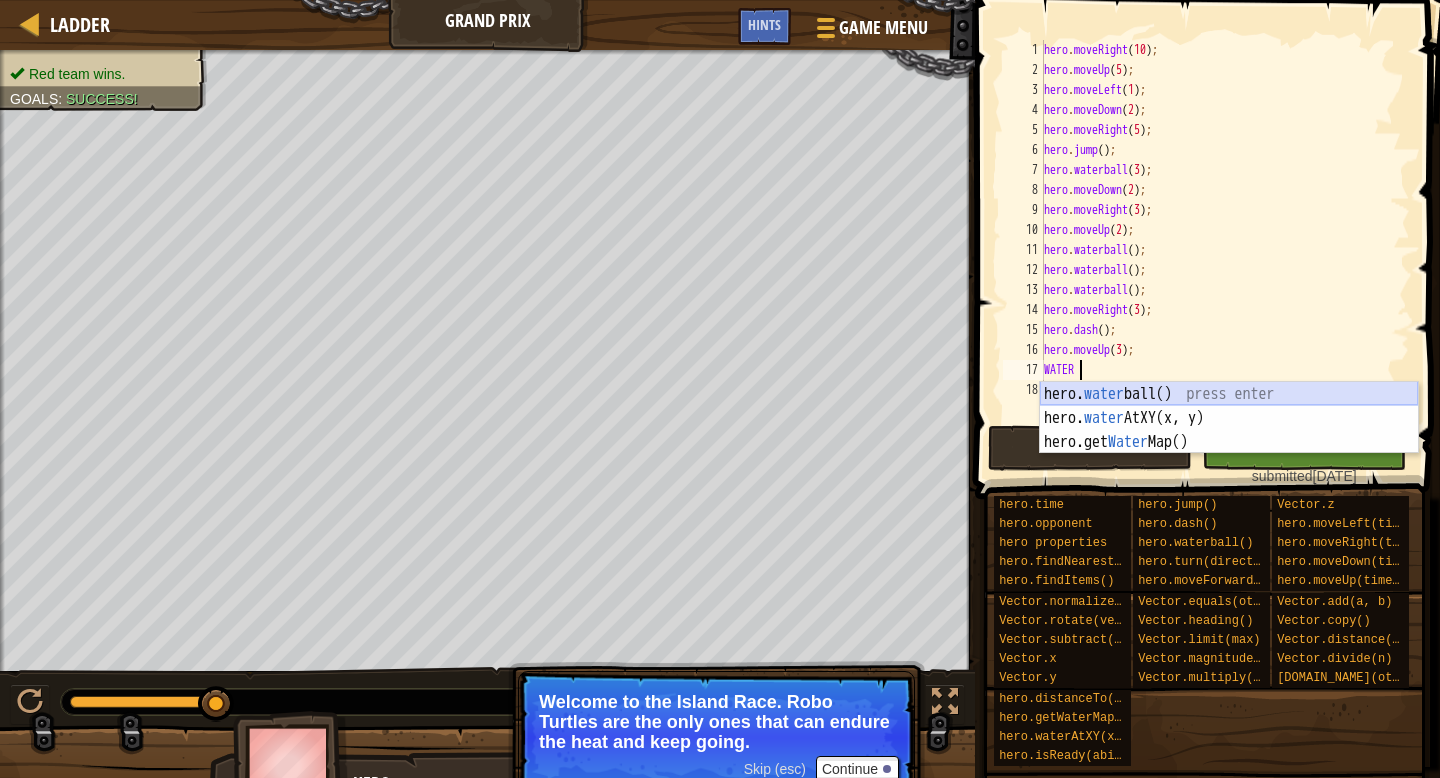 click on "hero. water ball() press enter hero. water AtXY(x, y) press enter hero.get Water Map() press enter" at bounding box center (1229, 442) 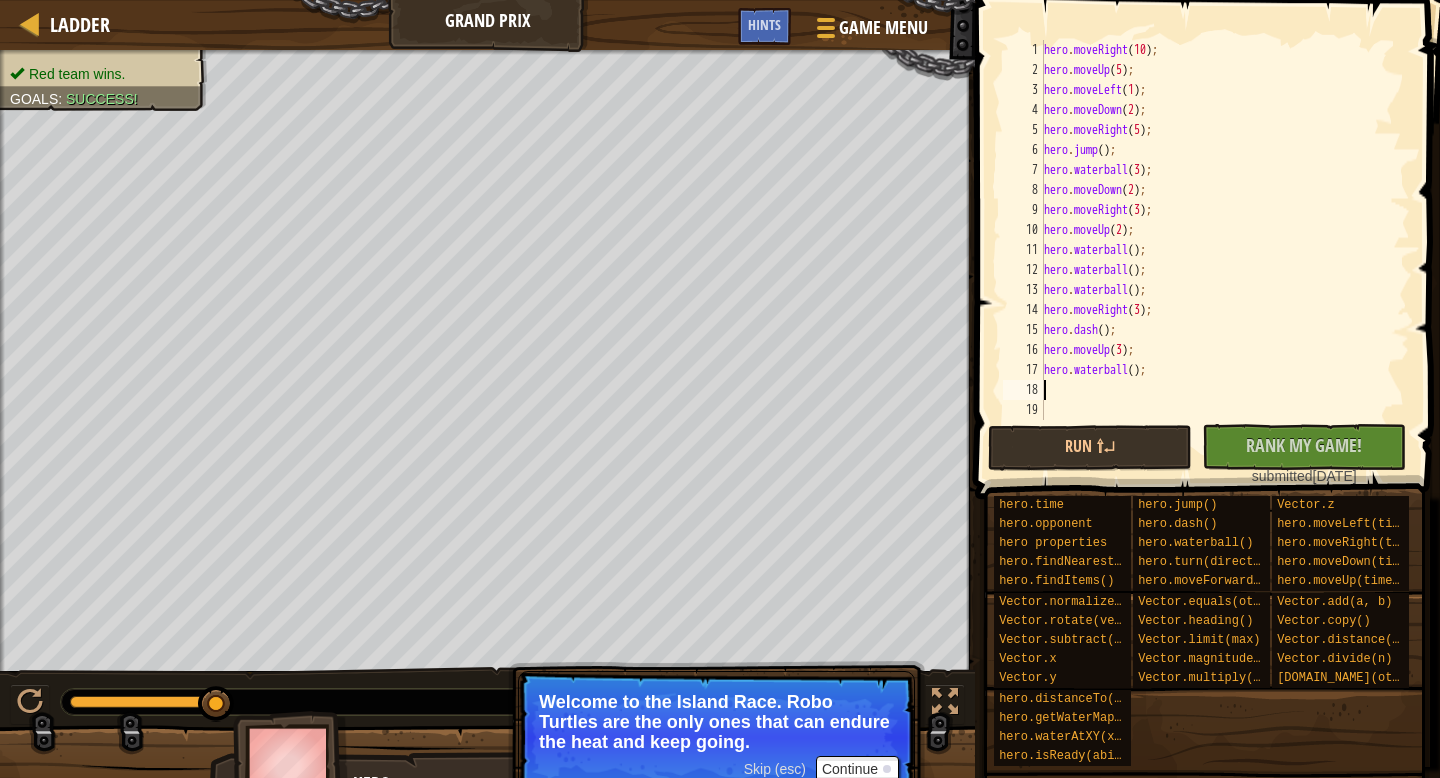 scroll, scrollTop: 9, scrollLeft: 0, axis: vertical 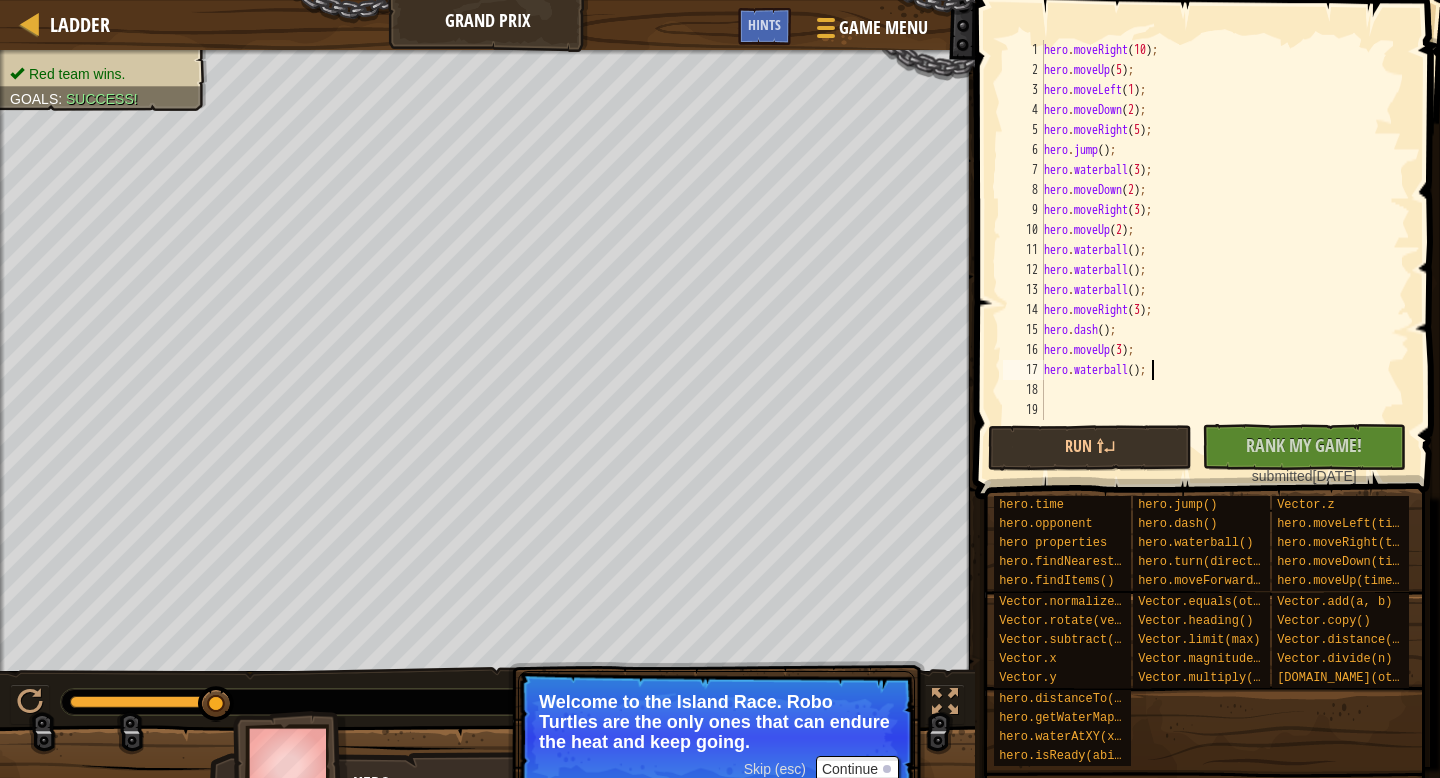 click on "hero . moveRight ( 10 ) ; hero . moveUp ( 5 ) ; hero . moveLeft ( 1 ) ; hero . moveDown ( 2 ) ; hero . moveRight ( 5 ) ; hero . jump ( ) ; hero . waterball ( 3 ) ; hero . moveDown ( 2 ) ; hero . moveRight ( 3 ) ; hero . moveUp ( 2 ) ; hero . waterball ( ) ; hero . waterball ( ) ; hero . waterball ( ) ; hero . moveRight ( 3 ) ; hero . [PERSON_NAME] ( ) ; hero . moveUp ( 3 ) ; hero . waterball ( ) ;" at bounding box center (1225, 250) 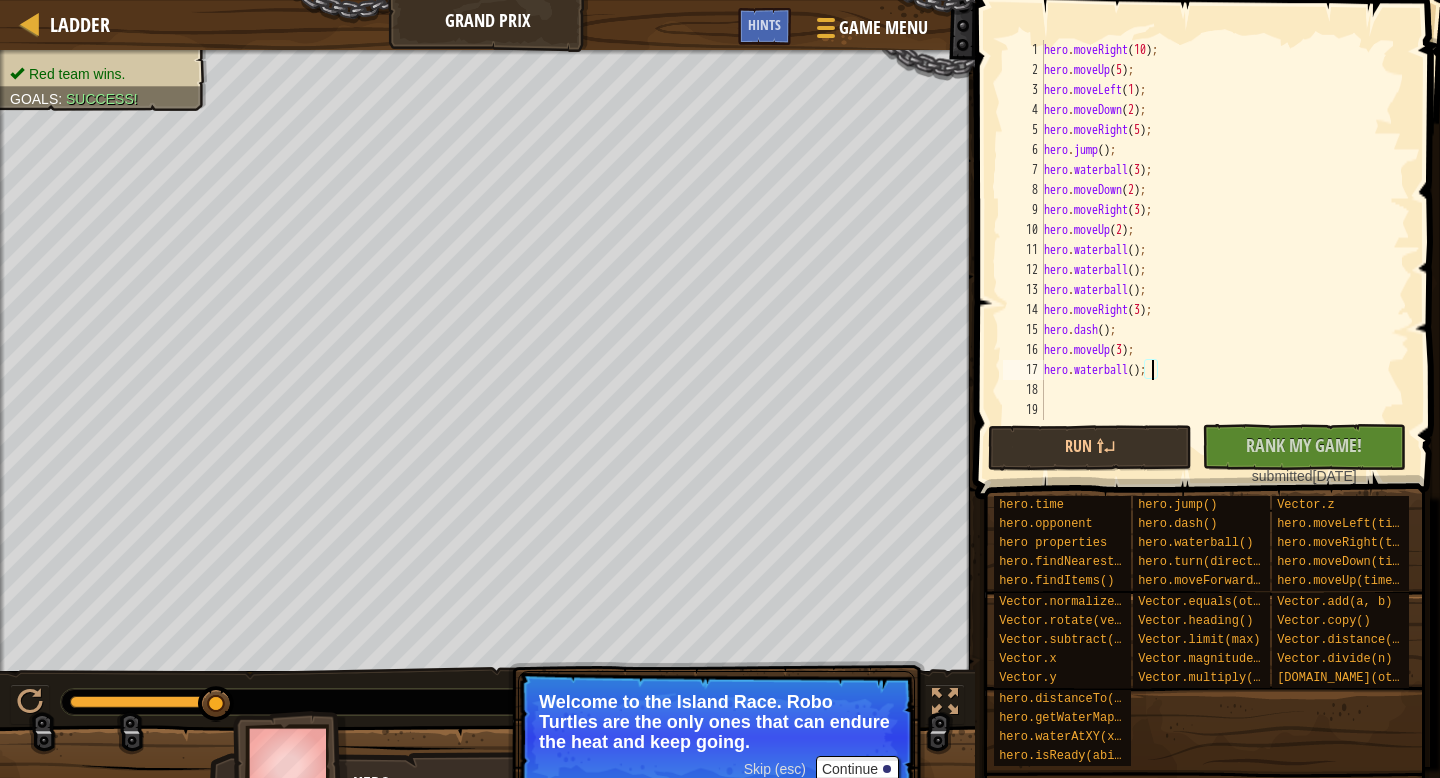 type on "hero.waterball(2);" 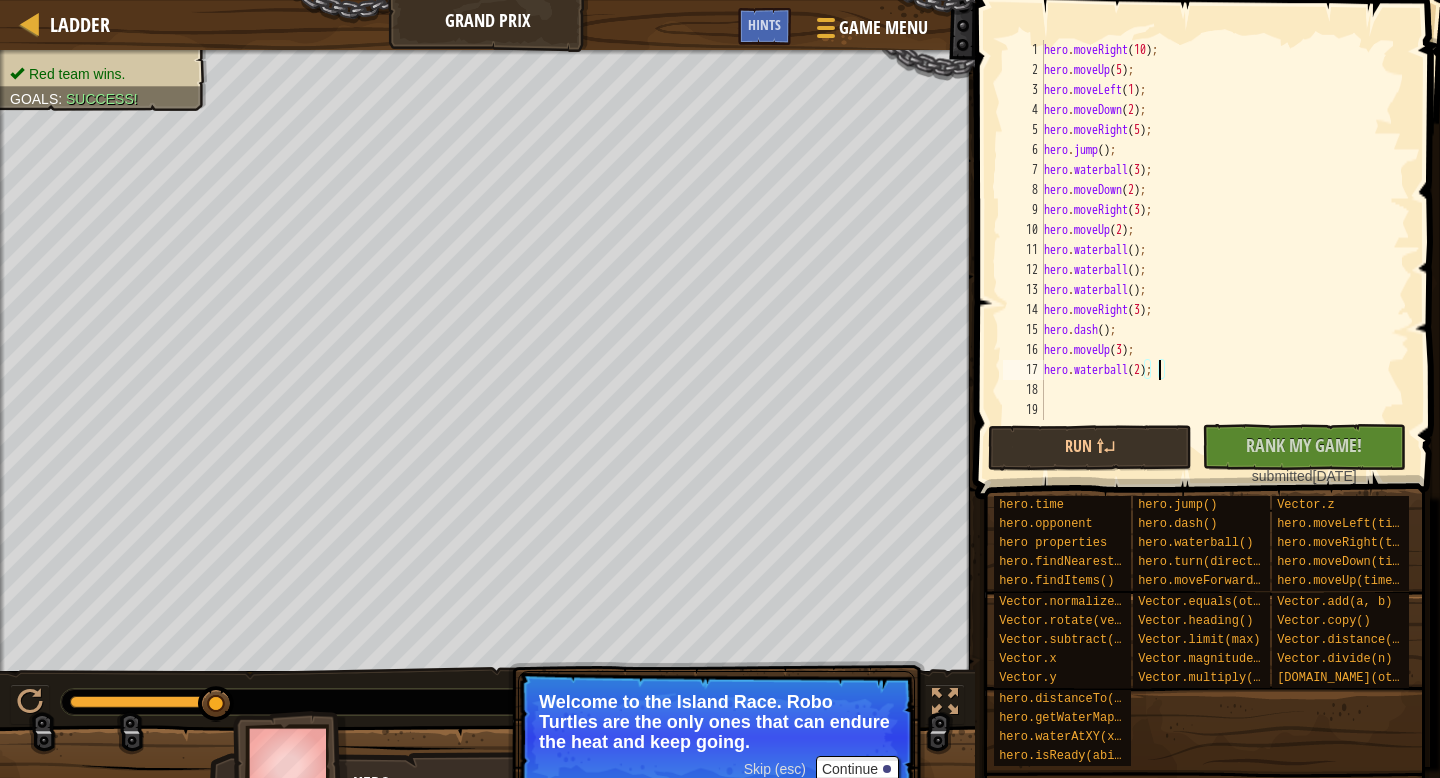 scroll, scrollTop: 9, scrollLeft: 9, axis: both 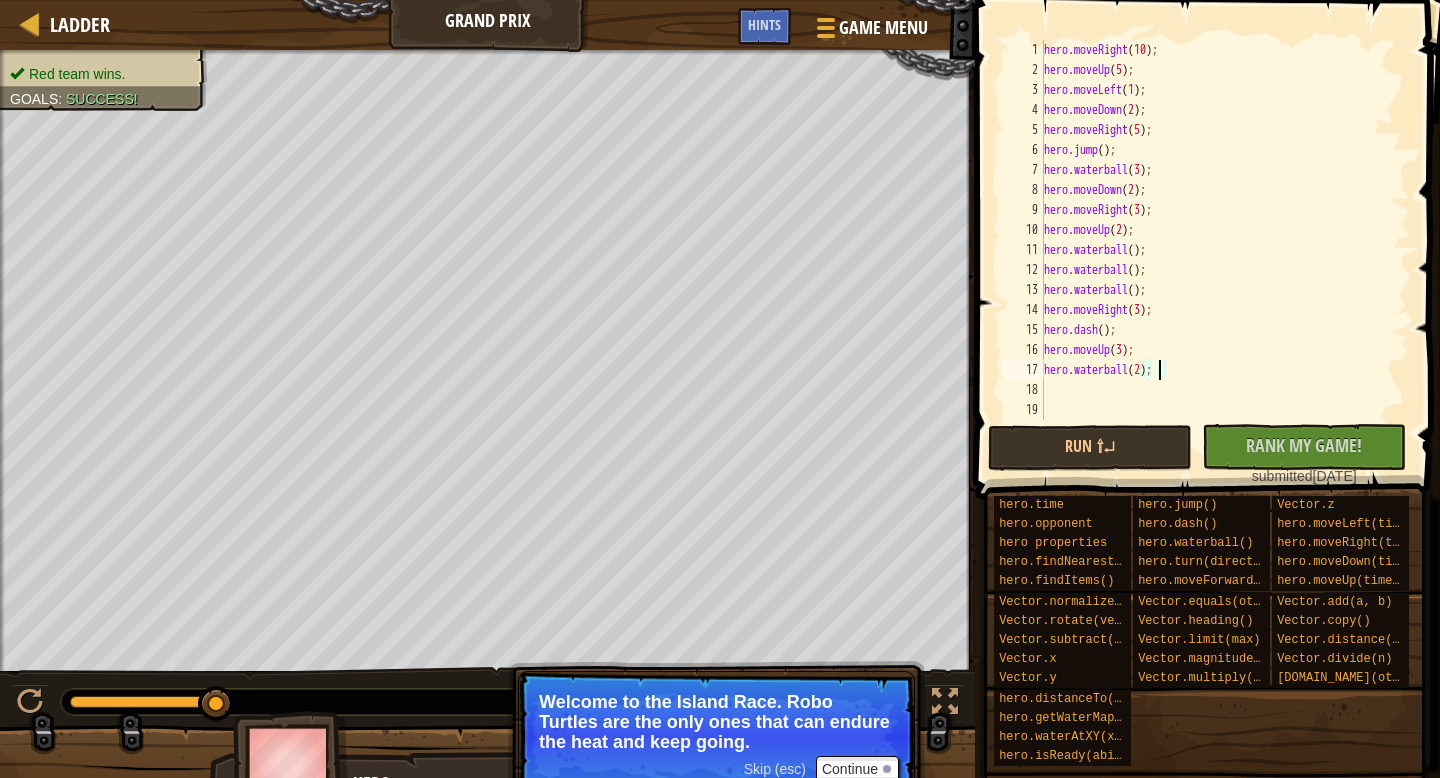 click on "hero . moveRight ( 10 ) ; hero . moveUp ( 5 ) ; hero . moveLeft ( 1 ) ; hero . moveDown ( 2 ) ; hero . moveRight ( 5 ) ; hero . jump ( ) ; hero . waterball ( 3 ) ; hero . moveDown ( 2 ) ; hero . moveRight ( 3 ) ; hero . moveUp ( 2 ) ; hero . waterball ( ) ; hero . waterball ( ) ; hero . waterball ( ) ; hero . moveRight ( 3 ) ; hero . [PERSON_NAME] ( ) ; hero . moveUp ( 3 ) ; hero . waterball ( 2 ) ;" at bounding box center [1225, 250] 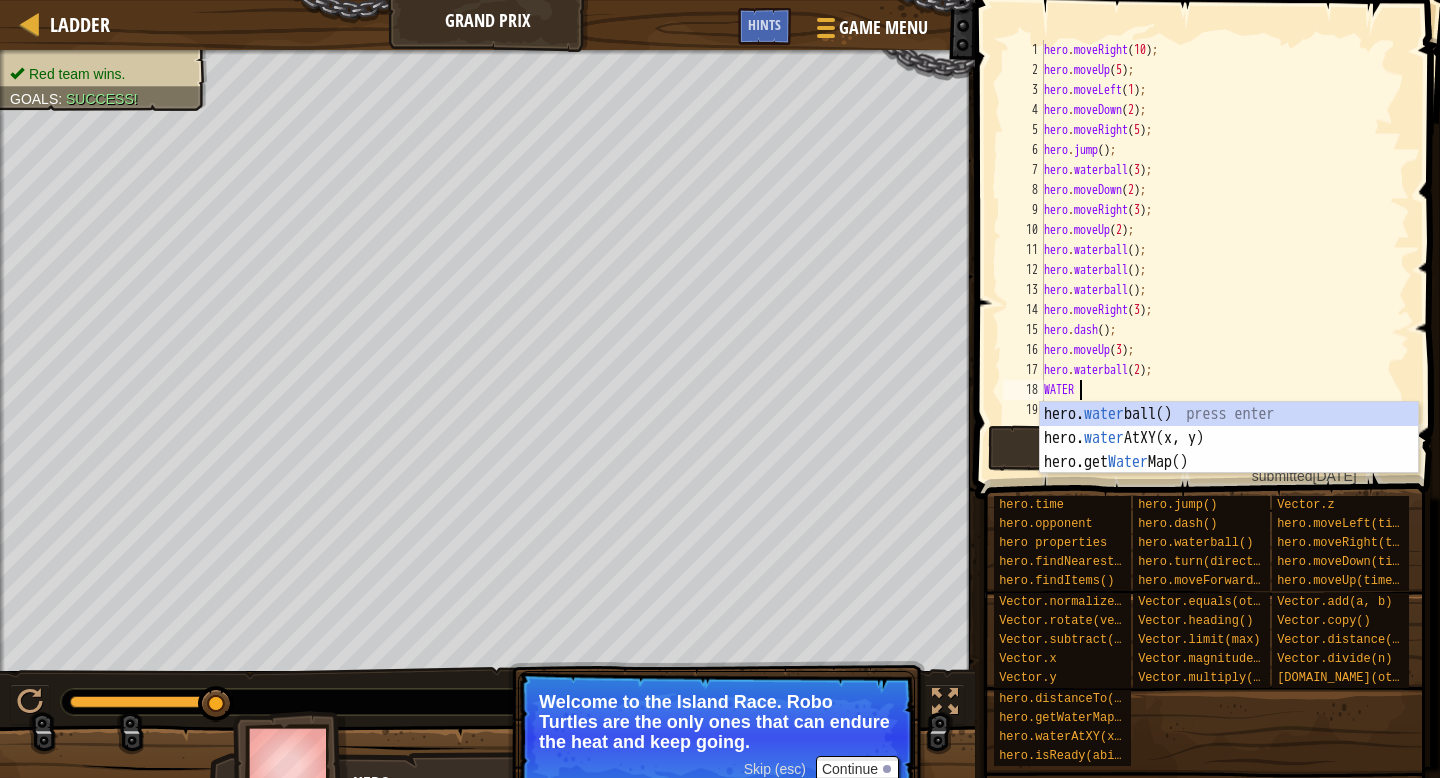scroll, scrollTop: 9, scrollLeft: 0, axis: vertical 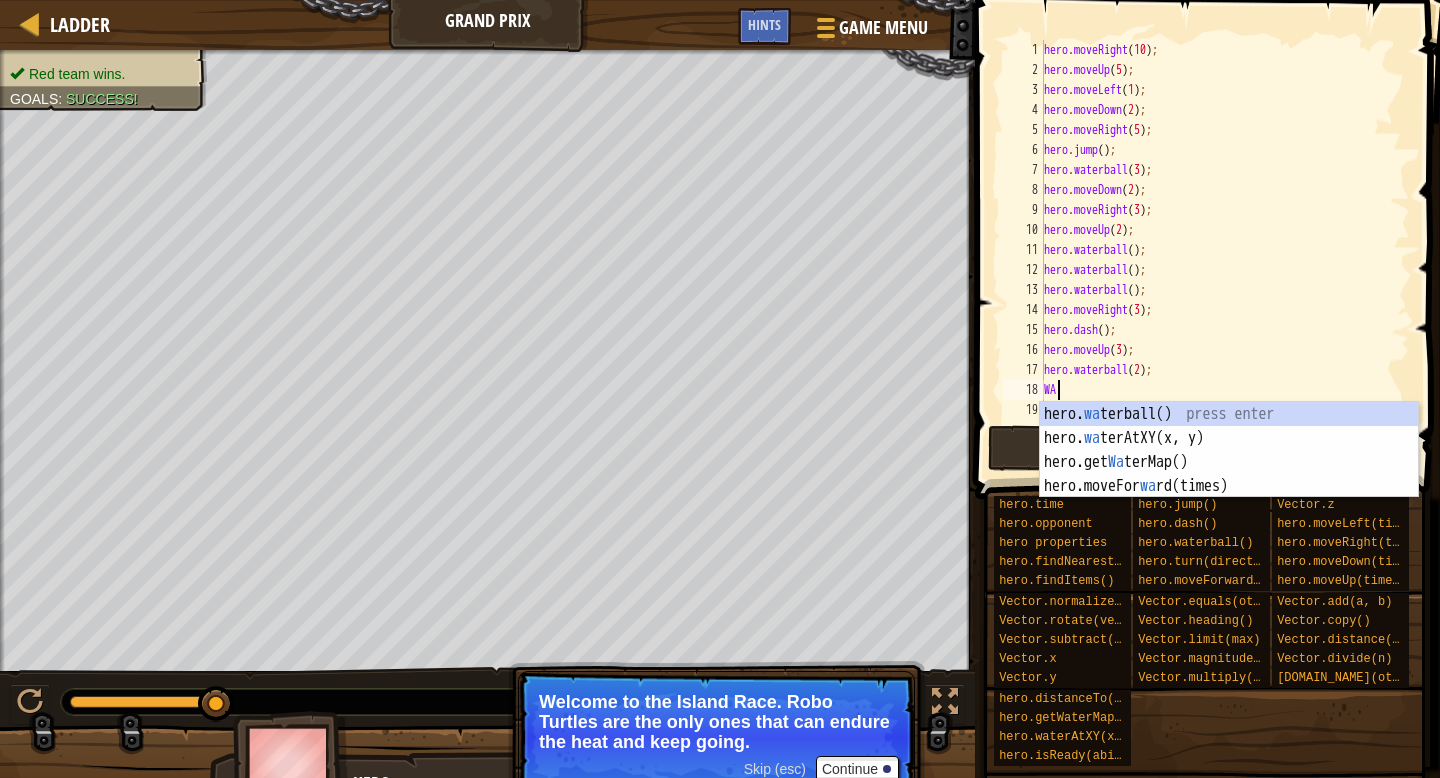 type on "W" 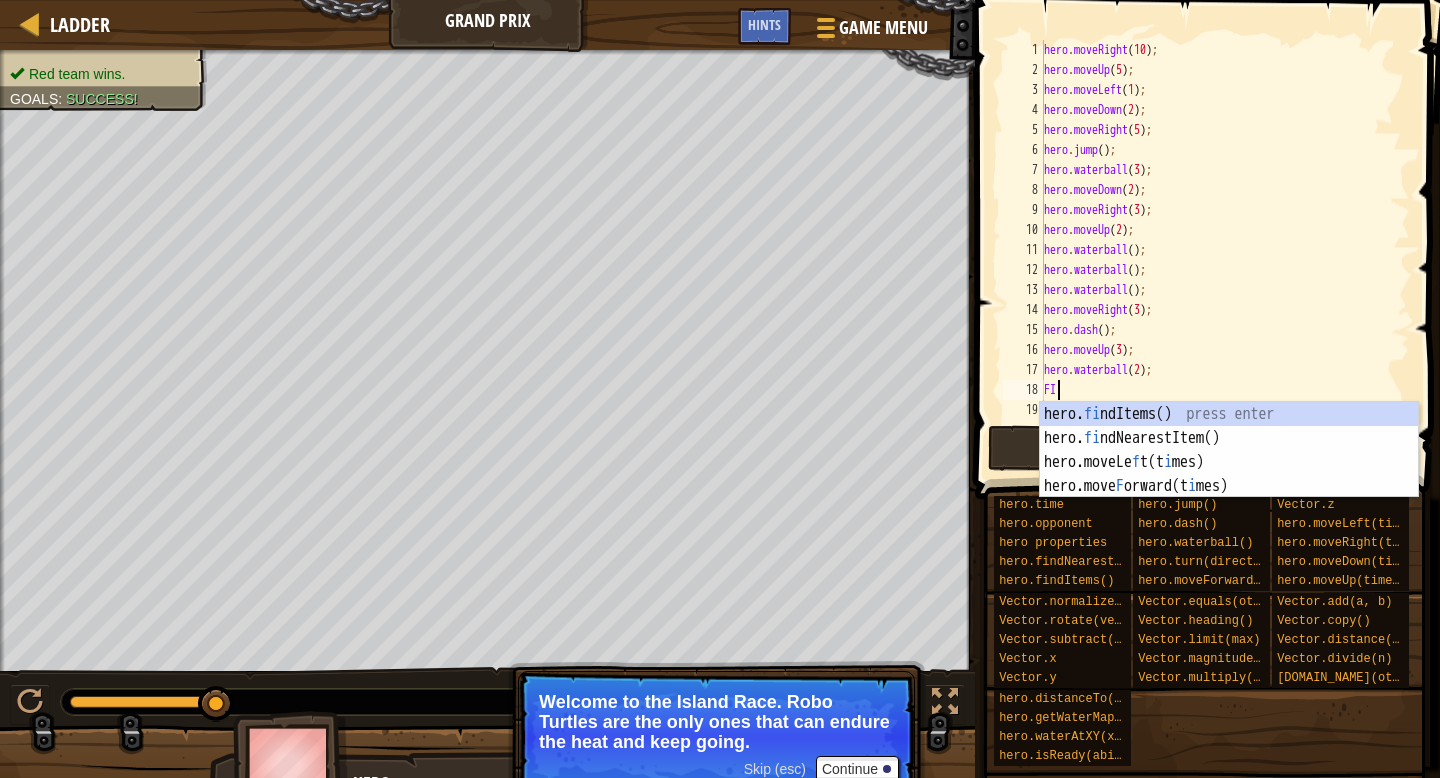 scroll, scrollTop: 9, scrollLeft: 0, axis: vertical 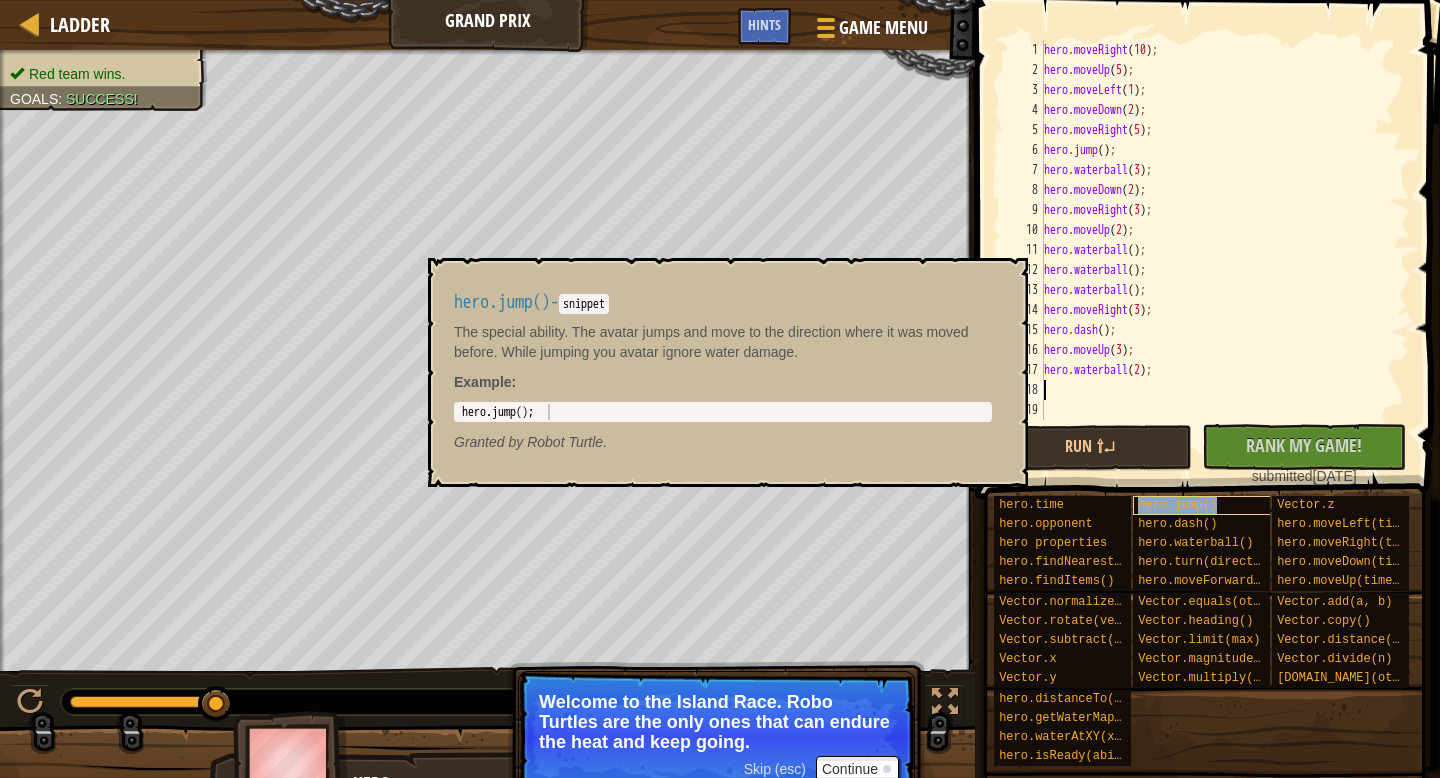 click on "hero.jump()" at bounding box center (1177, 505) 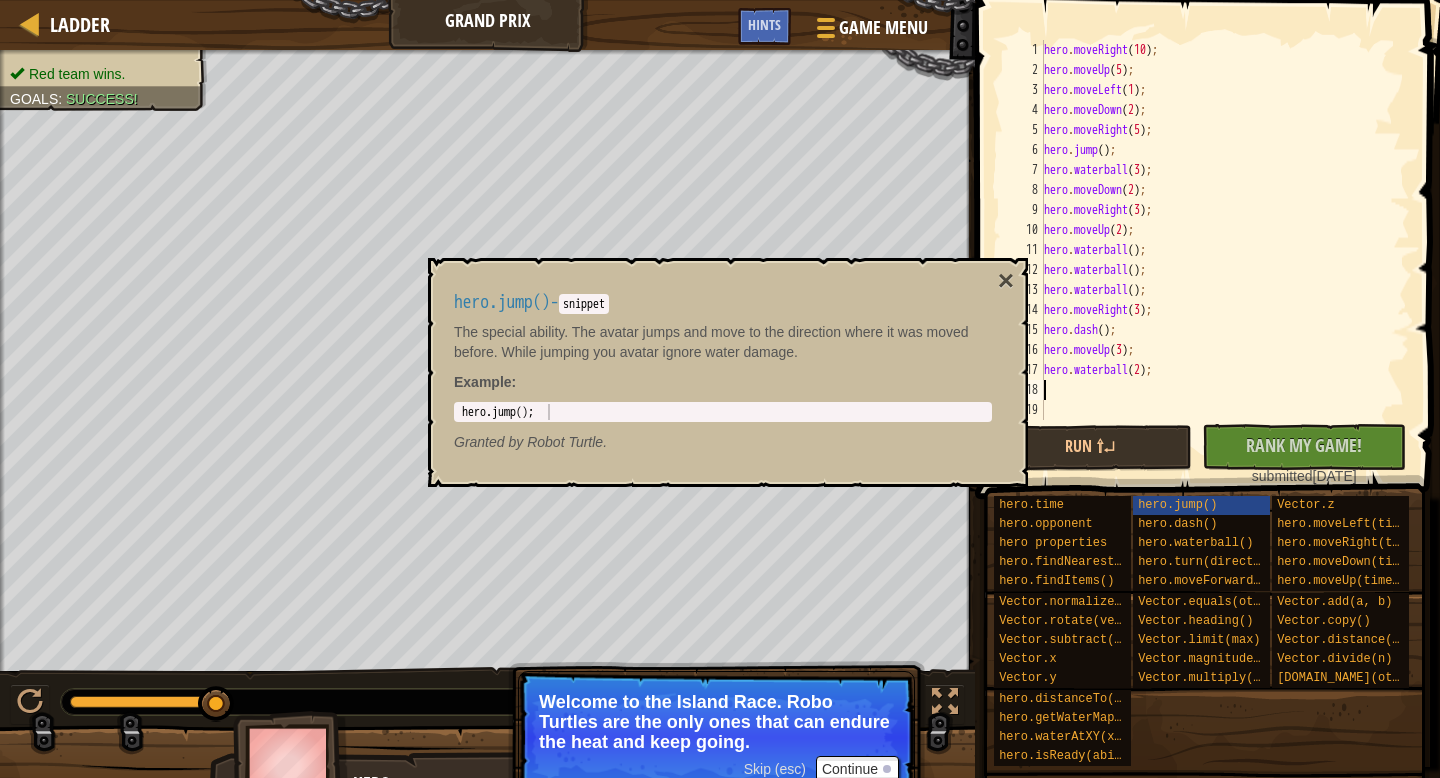 click on "hero . moveRight ( 10 ) ; hero . moveUp ( 5 ) ; hero . moveLeft ( 1 ) ; hero . moveDown ( 2 ) ; hero . moveRight ( 5 ) ; hero . jump ( ) ; hero . waterball ( 3 ) ; hero . moveDown ( 2 ) ; hero . moveRight ( 3 ) ; hero . moveUp ( 2 ) ; hero . waterball ( ) ; hero . waterball ( ) ; hero . waterball ( ) ; hero . moveRight ( 3 ) ; hero . [PERSON_NAME] ( ) ; hero . moveUp ( 3 ) ; hero . waterball ( 2 ) ;" at bounding box center [1225, 250] 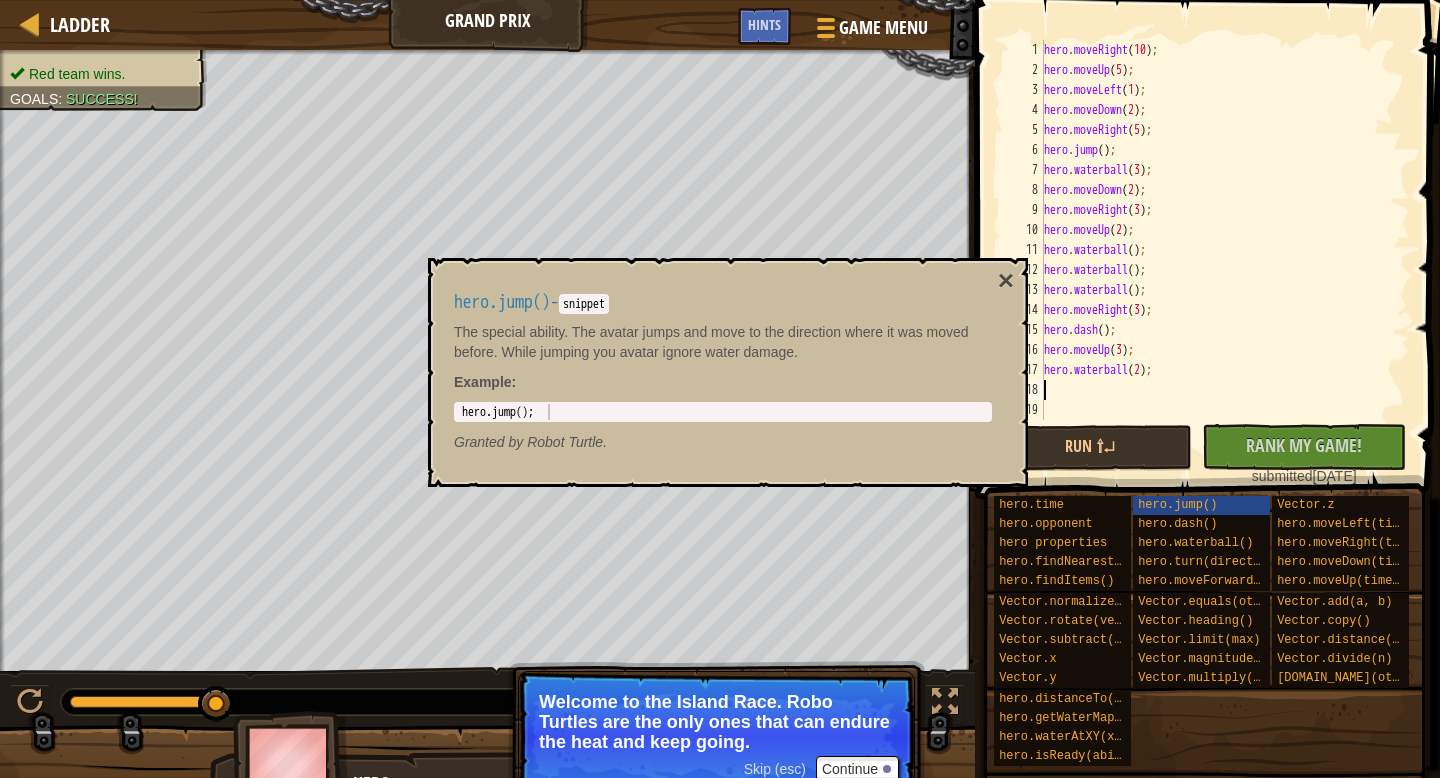click on "hero . moveRight ( 10 ) ; hero . moveUp ( 5 ) ; hero . moveLeft ( 1 ) ; hero . moveDown ( 2 ) ; hero . moveRight ( 5 ) ; hero . jump ( ) ; hero . waterball ( 3 ) ; hero . moveDown ( 2 ) ; hero . moveRight ( 3 ) ; hero . moveUp ( 2 ) ; hero . waterball ( ) ; hero . waterball ( ) ; hero . waterball ( ) ; hero . moveRight ( 3 ) ; hero . [PERSON_NAME] ( ) ; hero . moveUp ( 3 ) ; hero . waterball ( 2 ) ;" at bounding box center [1225, 250] 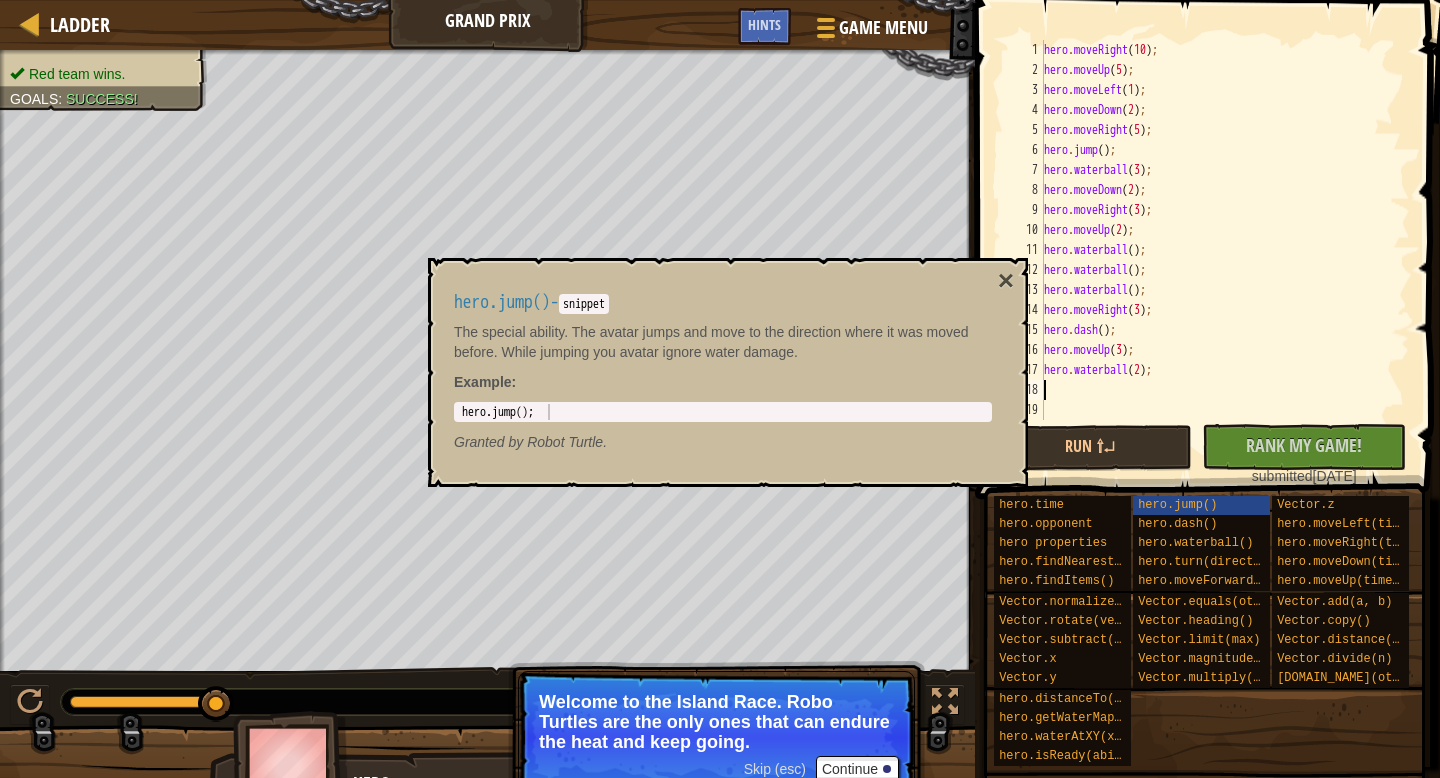 click on "hero . moveRight ( 10 ) ; hero . moveUp ( 5 ) ; hero . moveLeft ( 1 ) ; hero . moveDown ( 2 ) ; hero . moveRight ( 5 ) ; hero . jump ( ) ; hero . waterball ( 3 ) ; hero . moveDown ( 2 ) ; hero . moveRight ( 3 ) ; hero . moveUp ( 2 ) ; hero . waterball ( ) ; hero . waterball ( ) ; hero . waterball ( ) ; hero . moveRight ( 3 ) ; hero . [PERSON_NAME] ( ) ; hero . moveUp ( 3 ) ; hero . waterball ( 2 ) ;" at bounding box center (1225, 250) 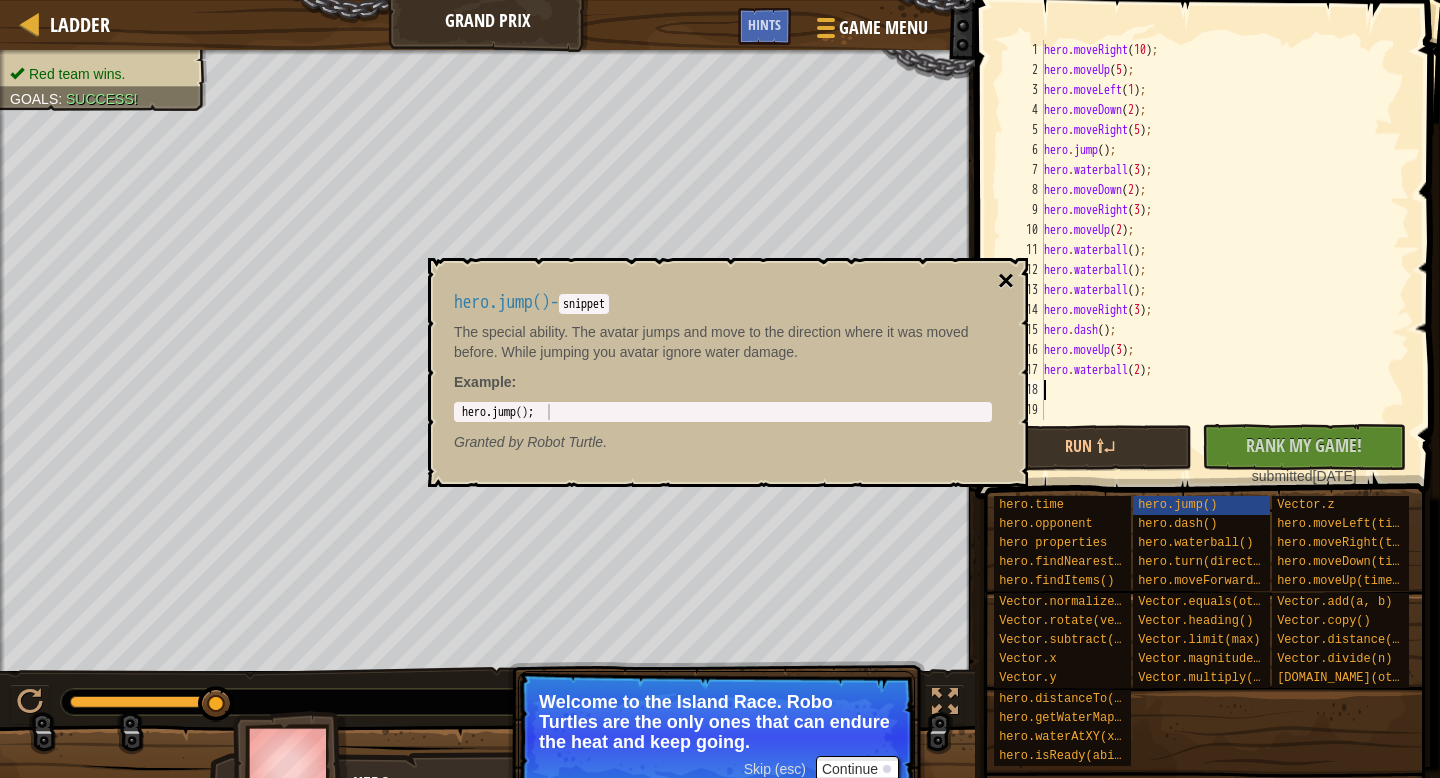 click on "×" at bounding box center (1006, 281) 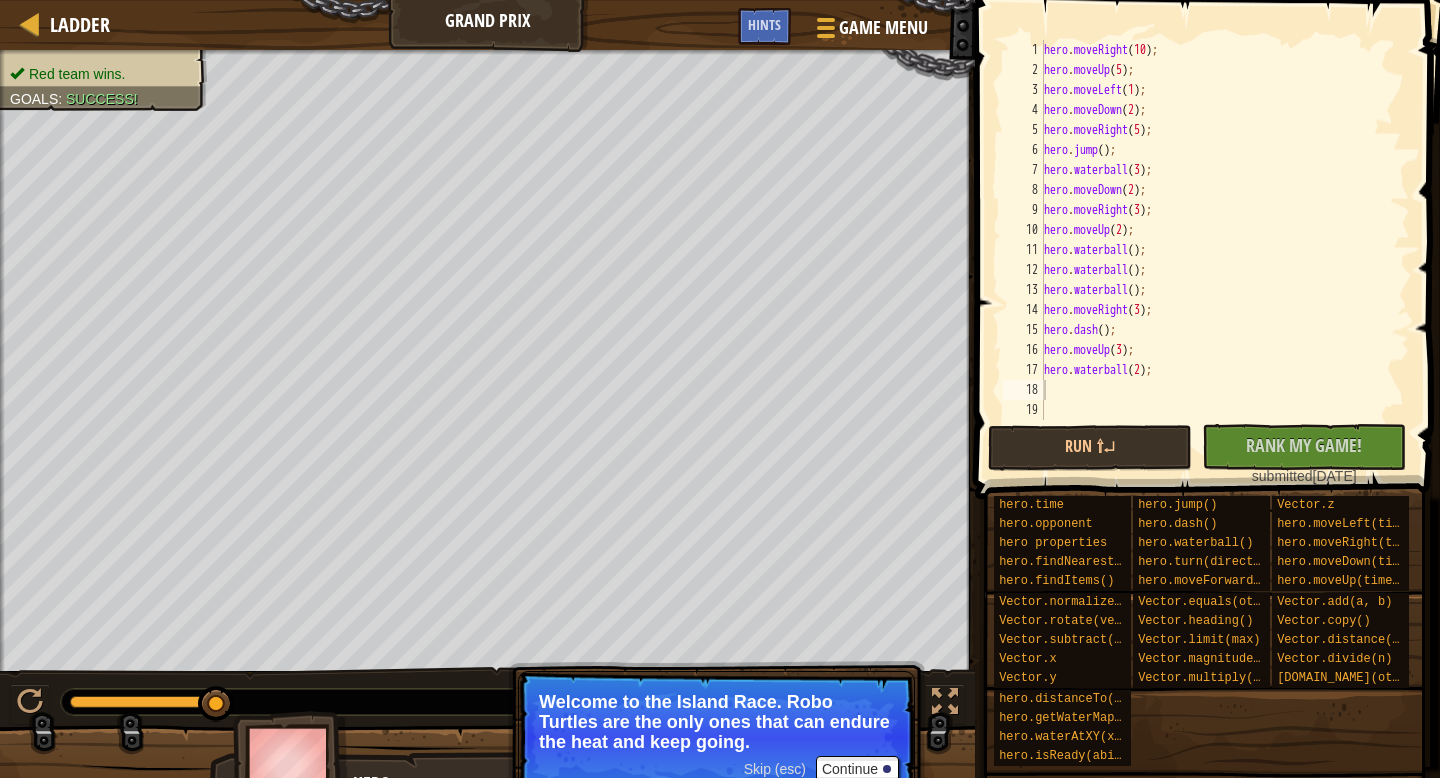 click on "hero . moveRight ( 10 ) ; hero . moveUp ( 5 ) ; hero . moveLeft ( 1 ) ; hero . moveDown ( 2 ) ; hero . moveRight ( 5 ) ; hero . jump ( ) ; hero . waterball ( 3 ) ; hero . moveDown ( 2 ) ; hero . moveRight ( 3 ) ; hero . moveUp ( 2 ) ; hero . waterball ( ) ; hero . waterball ( ) ; hero . waterball ( ) ; hero . moveRight ( 3 ) ; hero . [PERSON_NAME] ( ) ; hero . moveUp ( 3 ) ; hero . waterball ( 2 ) ;" at bounding box center [1225, 250] 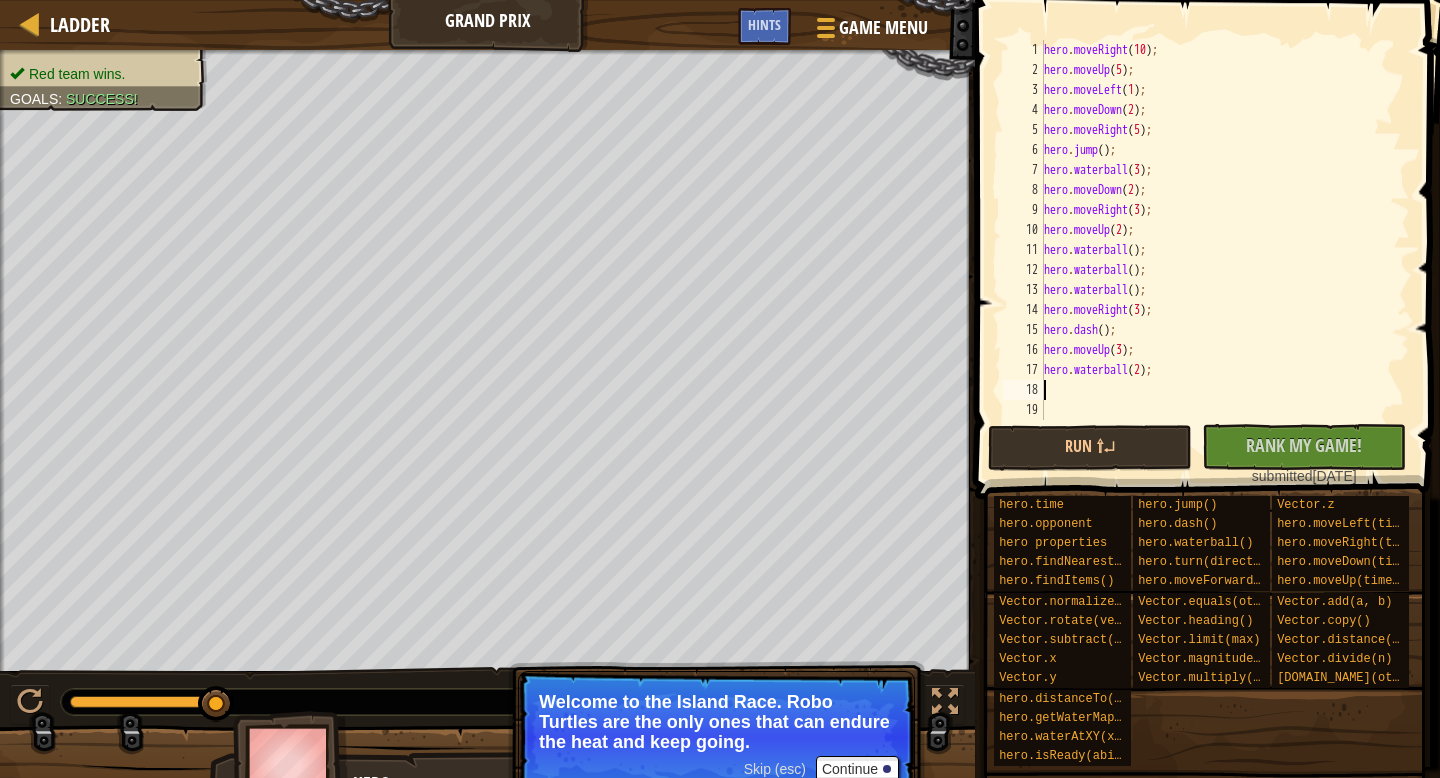 type on "J" 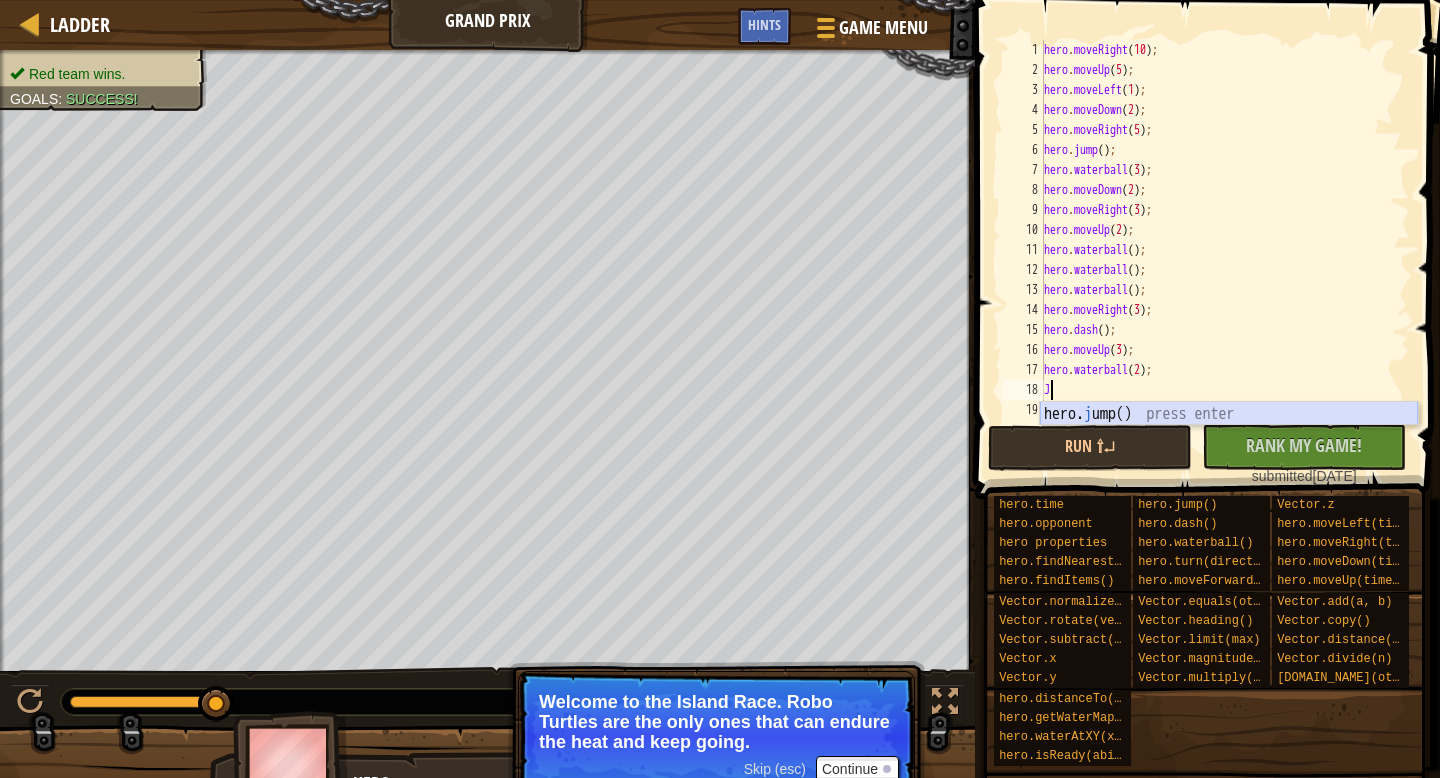 click on "hero. j ump() press enter" at bounding box center [1229, 438] 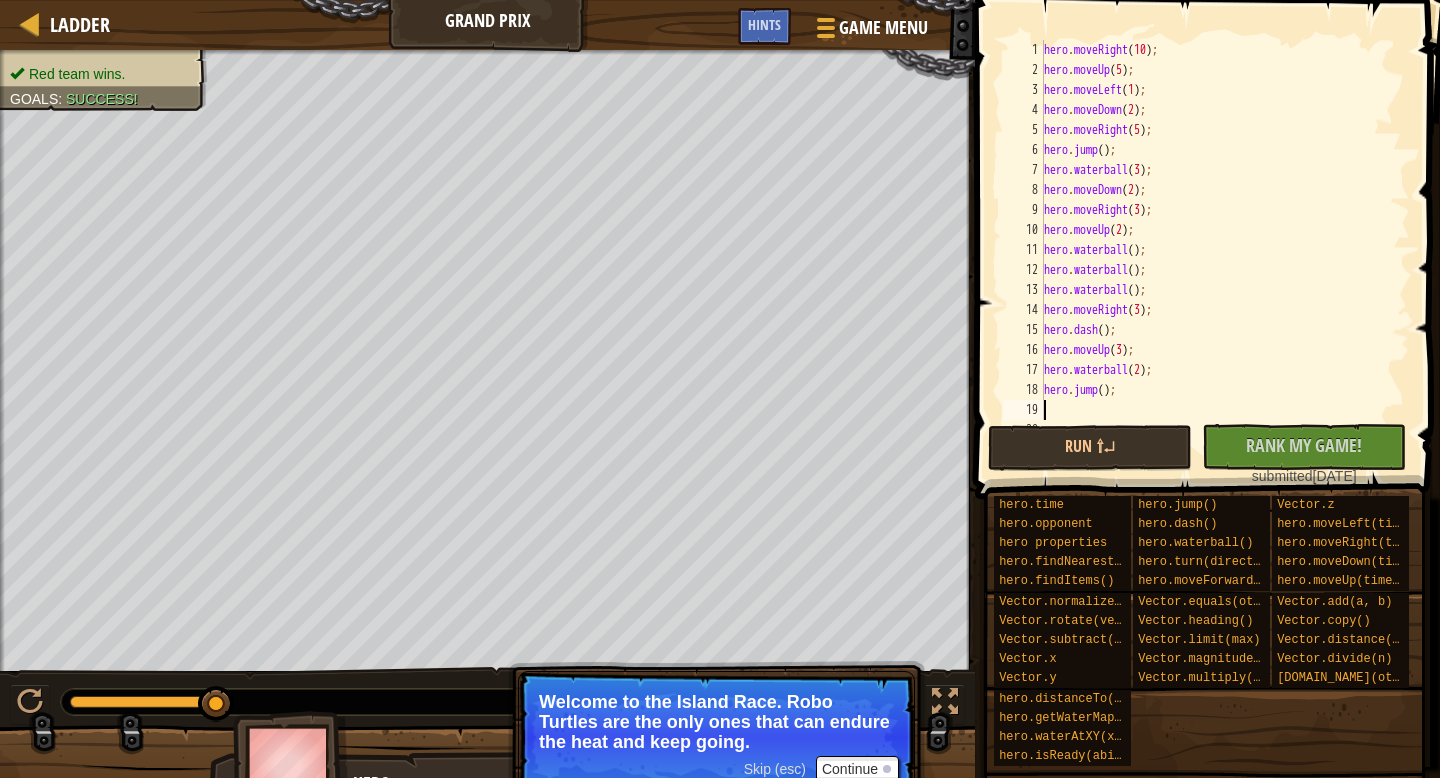 type on "D" 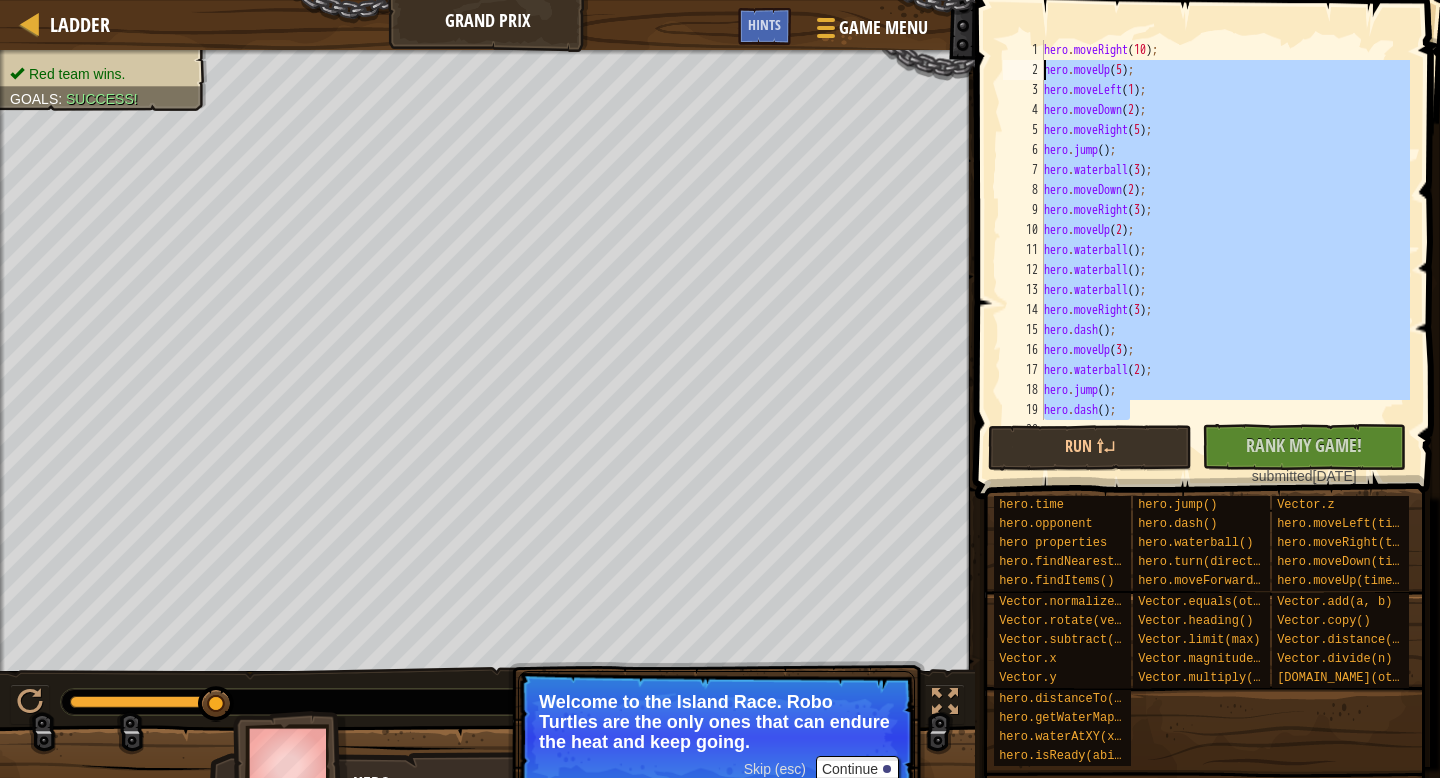 drag, startPoint x: 1133, startPoint y: 416, endPoint x: 986, endPoint y: 64, distance: 381.46167 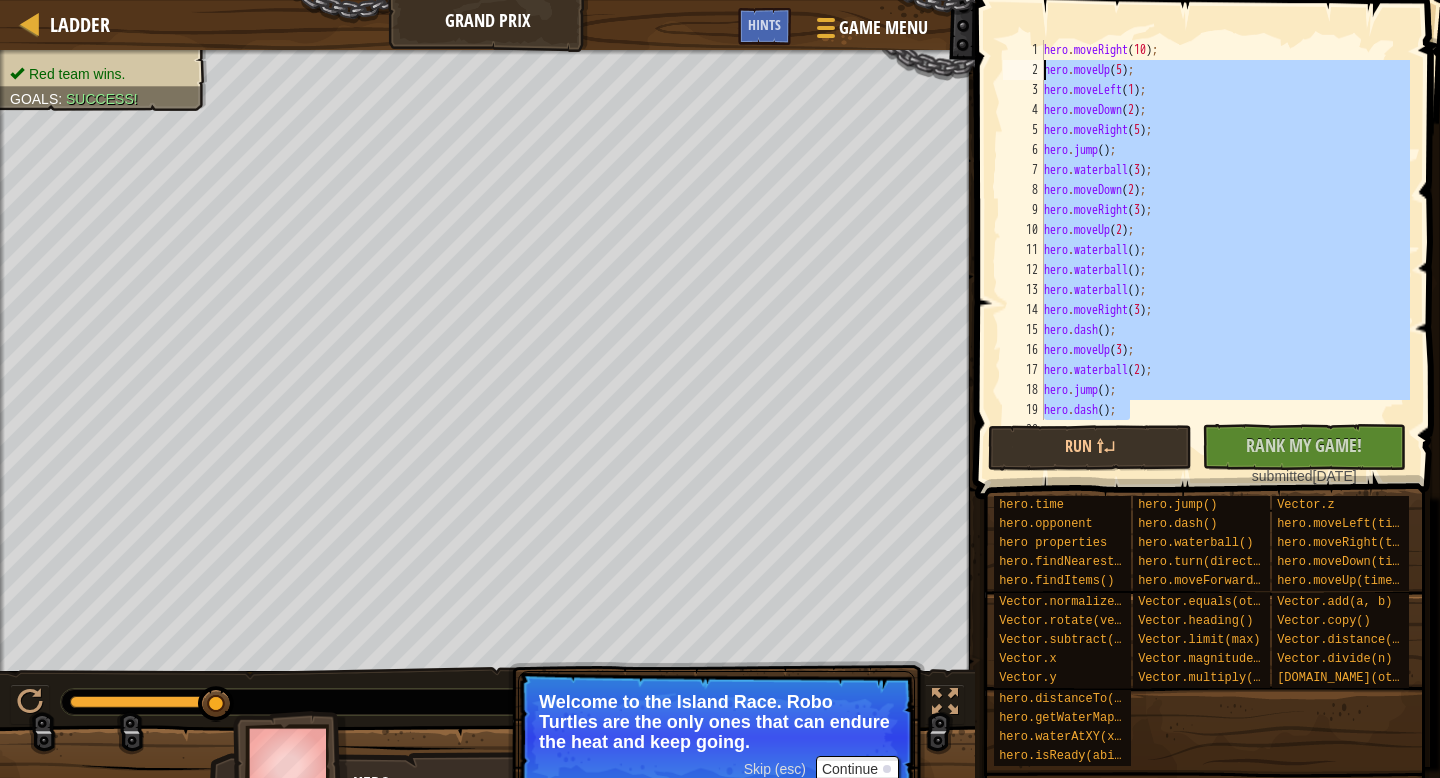 drag, startPoint x: 1149, startPoint y: 409, endPoint x: 1017, endPoint y: 9, distance: 421.2173 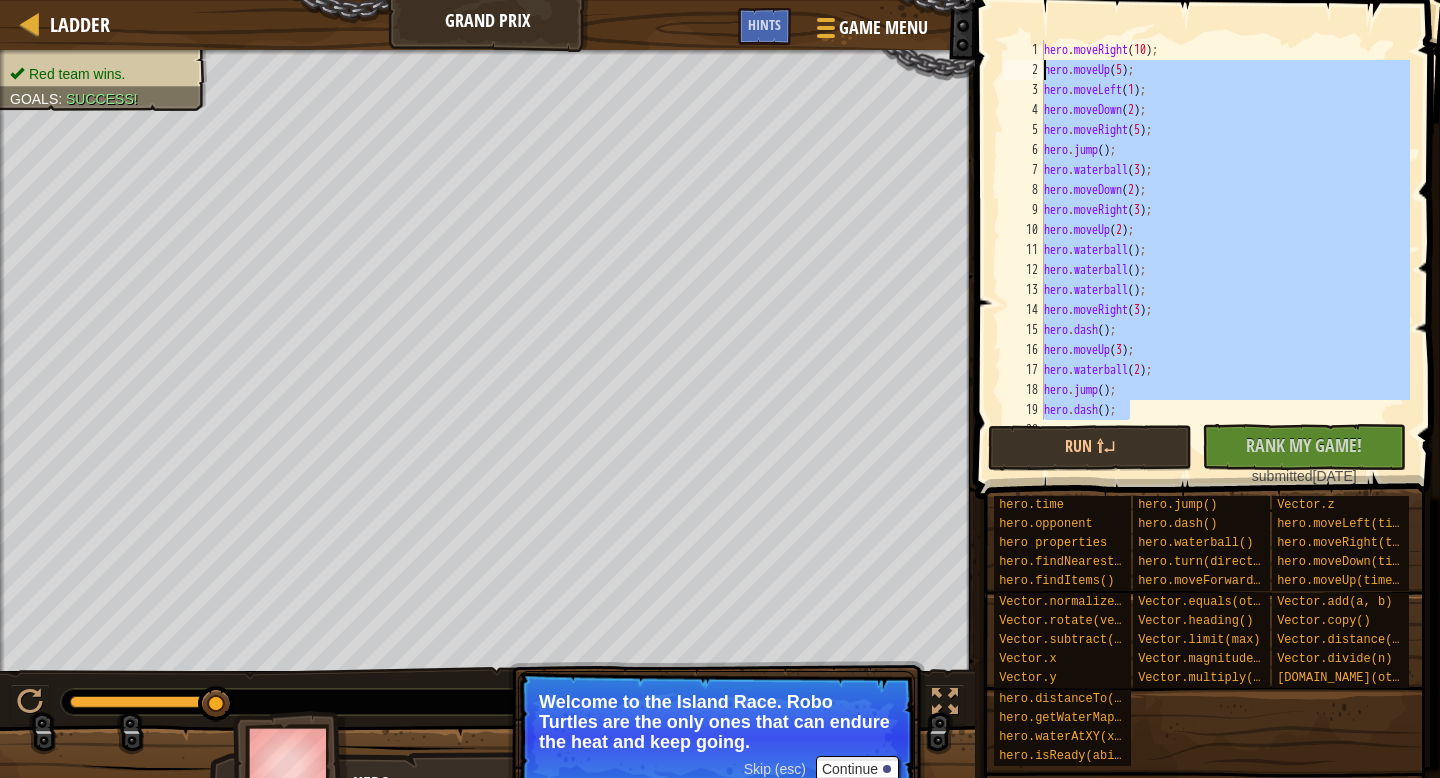 click at bounding box center (1209, 221) 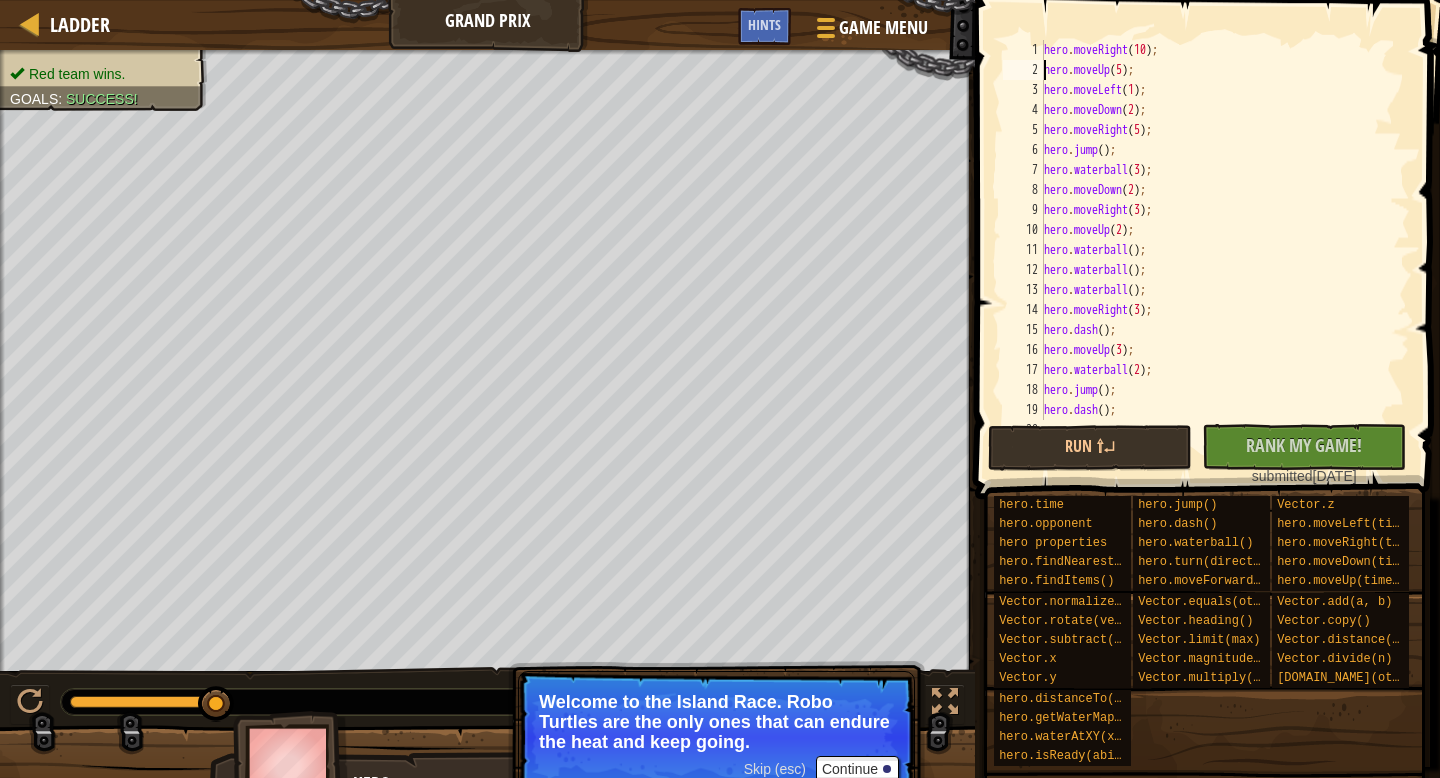 click on "hero . moveRight ( 10 ) ; hero . moveUp ( 5 ) ; hero . moveLeft ( 1 ) ; hero . moveDown ( 2 ) ; hero . moveRight ( 5 ) ; hero . jump ( ) ; hero . waterball ( 3 ) ; hero . moveDown ( 2 ) ; hero . moveRight ( 3 ) ; hero . moveUp ( 2 ) ; hero . waterball ( ) ; hero . waterball ( ) ; hero . waterball ( ) ; hero . moveRight ( 3 ) ; hero . [PERSON_NAME] ( ) ; hero . moveUp ( 3 ) ; hero . waterball ( 2 ) ; hero . jump ( ) ; hero . dash ( ) ;" at bounding box center [1225, 250] 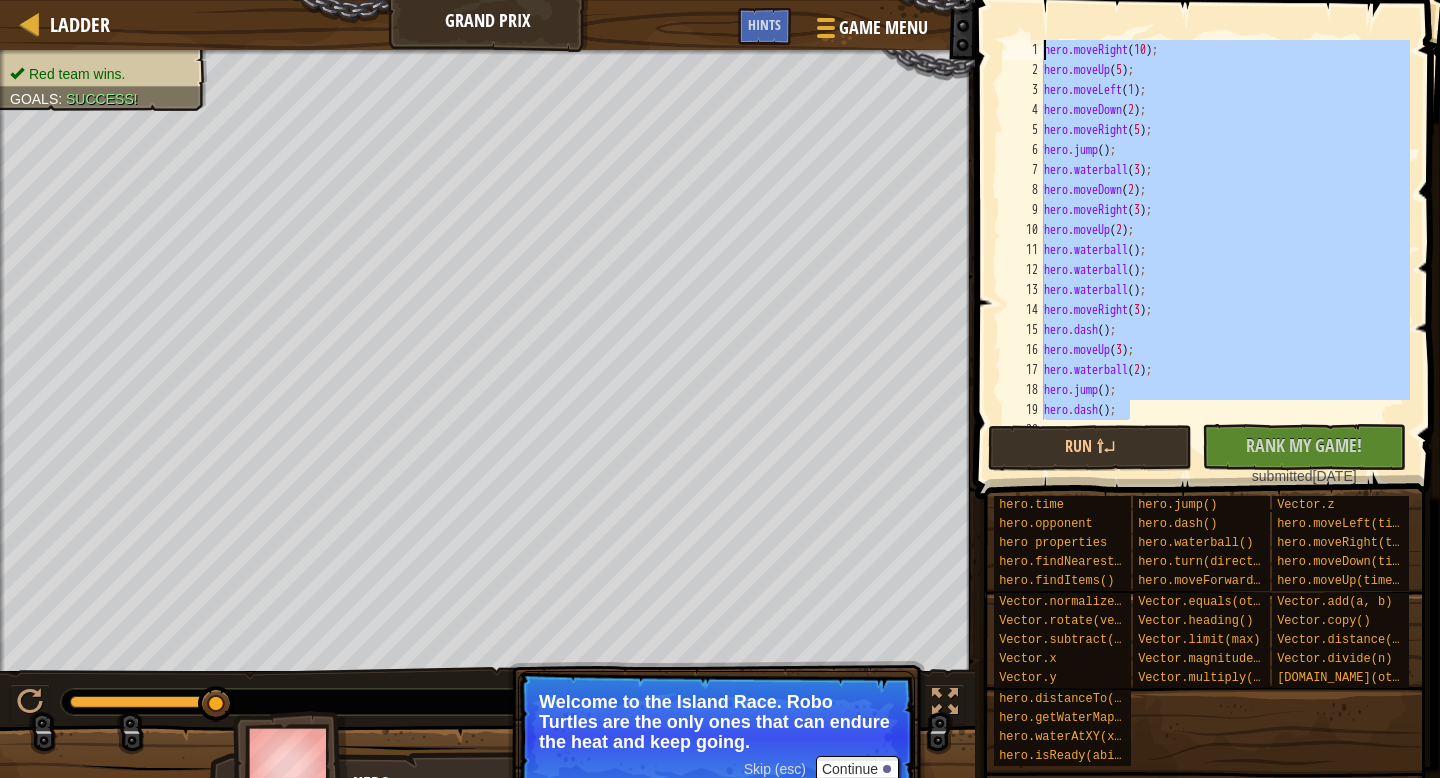 drag, startPoint x: 1133, startPoint y: 413, endPoint x: 1016, endPoint y: 40, distance: 390.91943 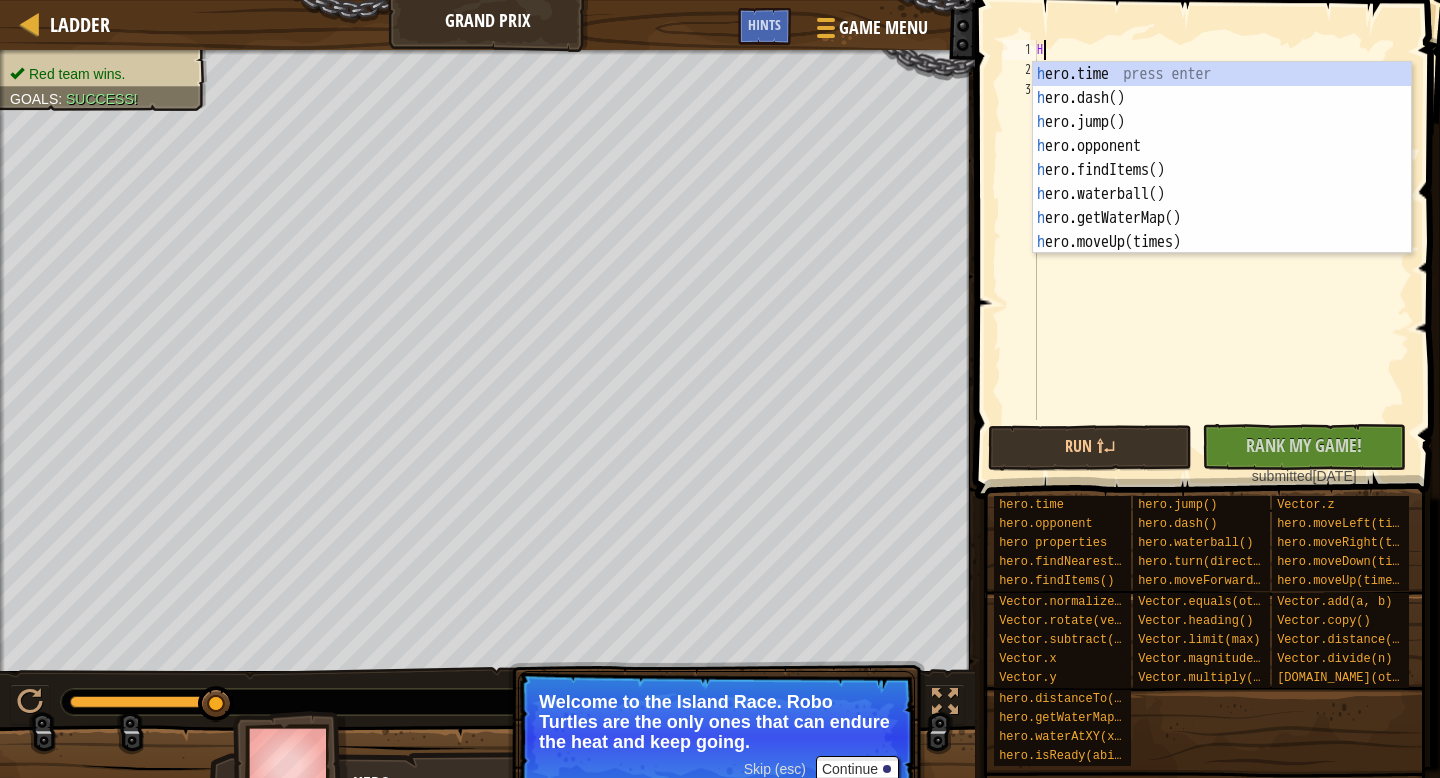 type on "H" 